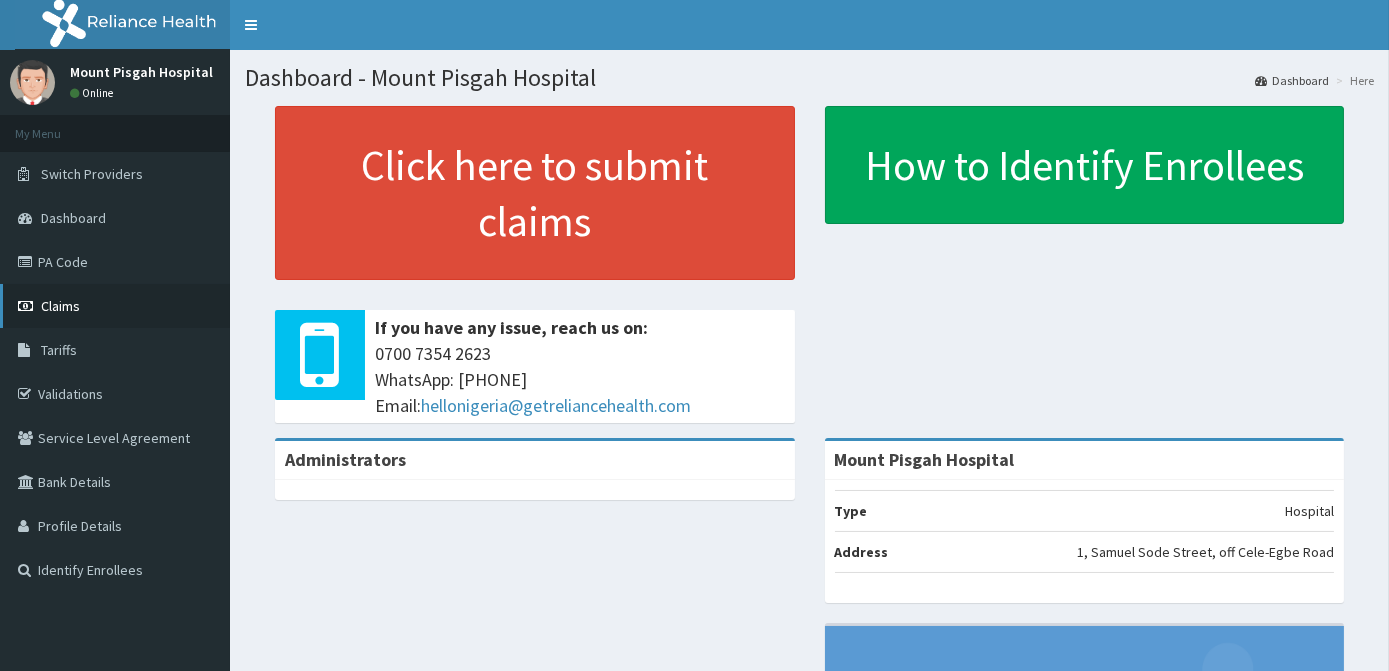 scroll, scrollTop: 0, scrollLeft: 0, axis: both 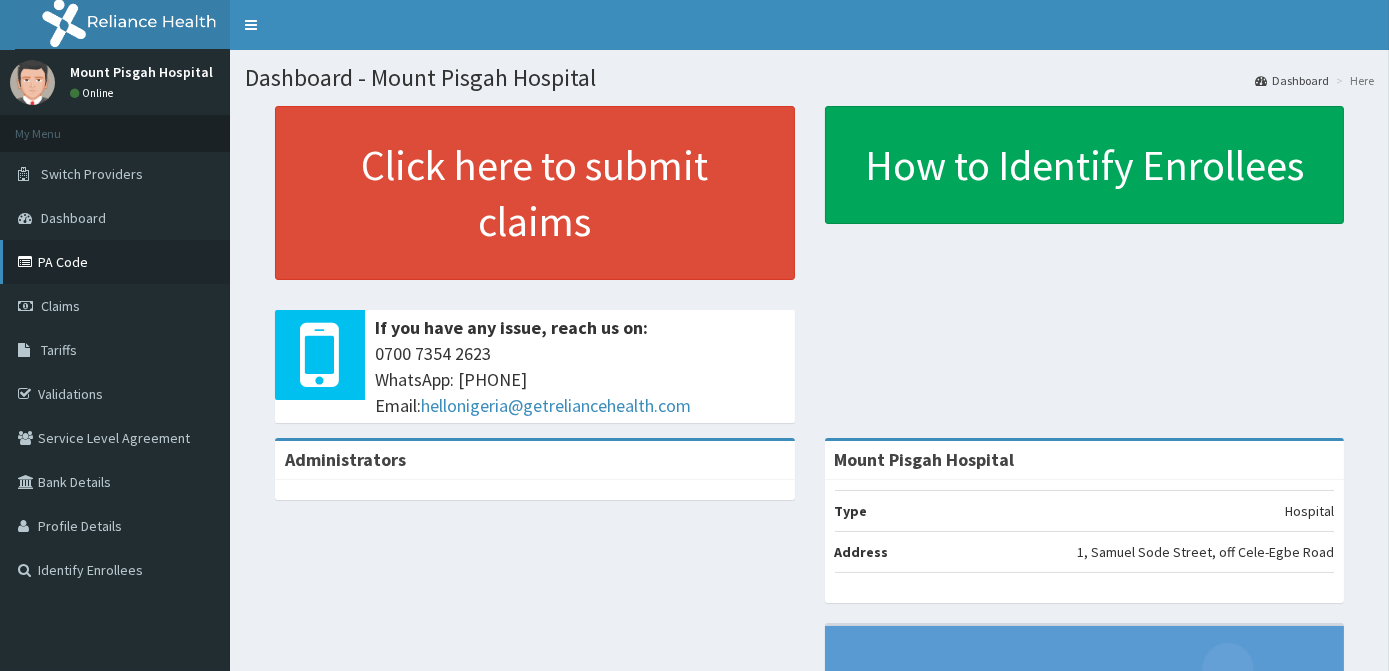 click on "PA Code" at bounding box center (115, 262) 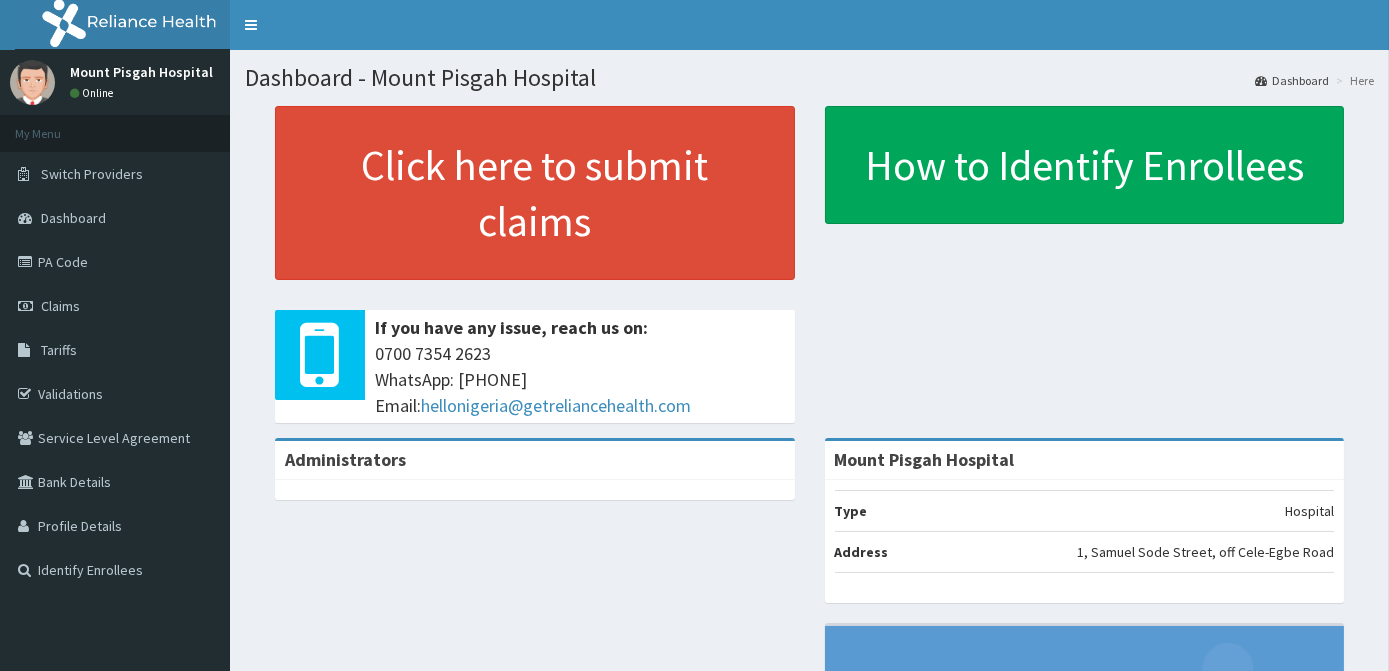 scroll, scrollTop: 0, scrollLeft: 0, axis: both 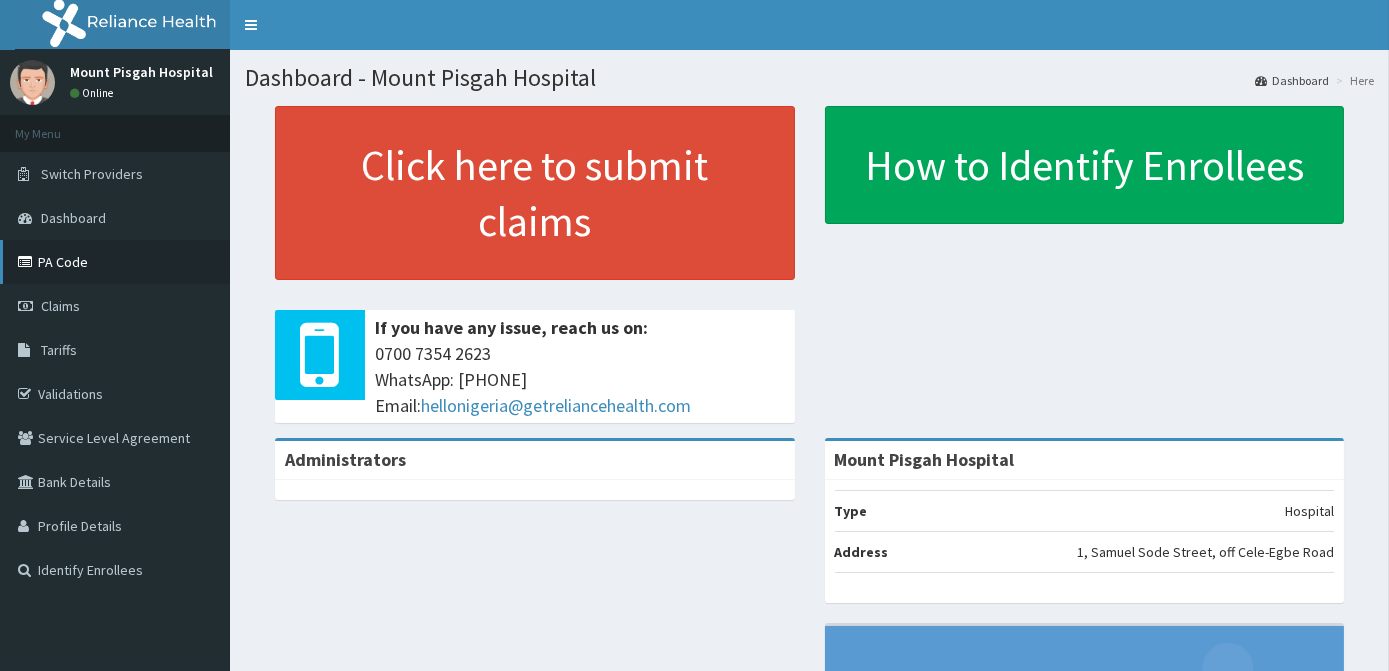 click on "PA Code" at bounding box center (115, 262) 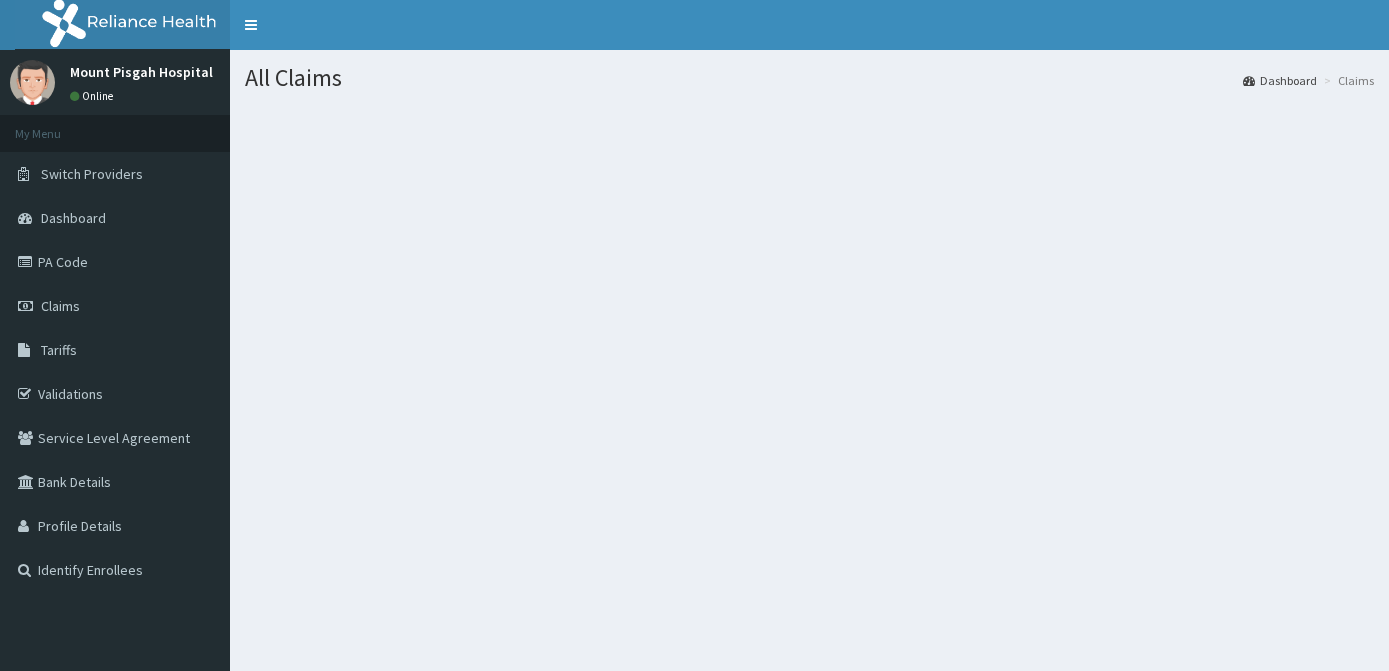 scroll, scrollTop: 0, scrollLeft: 0, axis: both 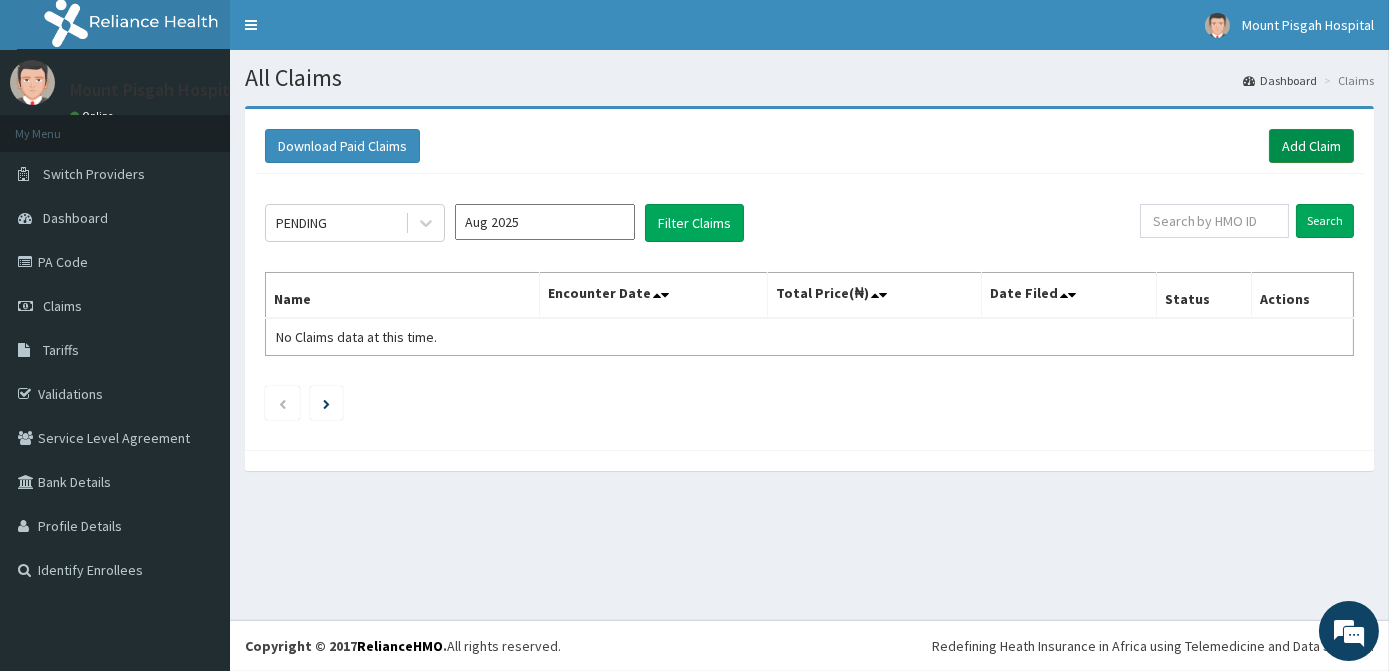 click on "Add Claim" at bounding box center (1311, 146) 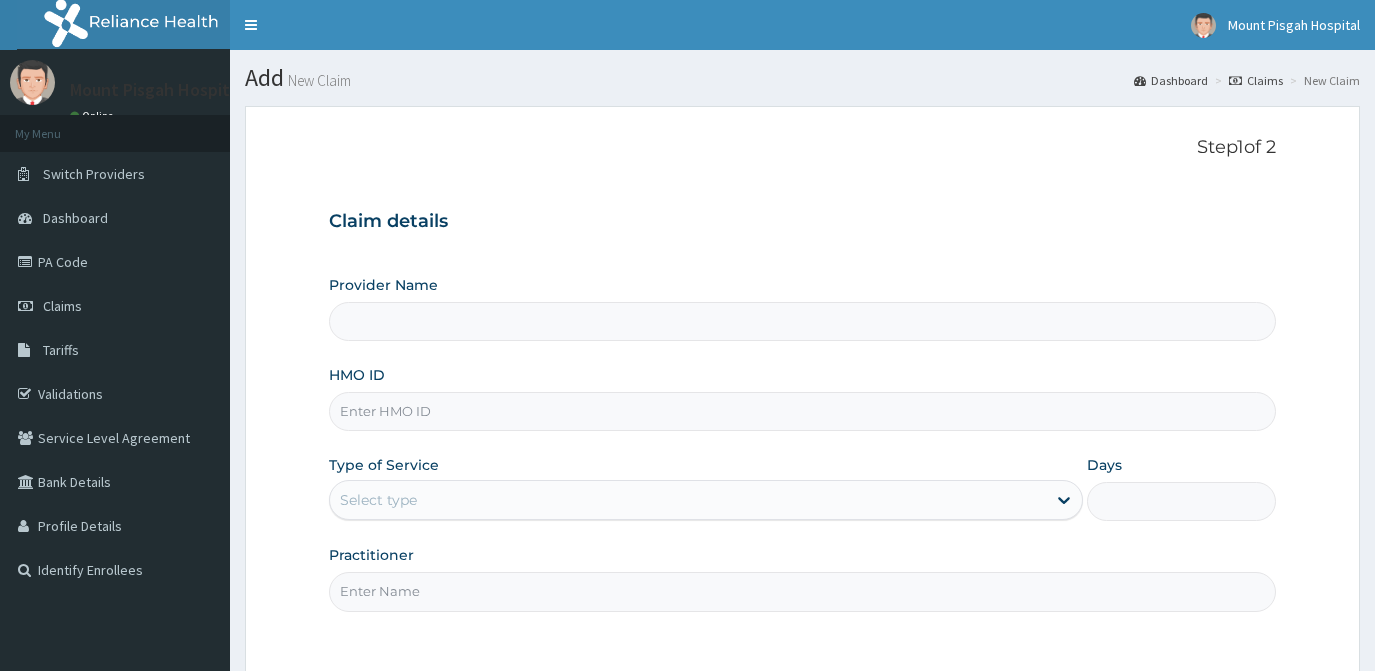 scroll, scrollTop: 0, scrollLeft: 0, axis: both 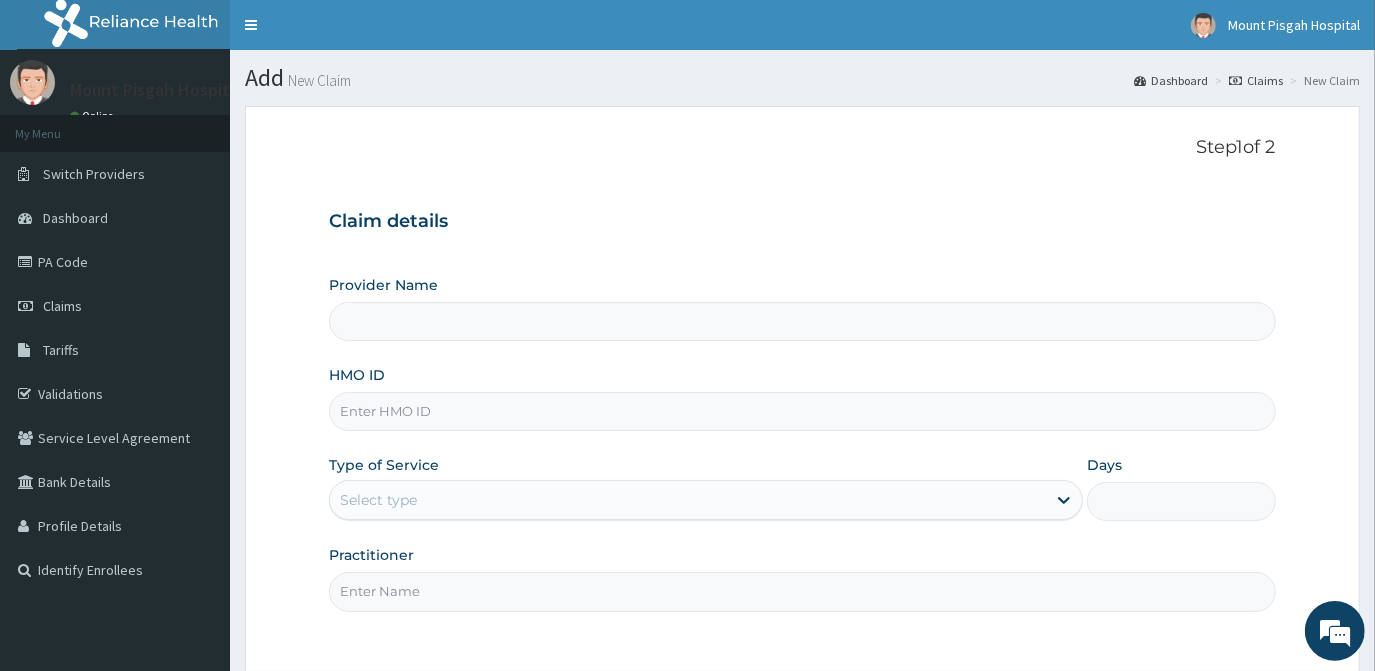 type on "Mount Pisgah Hospital" 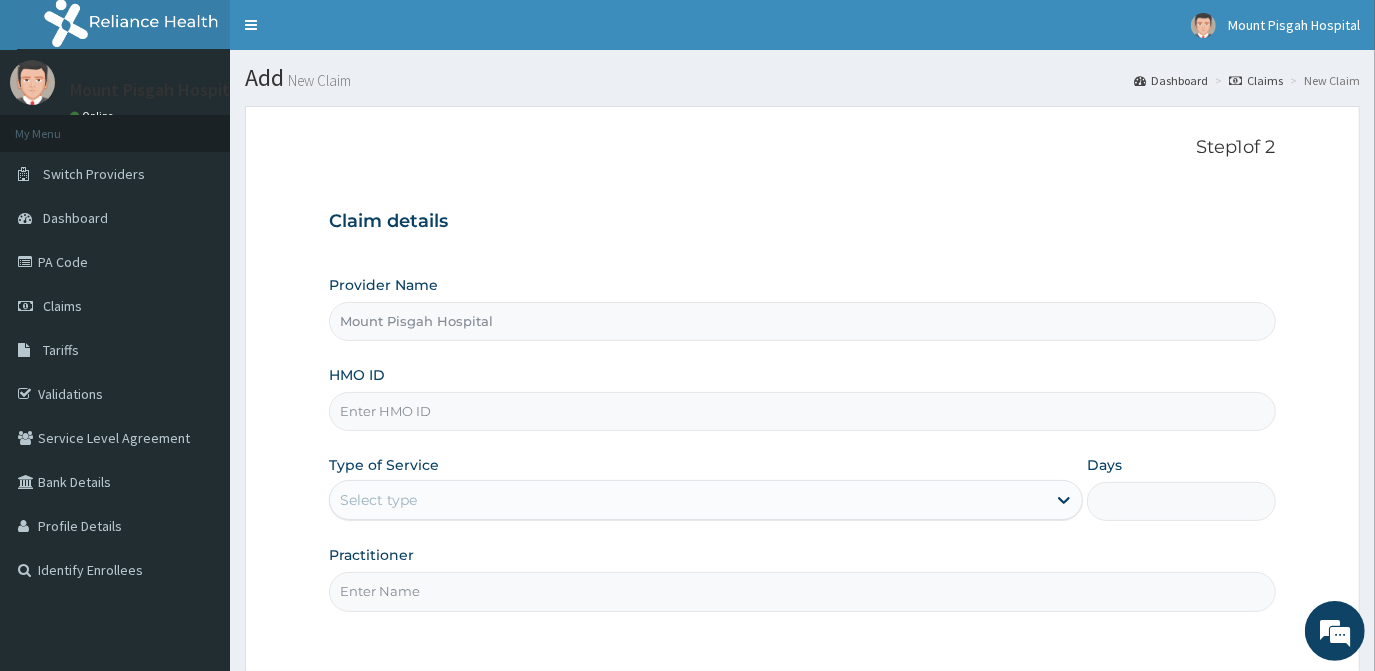scroll, scrollTop: 0, scrollLeft: 0, axis: both 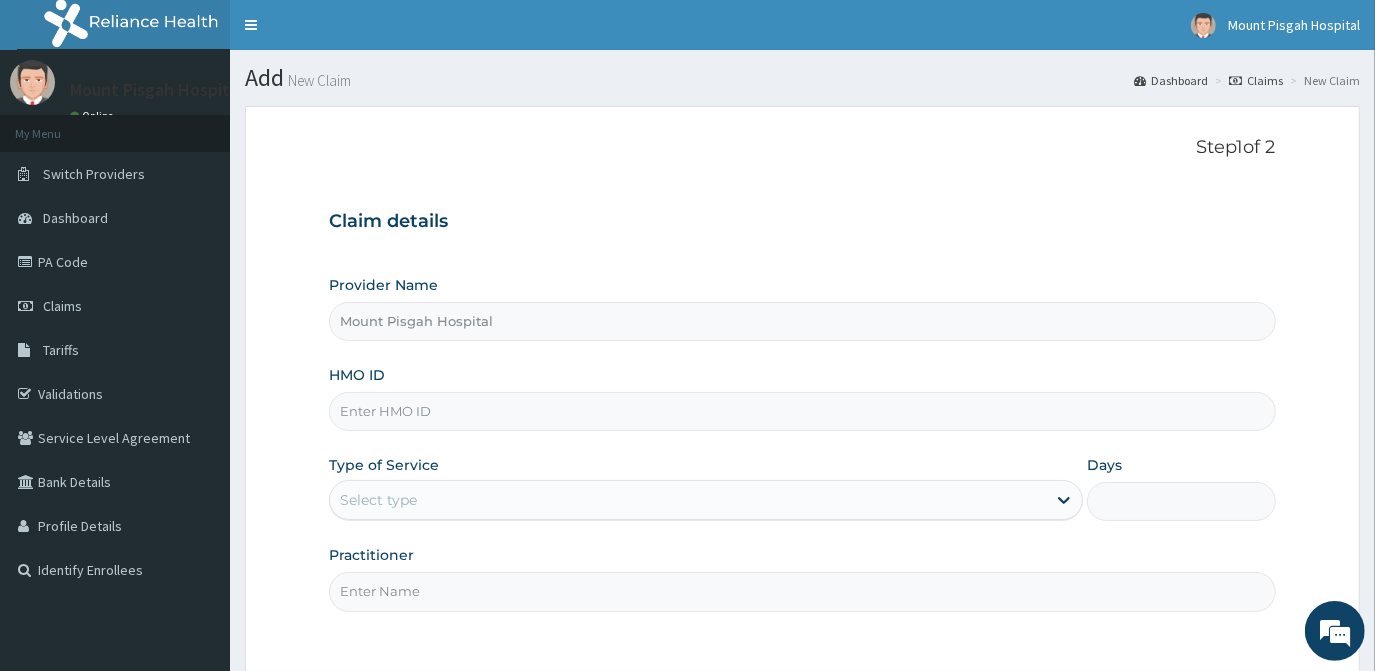 click on "HMO ID" at bounding box center (802, 411) 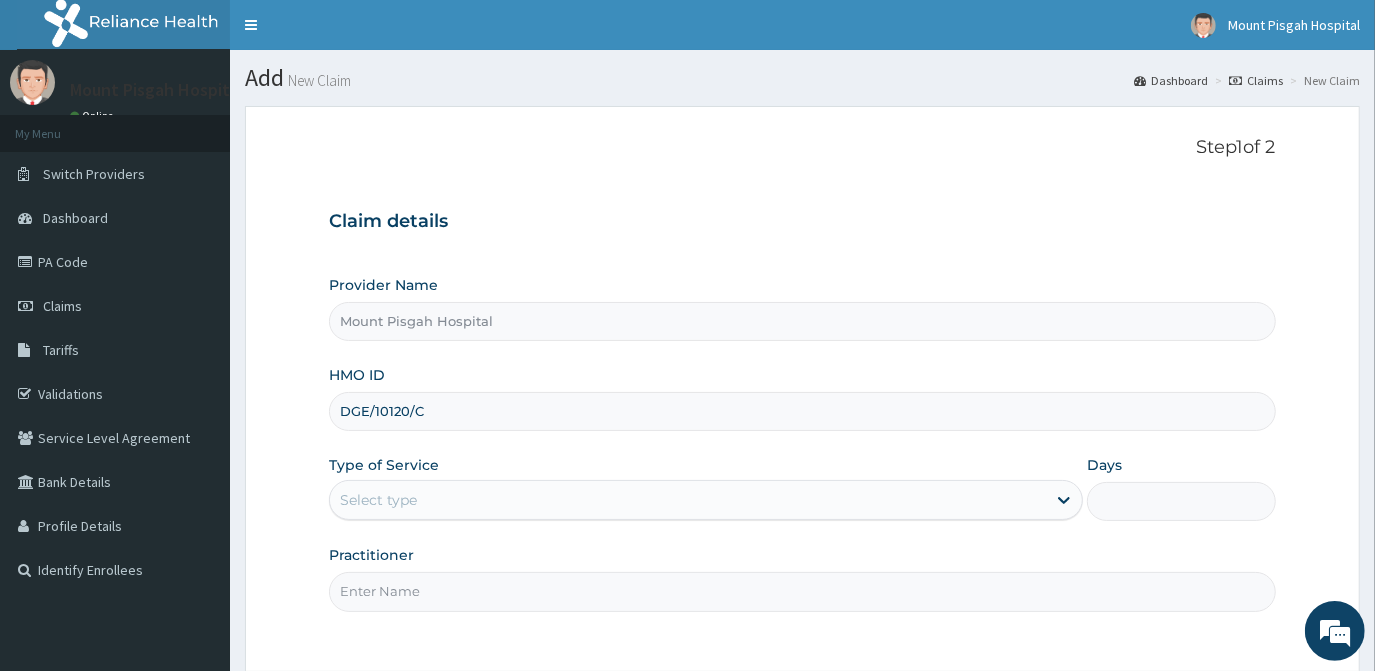type on "DGE/10120/C" 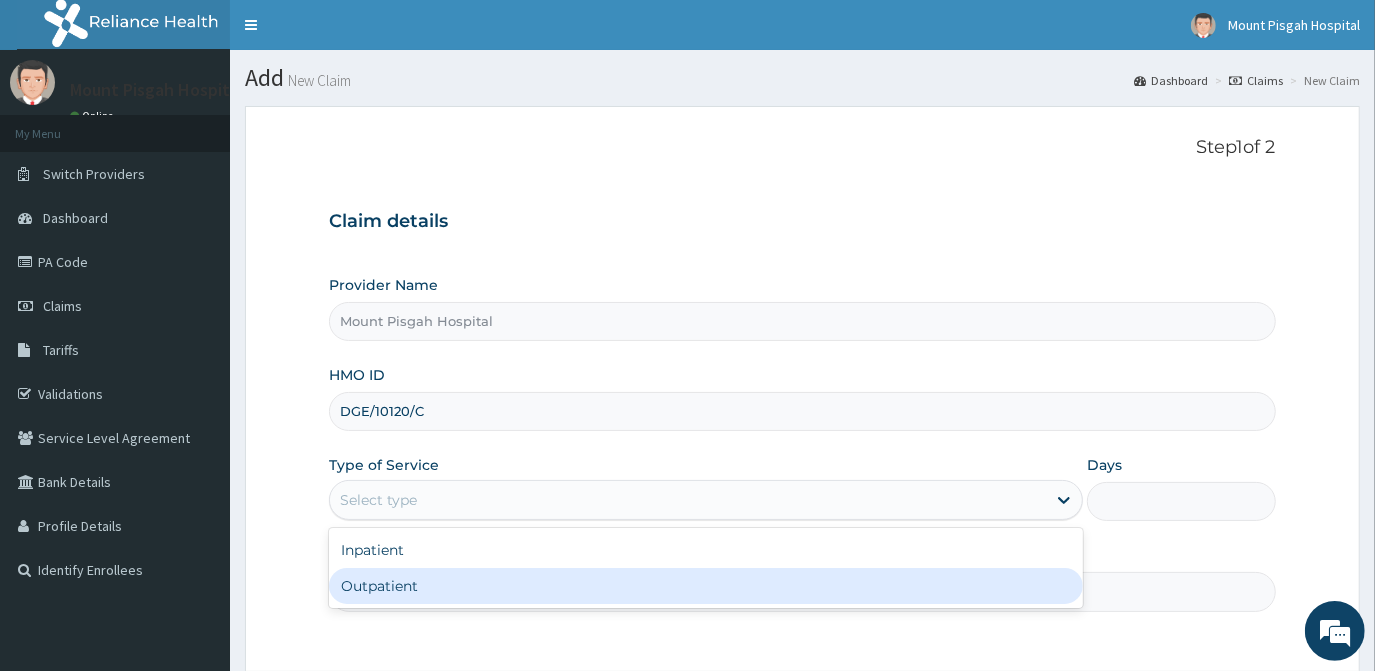 click on "Outpatient" at bounding box center (706, 586) 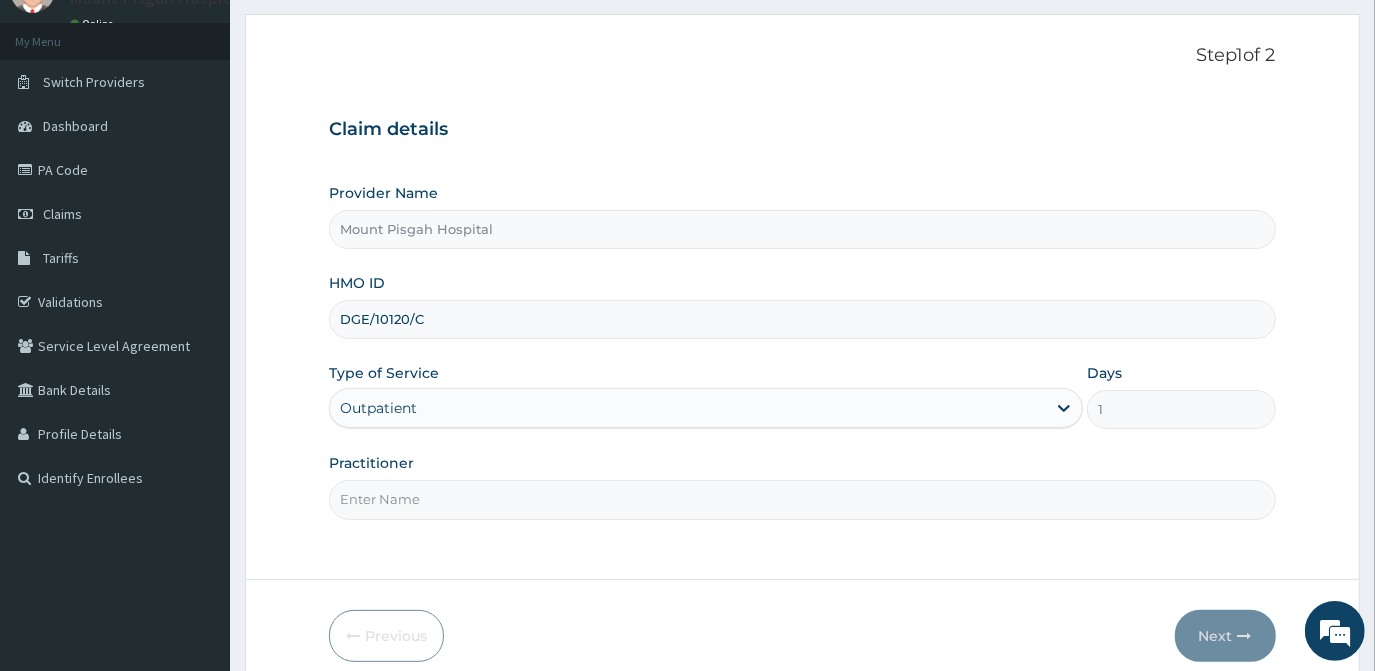 scroll, scrollTop: 178, scrollLeft: 0, axis: vertical 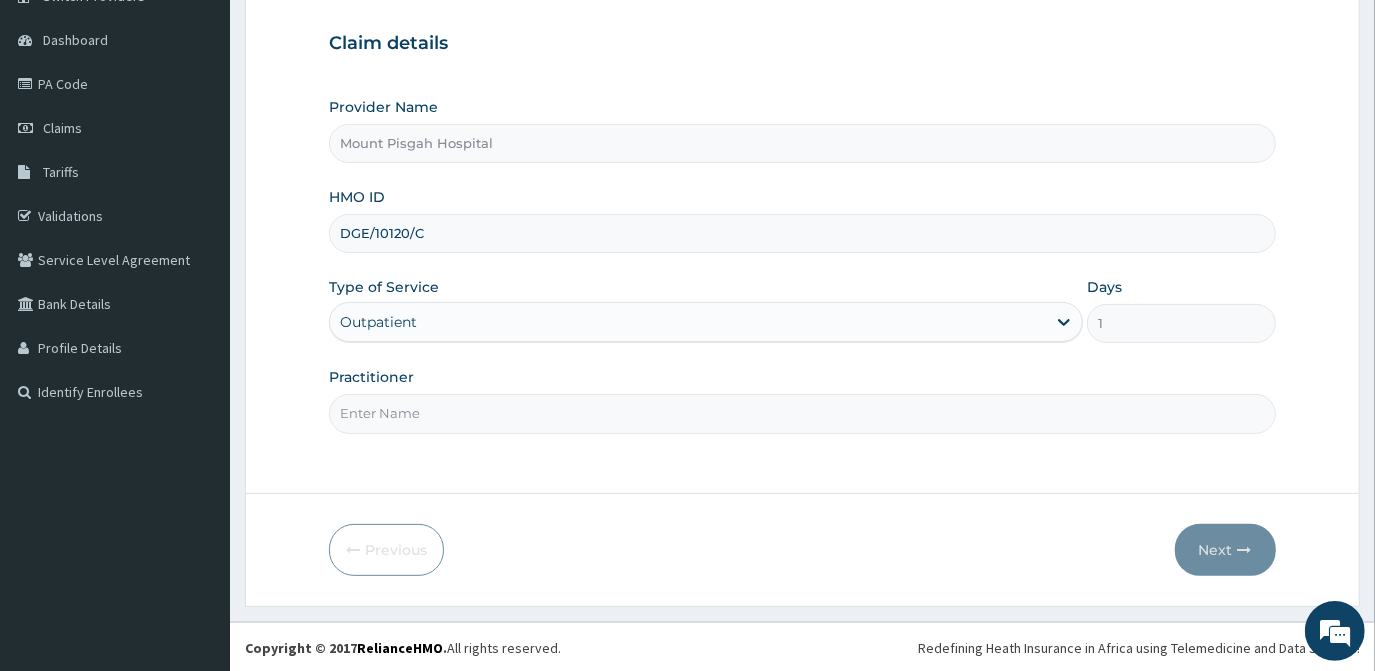 click on "Practitioner" at bounding box center (802, 413) 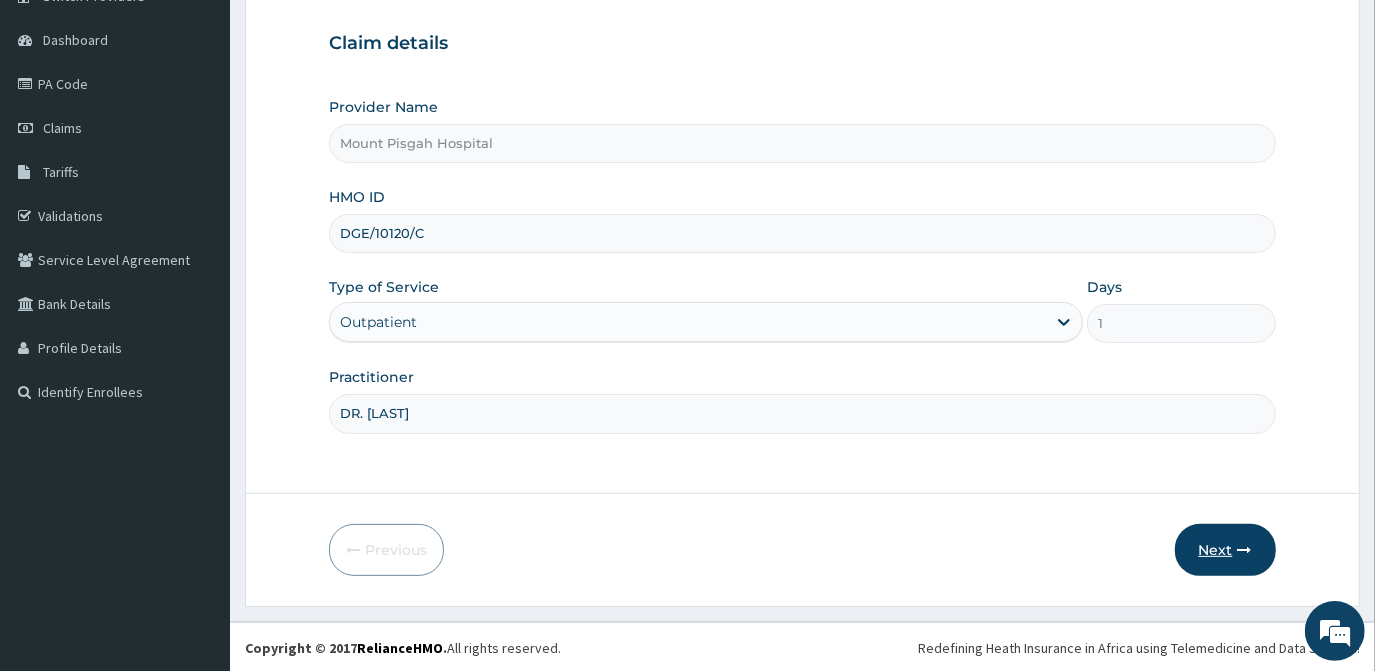 type on "DR. EMMANUEL" 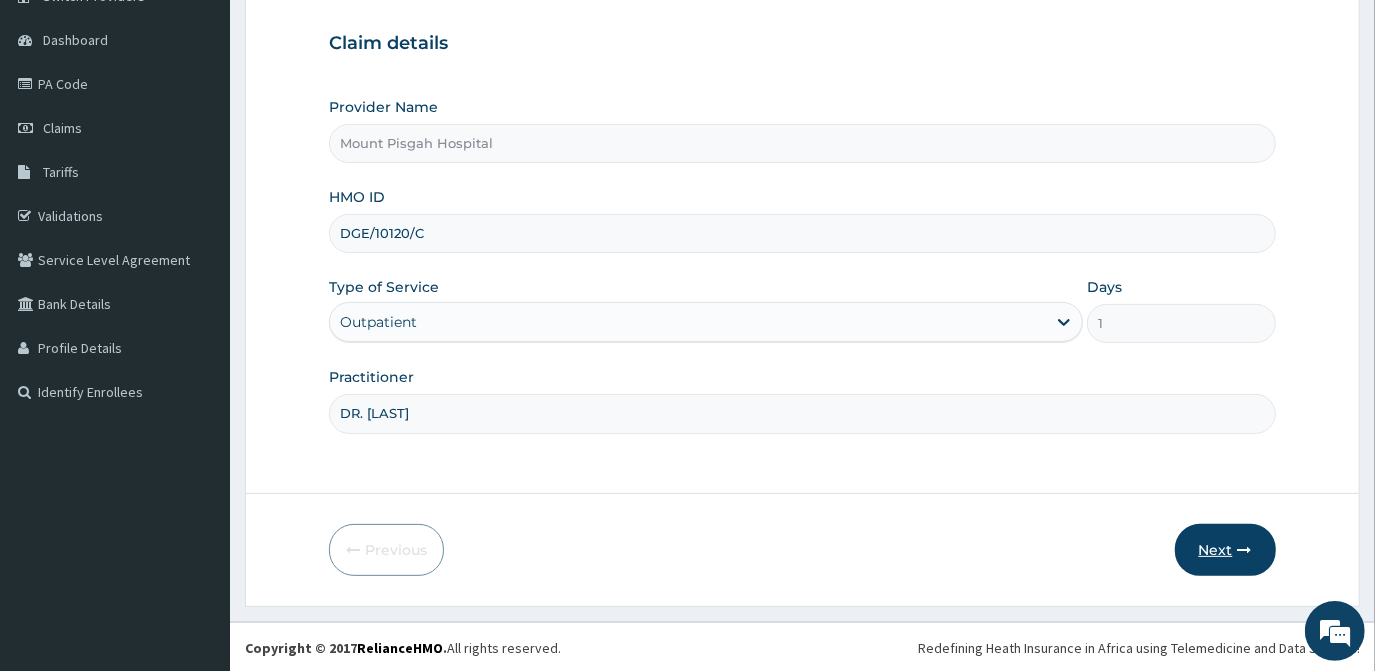 click on "Next" at bounding box center (1225, 550) 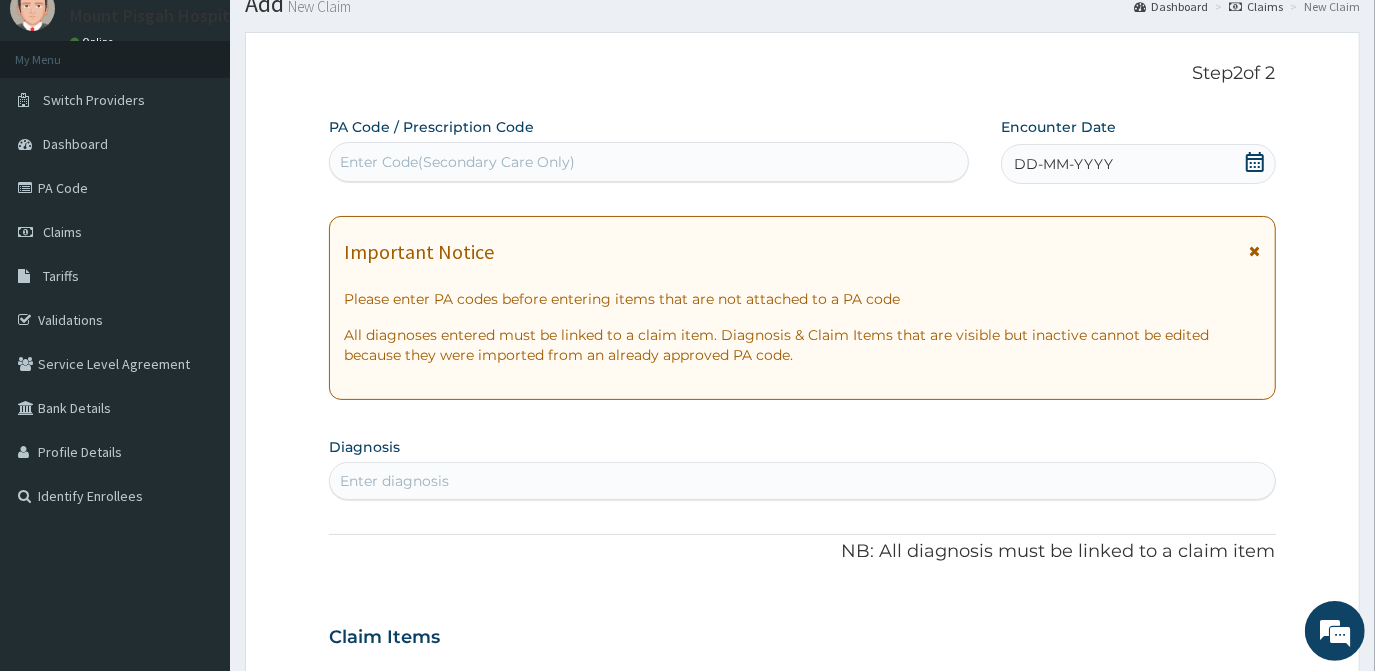 scroll, scrollTop: 0, scrollLeft: 0, axis: both 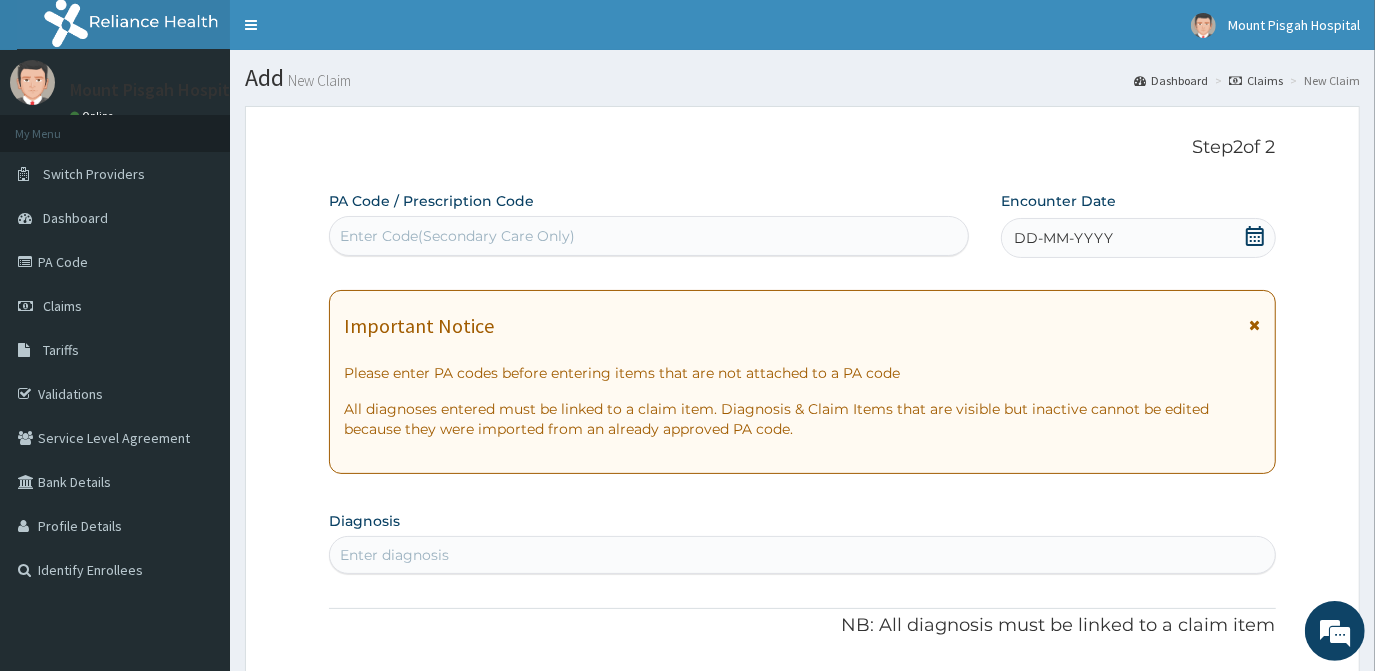 click 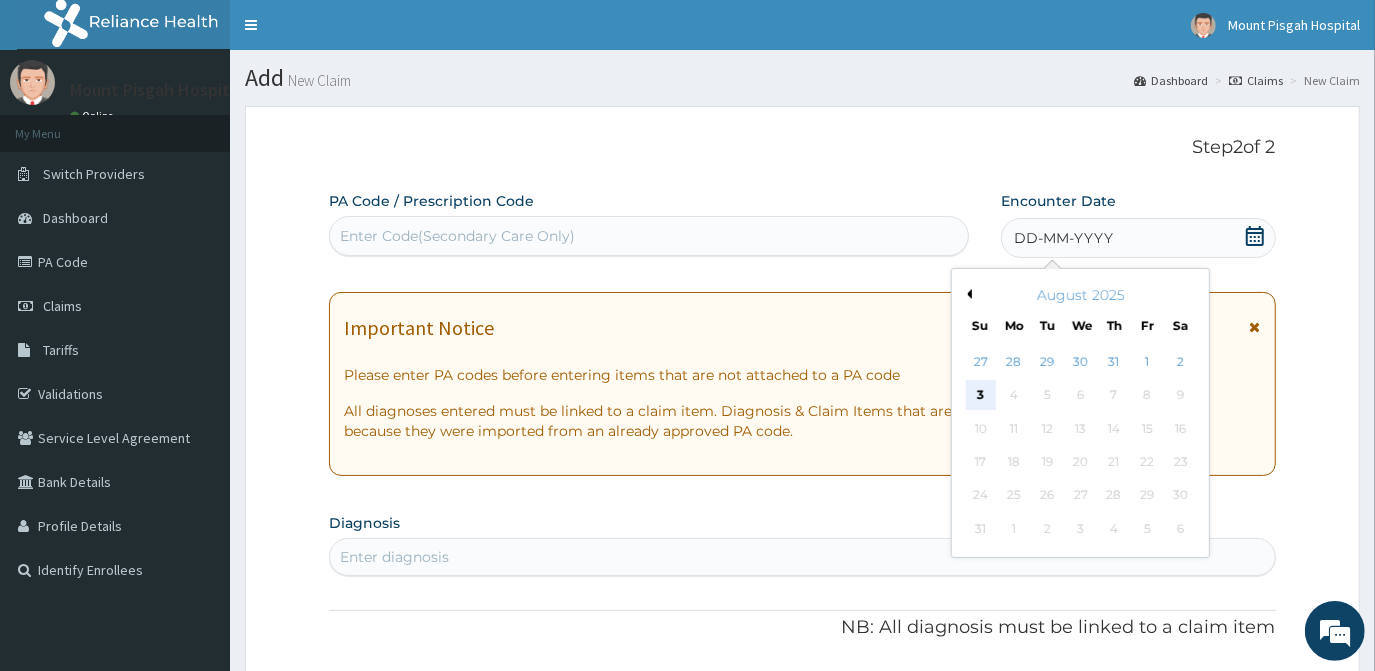 click on "3" at bounding box center (981, 396) 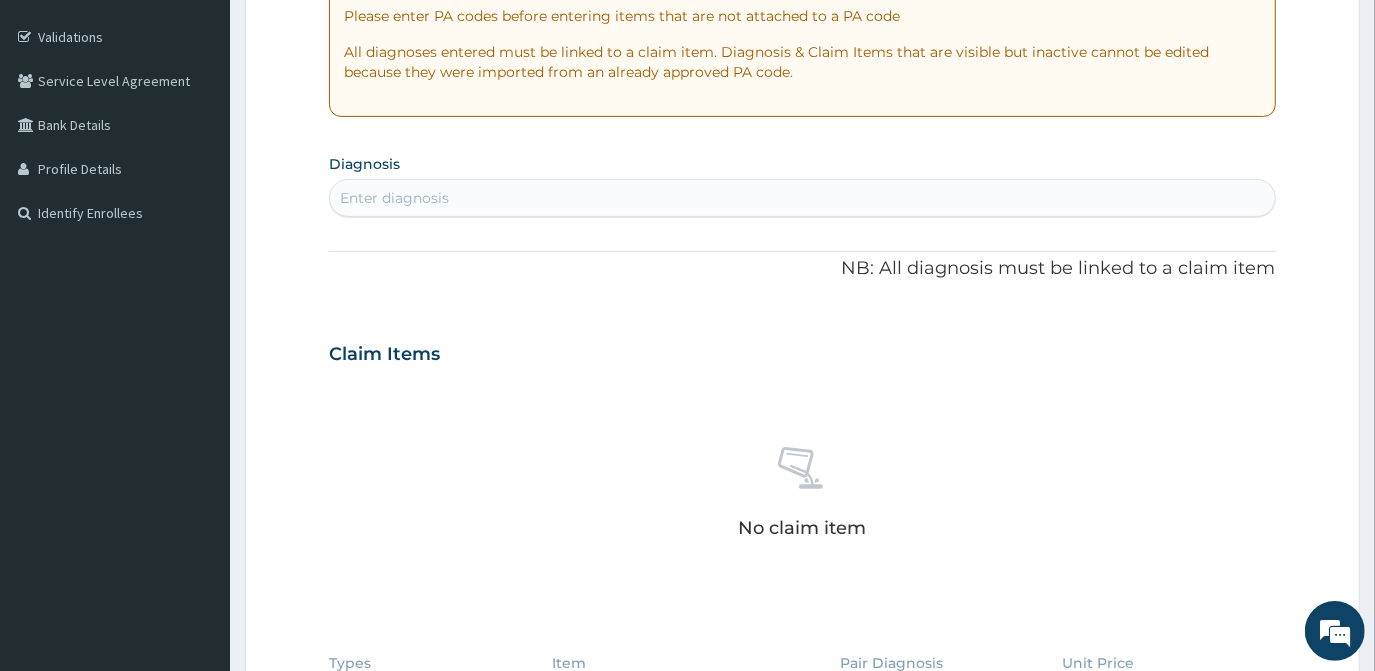 scroll, scrollTop: 363, scrollLeft: 0, axis: vertical 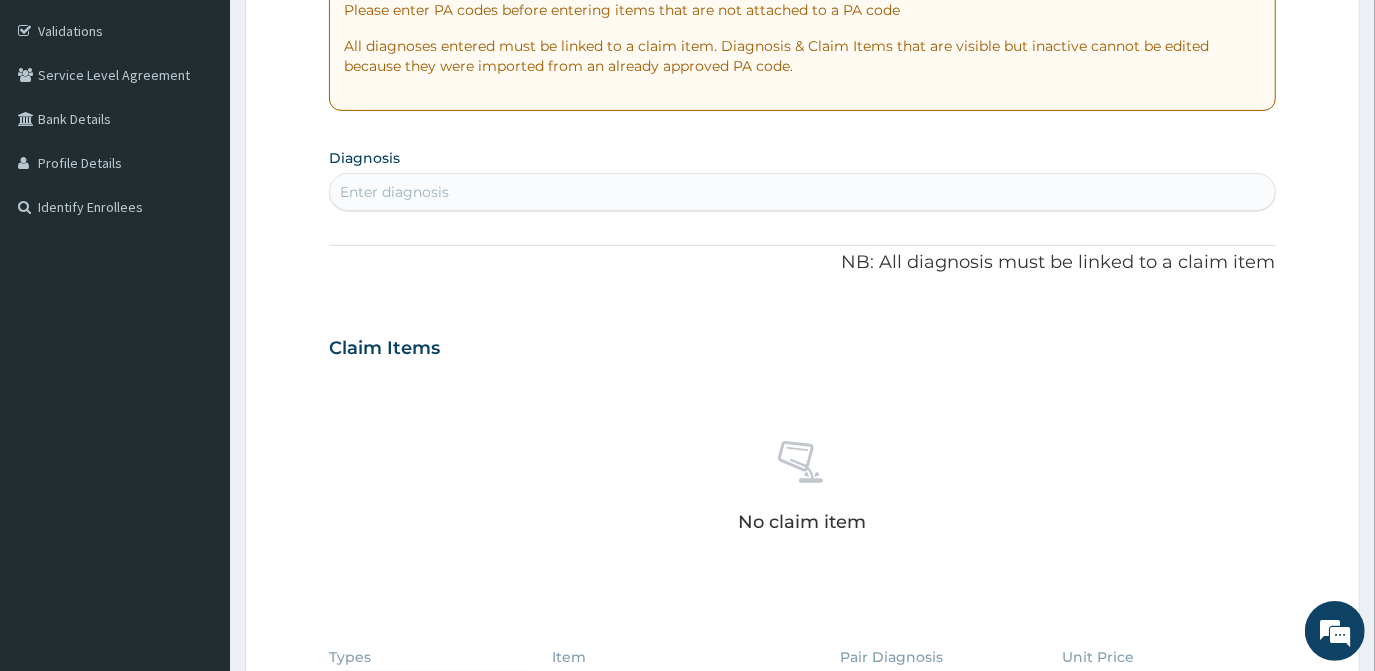 click on "Enter diagnosis" at bounding box center [802, 192] 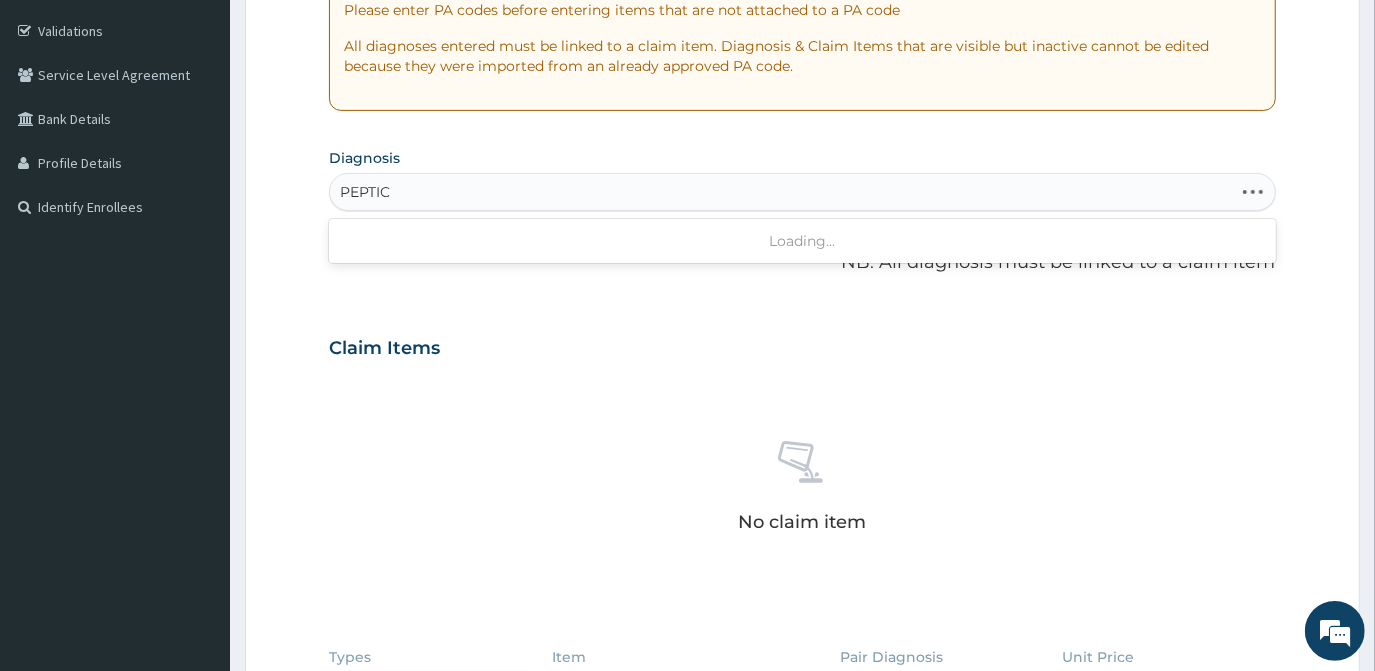 type on "PEPTIC" 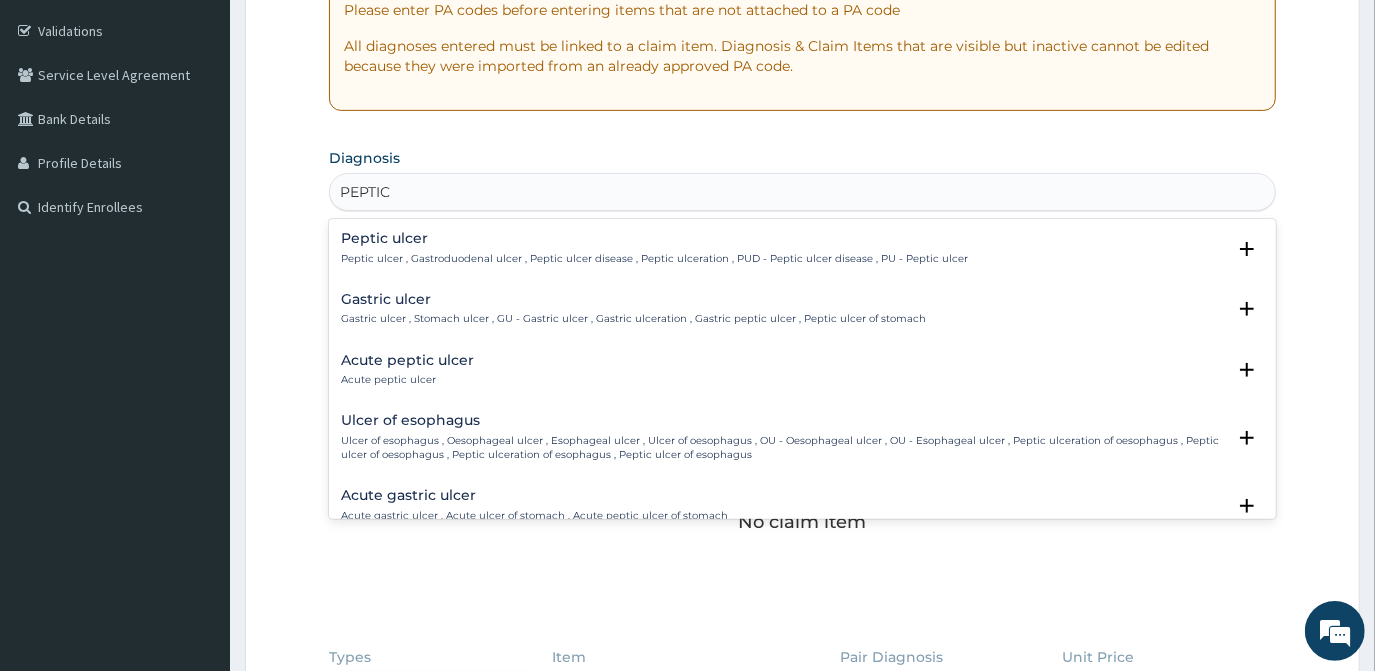 click on "Peptic ulcer , Gastroduodenal ulcer , Peptic ulcer disease , Peptic ulceration , PUD - Peptic ulcer disease , PU - Peptic ulcer" at bounding box center (654, 259) 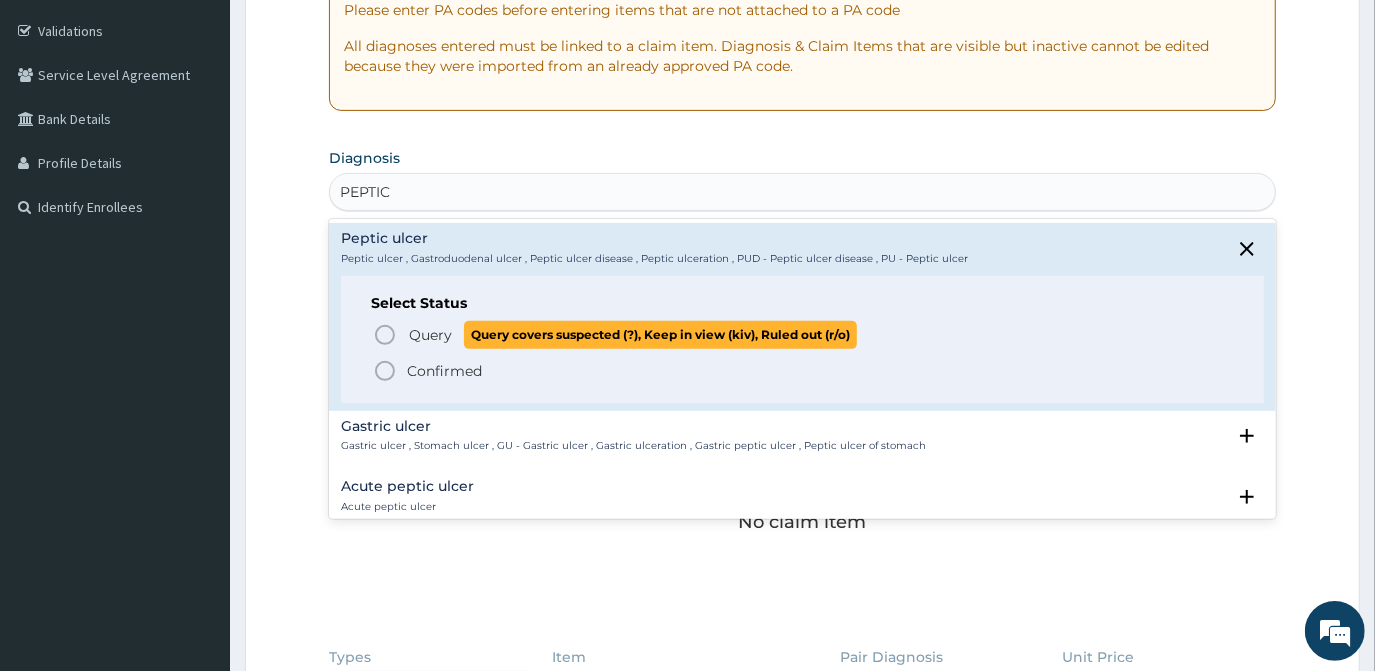 click on "Query" at bounding box center (430, 335) 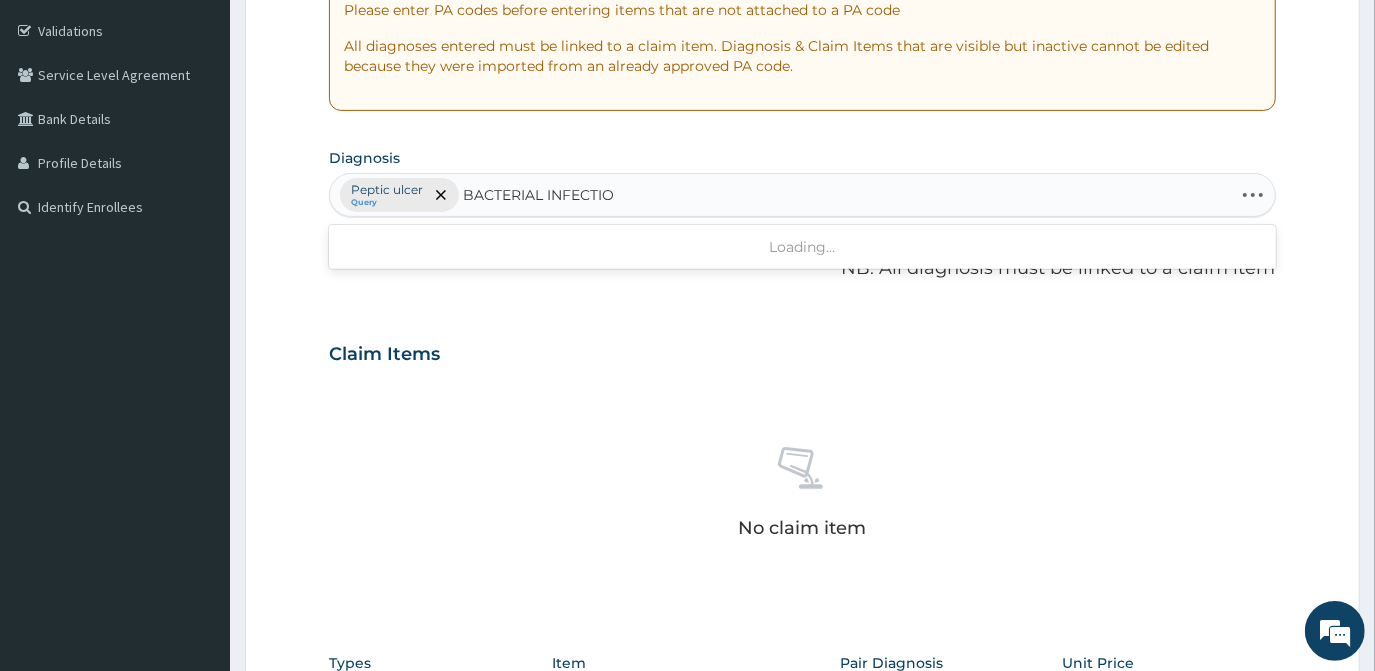type on "BACTERIAL INFECTION" 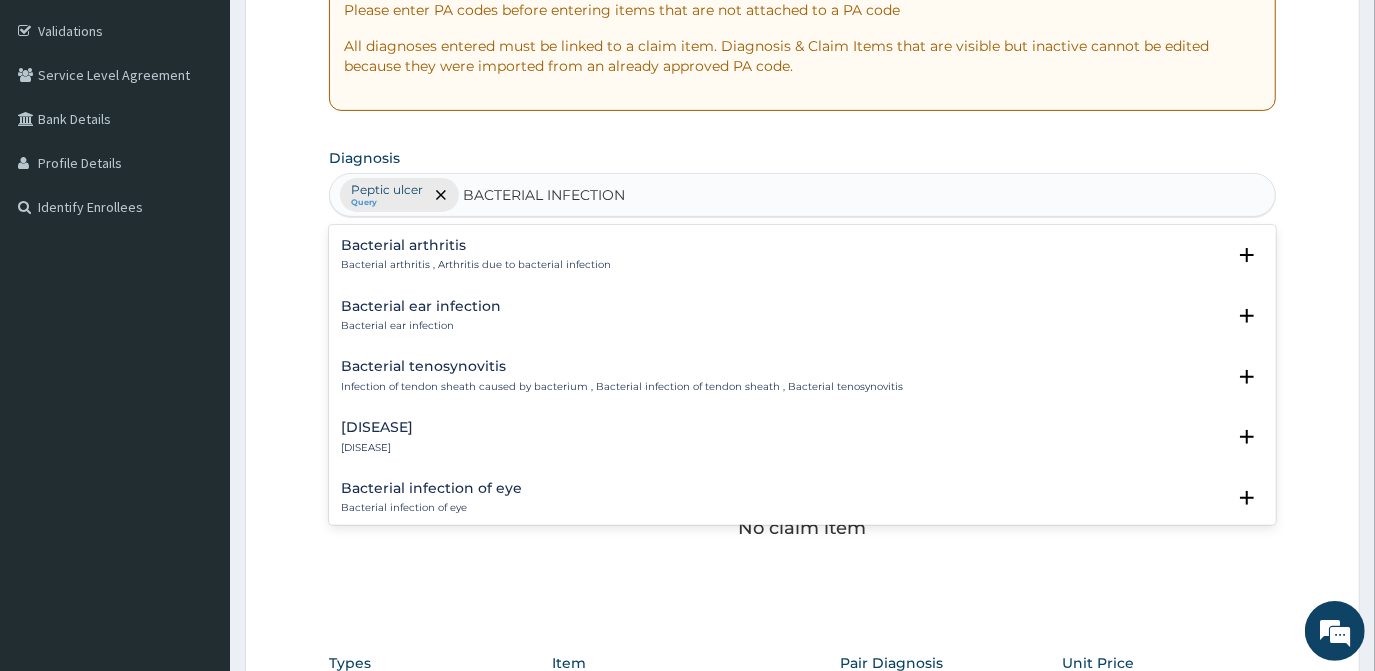 scroll, scrollTop: 272, scrollLeft: 0, axis: vertical 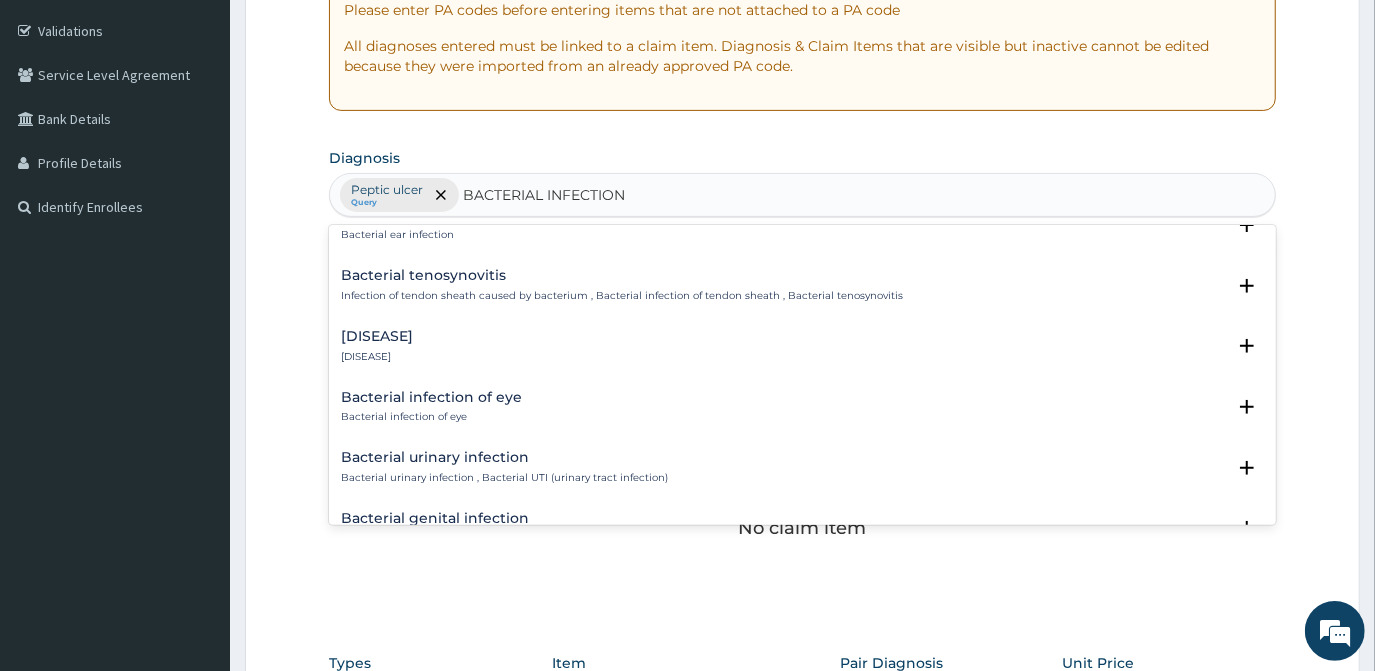 click on "Bacterial oral infection" at bounding box center (377, 357) 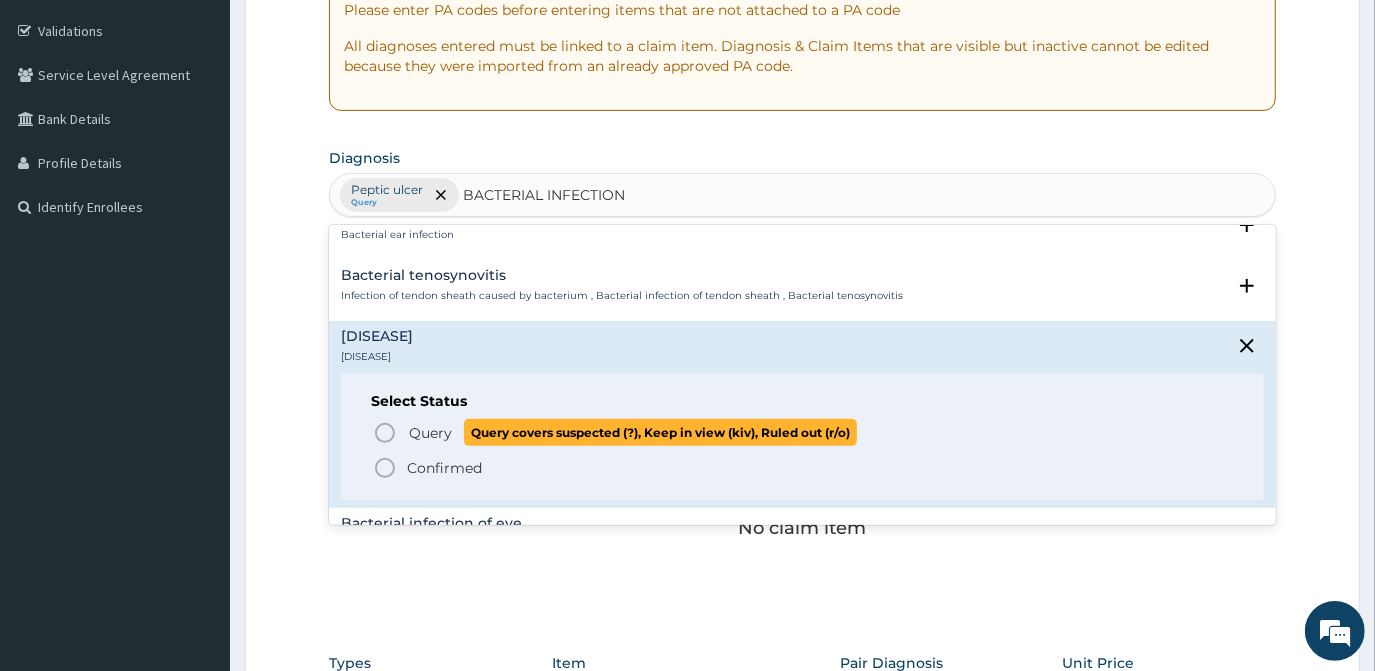 click on "Query" at bounding box center (430, 433) 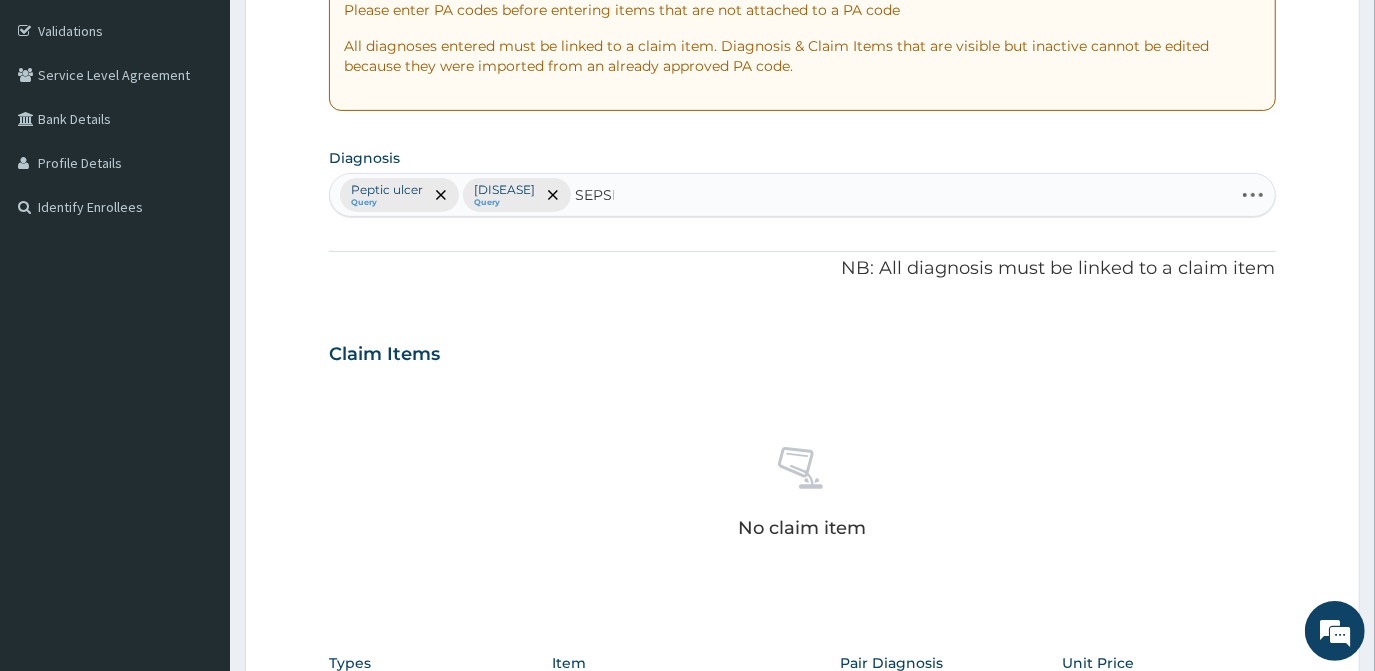 type on "SEPSIS" 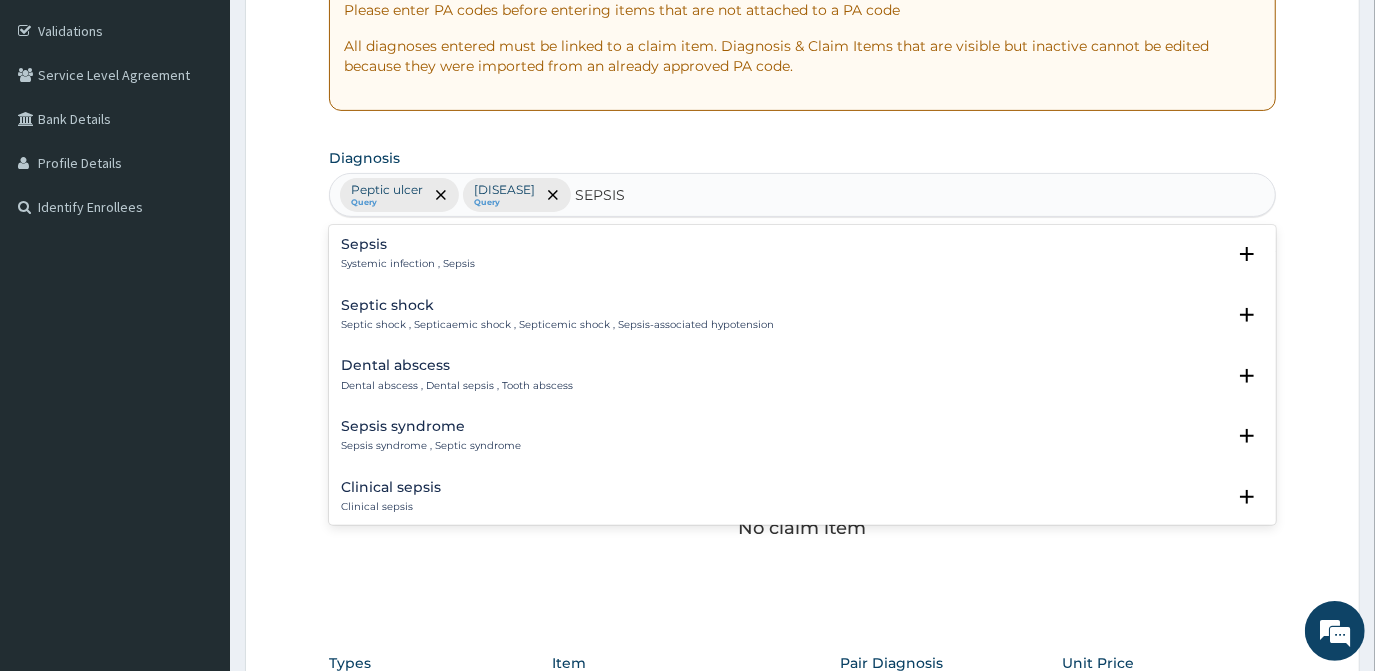 click on "Systemic infection , Sepsis" at bounding box center (408, 264) 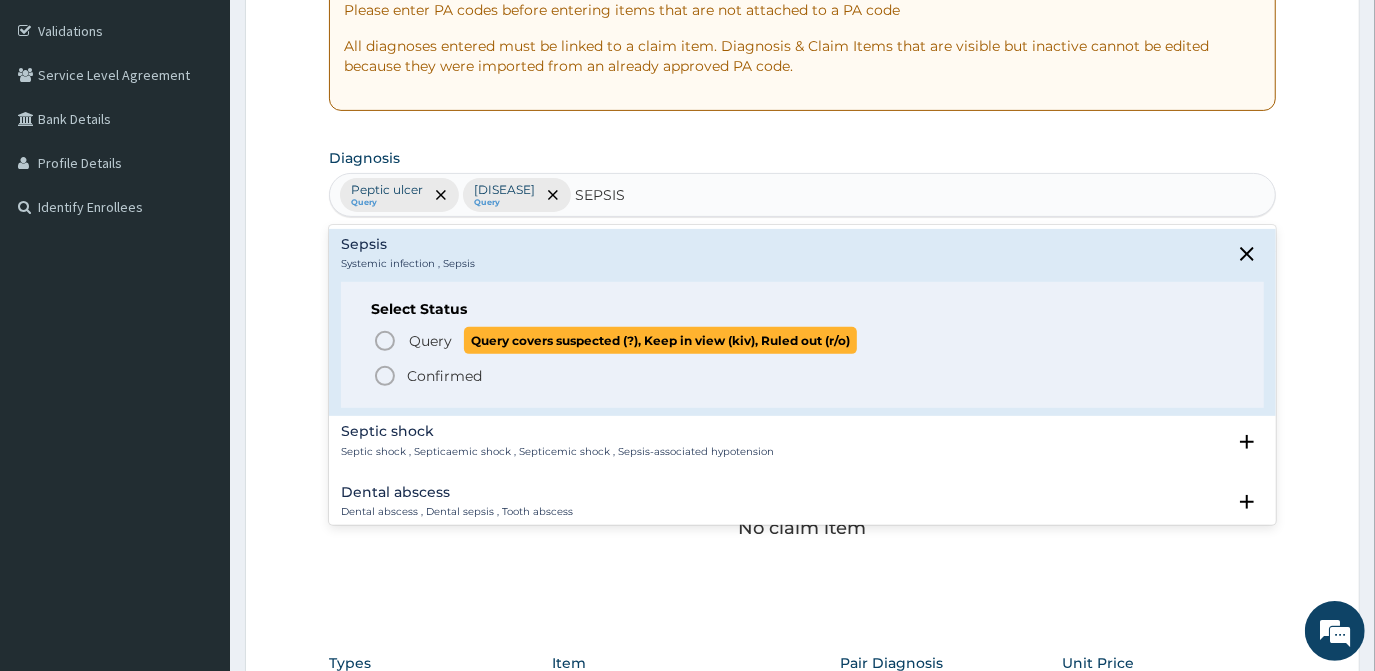 click on "Query" at bounding box center (430, 341) 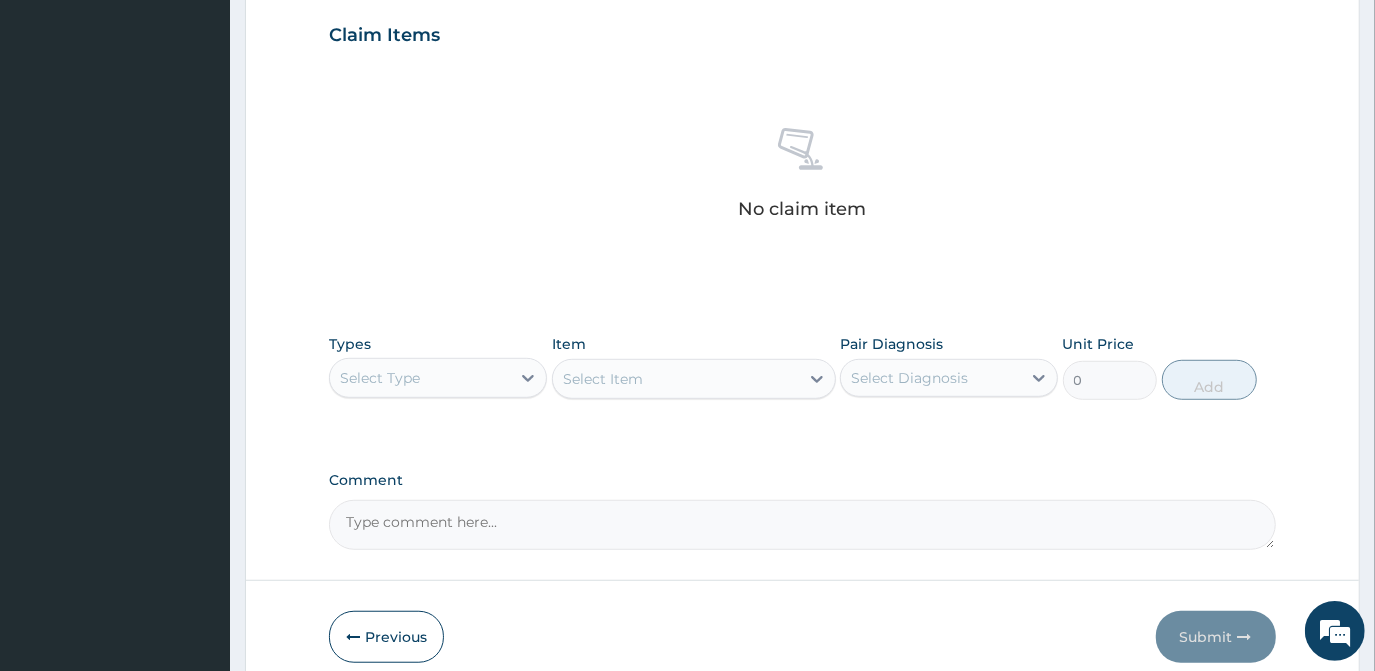scroll, scrollTop: 727, scrollLeft: 0, axis: vertical 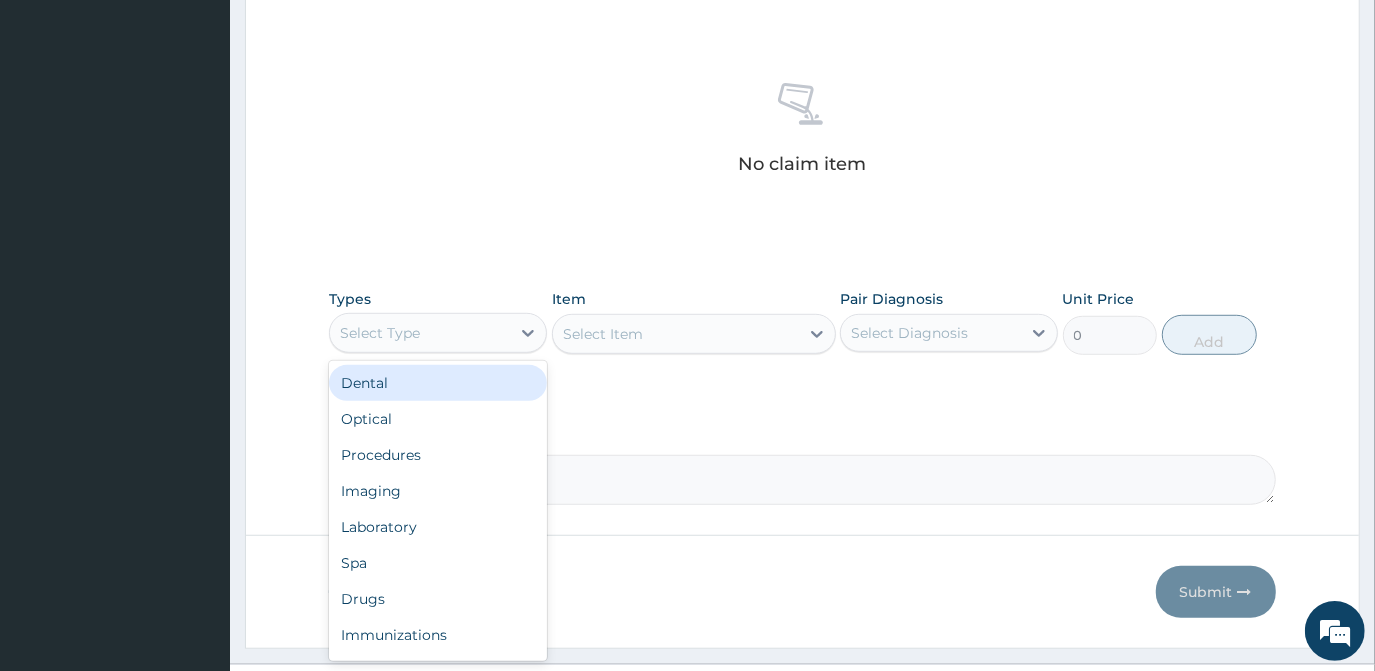 click on "Select Type" at bounding box center (420, 333) 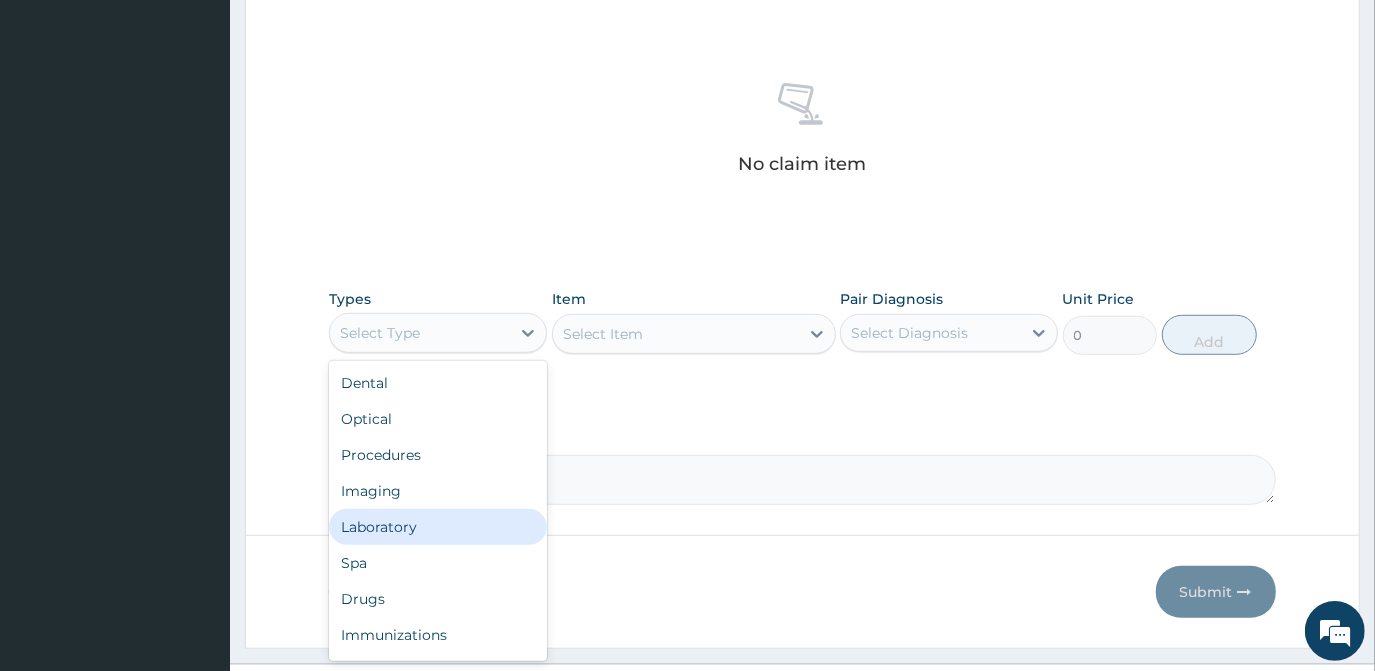 click on "Laboratory" at bounding box center (438, 527) 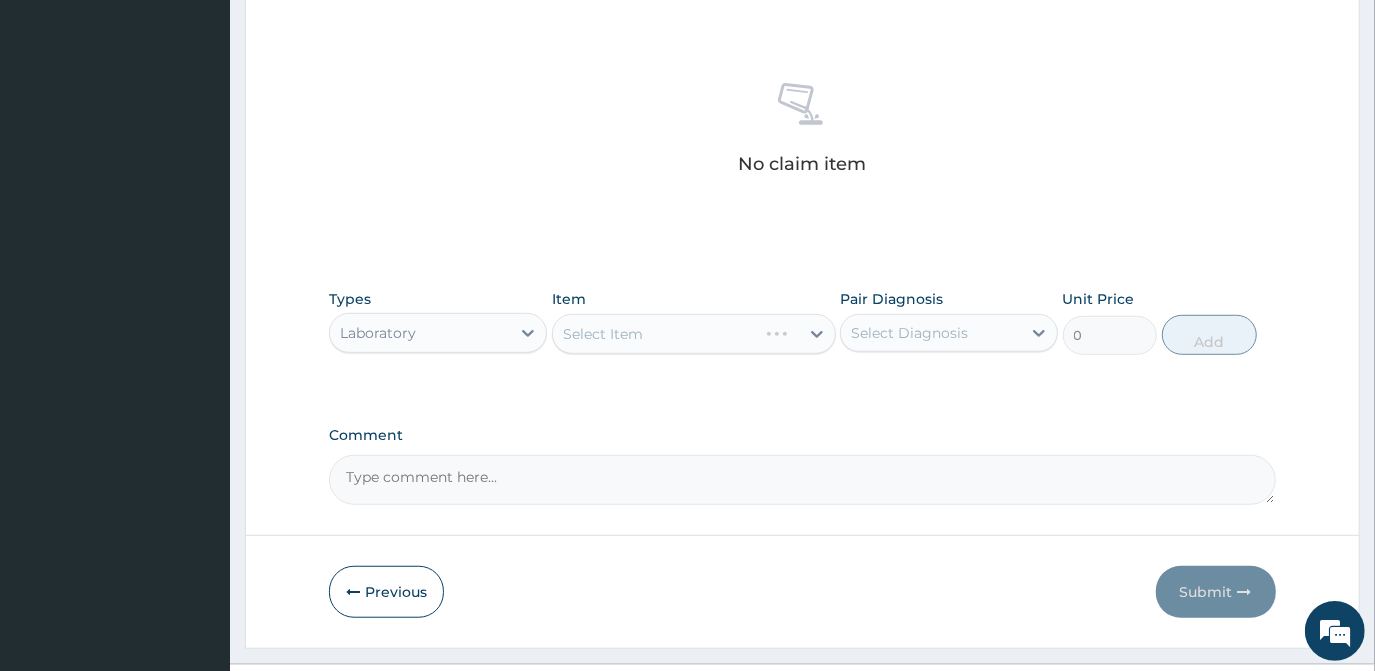 click on "Select Item" at bounding box center [694, 334] 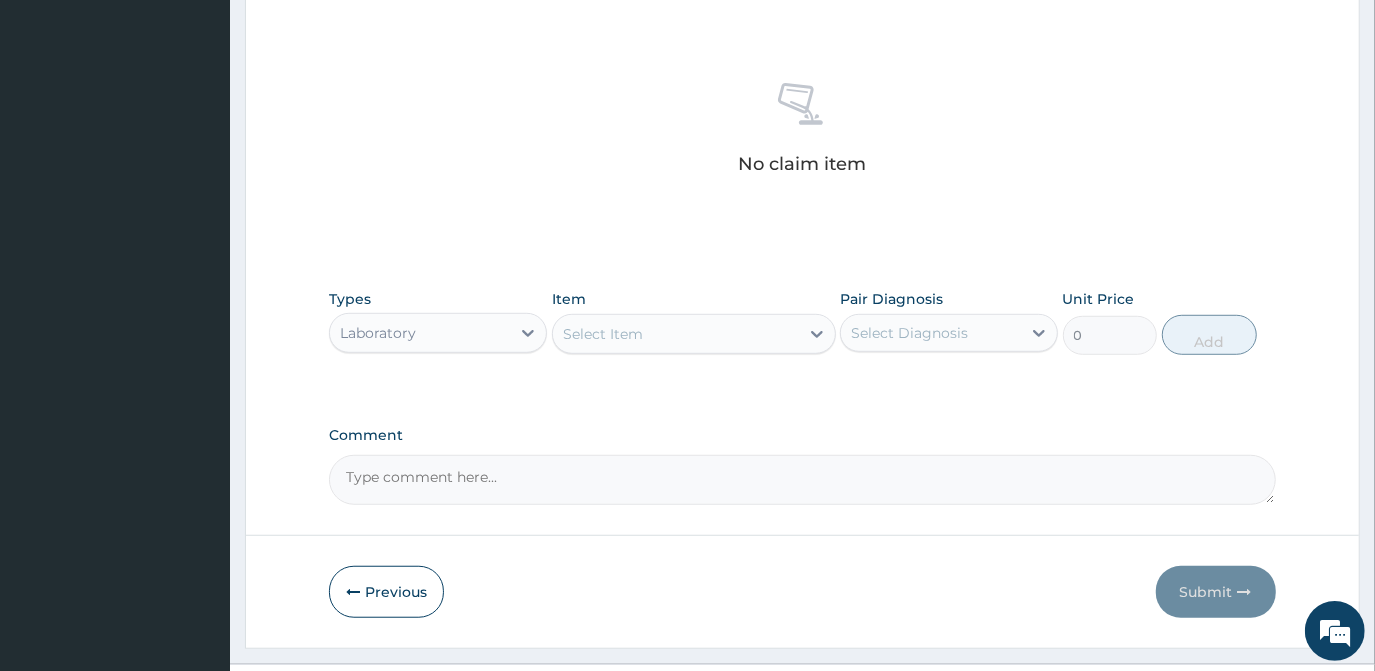 click on "Select Item" at bounding box center [676, 334] 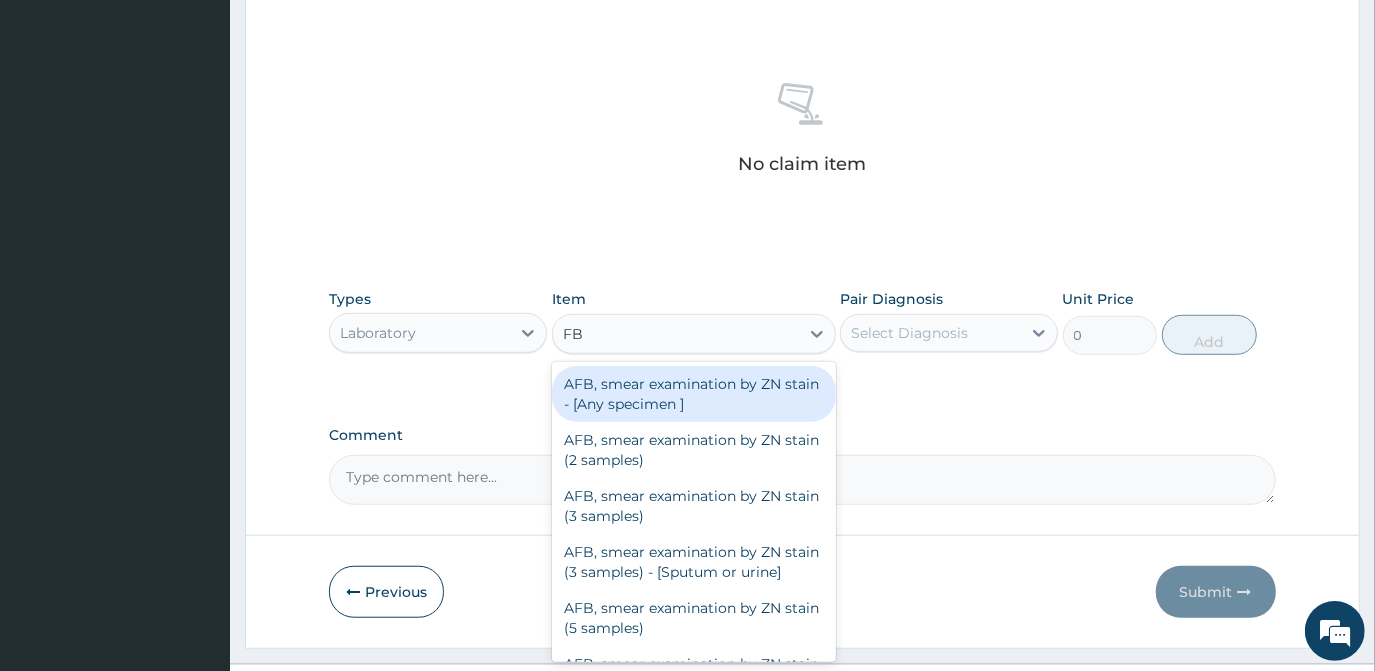 type on "FBC" 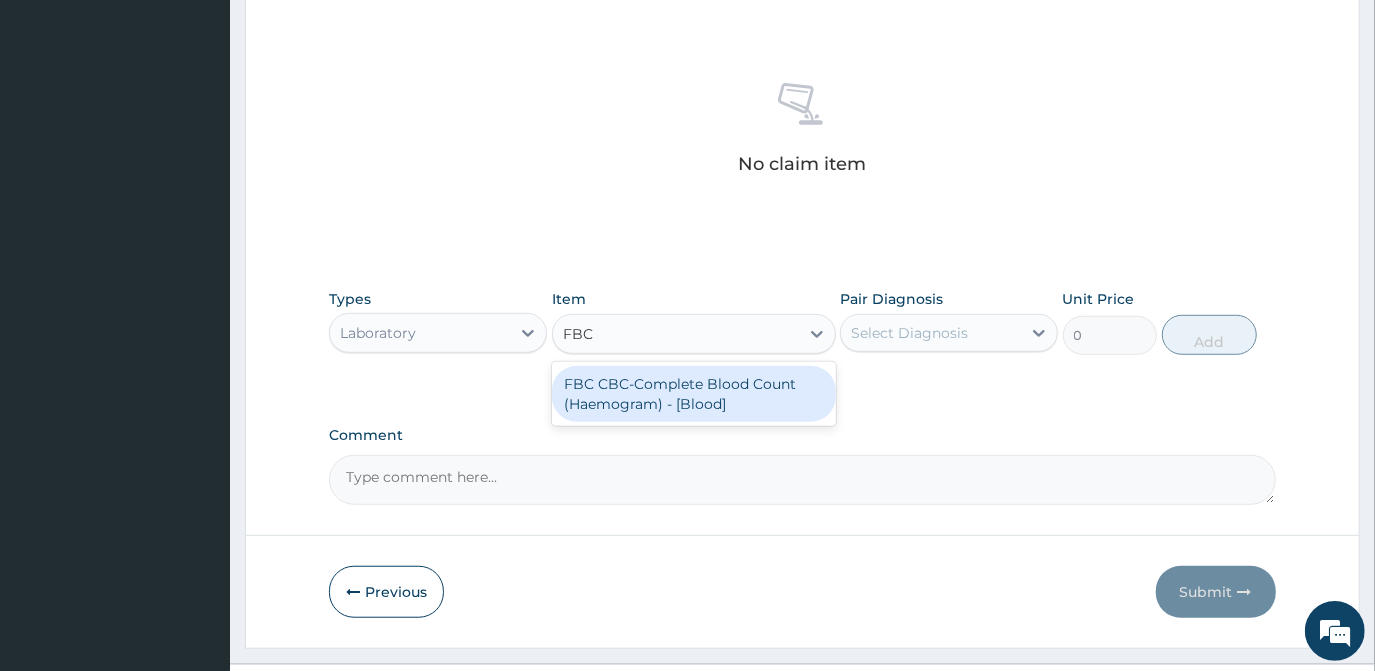 click on "FBC CBC-Complete Blood Count (Haemogram) - [Blood]" at bounding box center (694, 394) 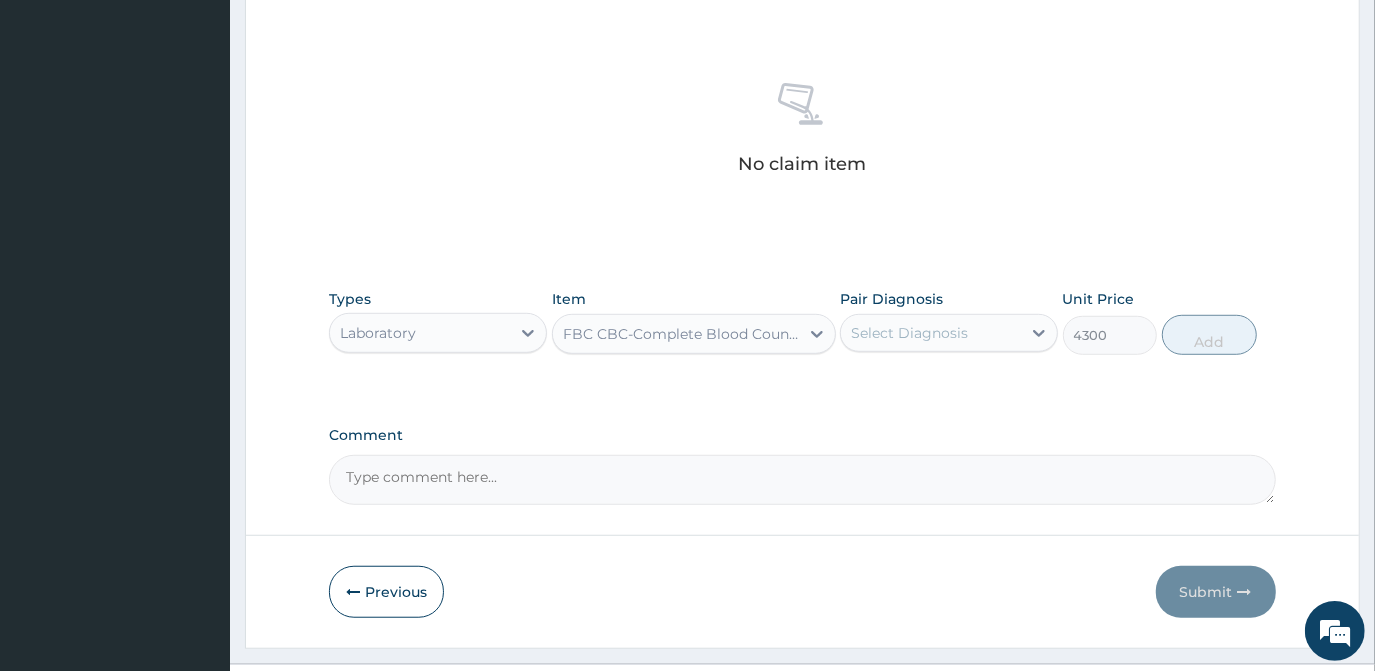 click on "Select Diagnosis" at bounding box center [909, 333] 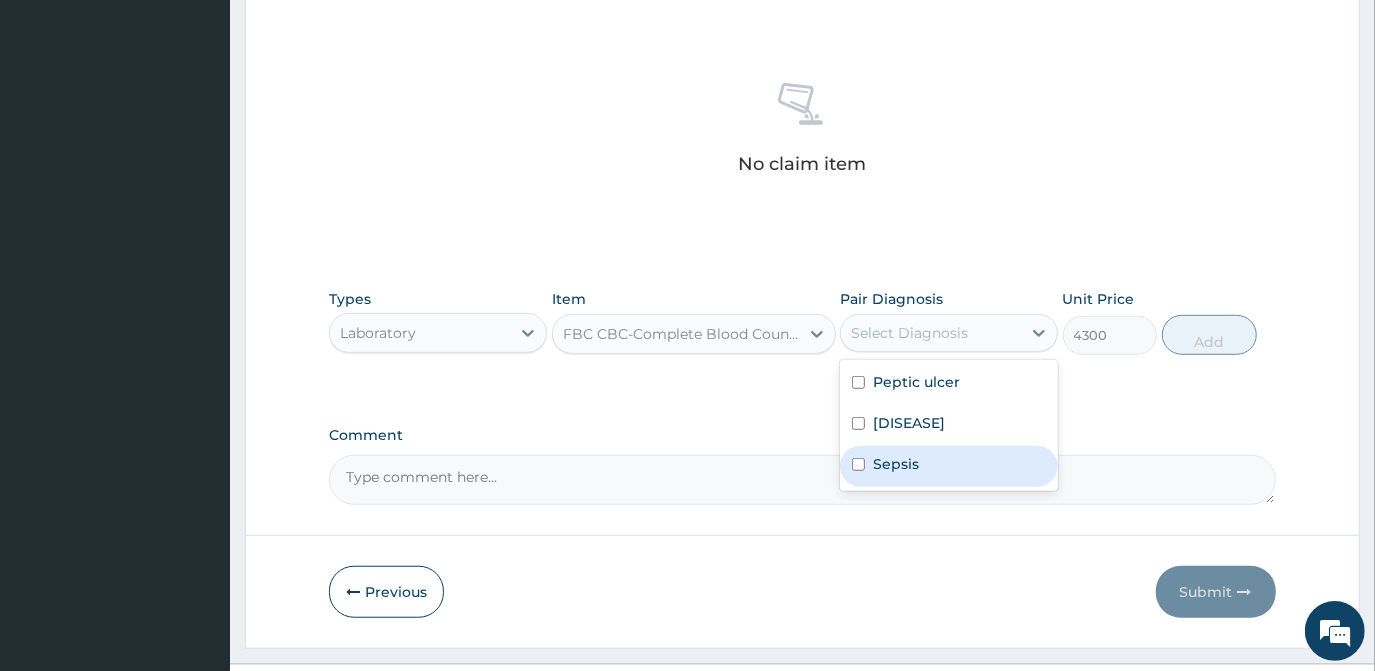 click on "Sepsis" at bounding box center [896, 464] 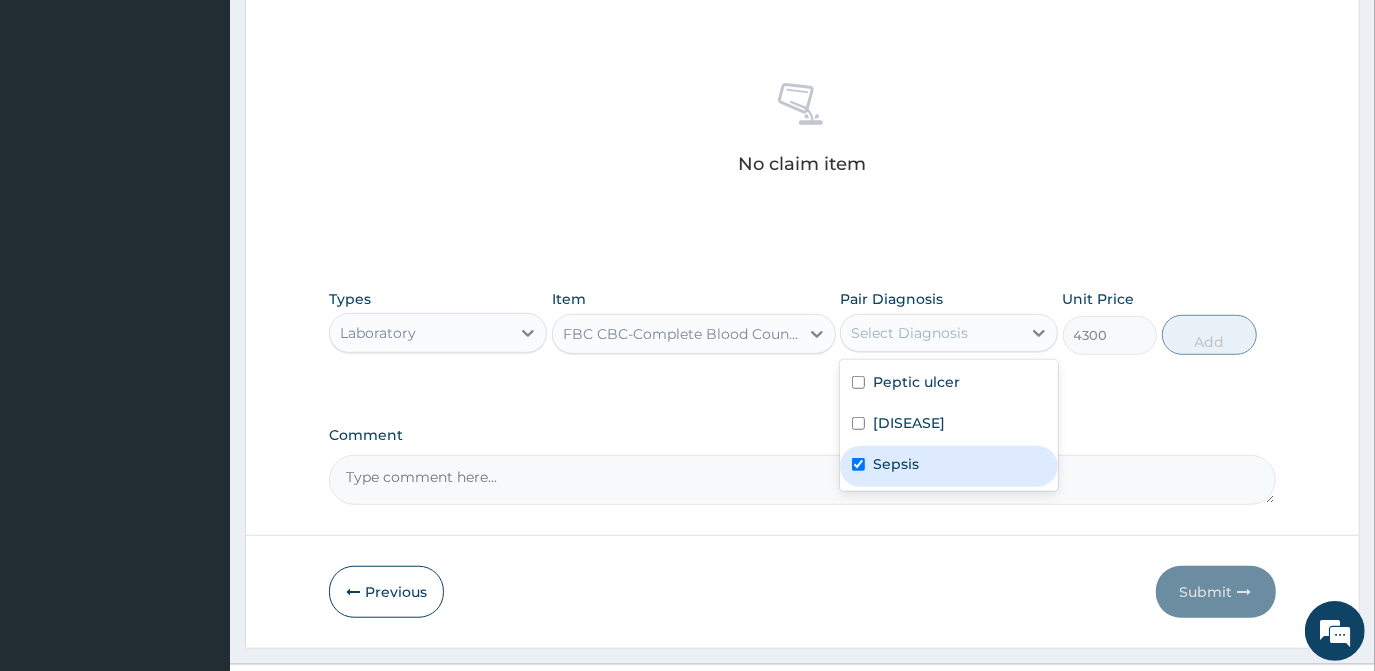 checkbox on "true" 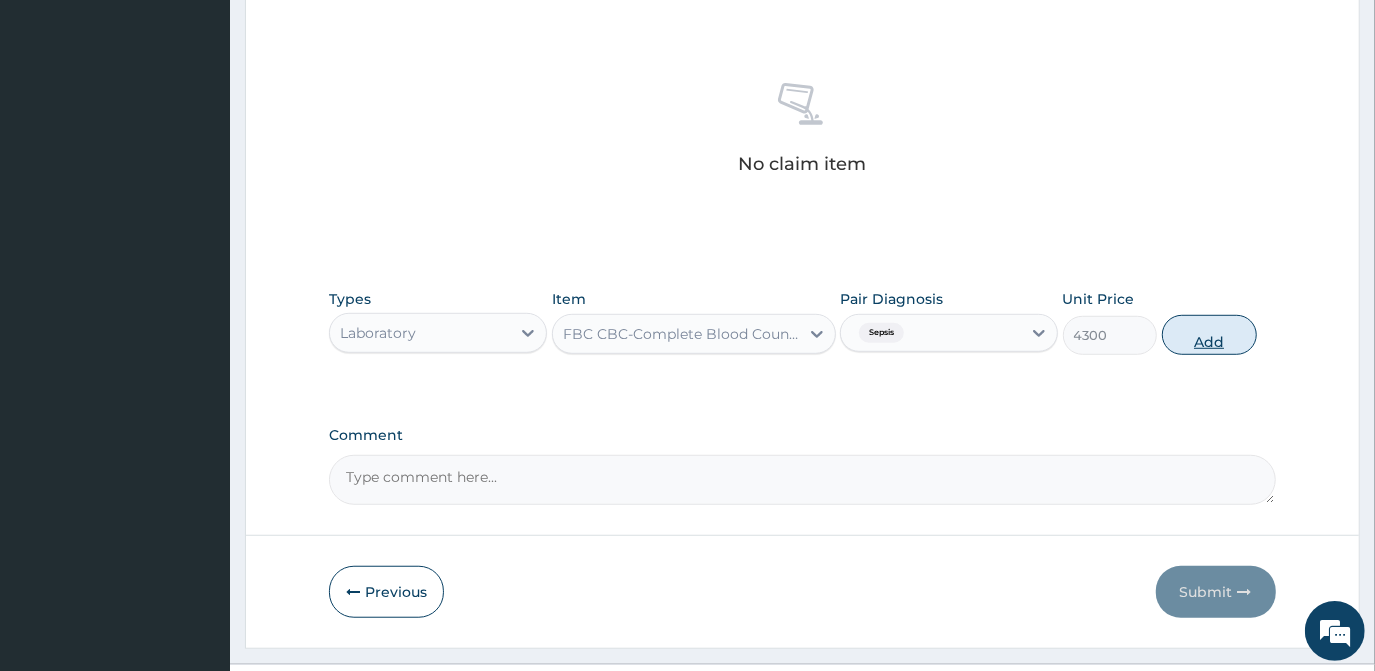 click on "Add" at bounding box center (1209, 335) 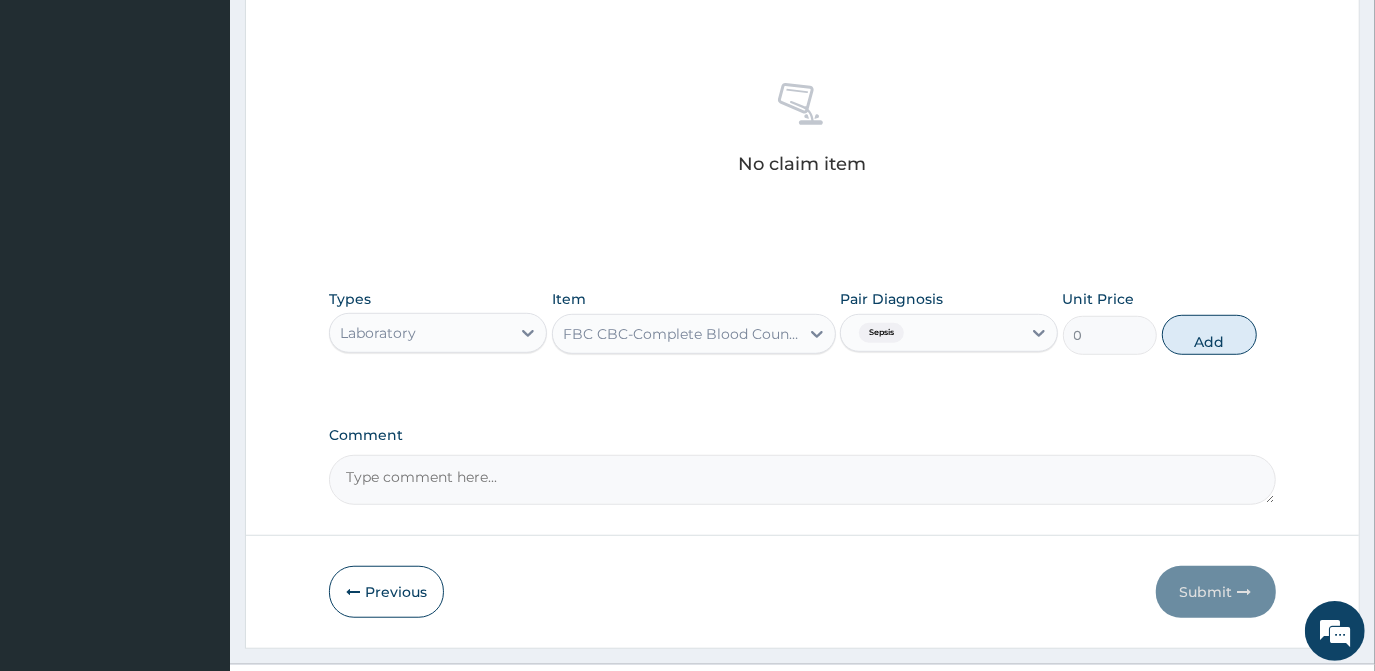 scroll, scrollTop: 696, scrollLeft: 0, axis: vertical 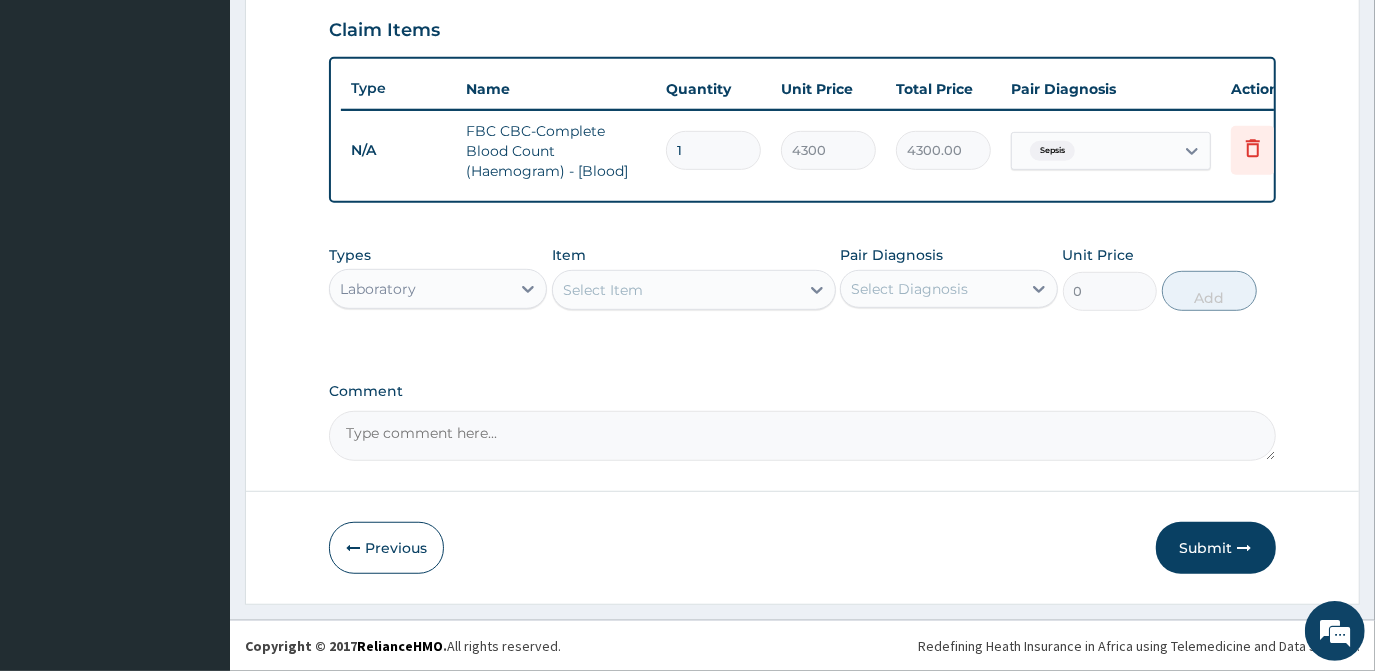 click on "Select Item" at bounding box center [676, 290] 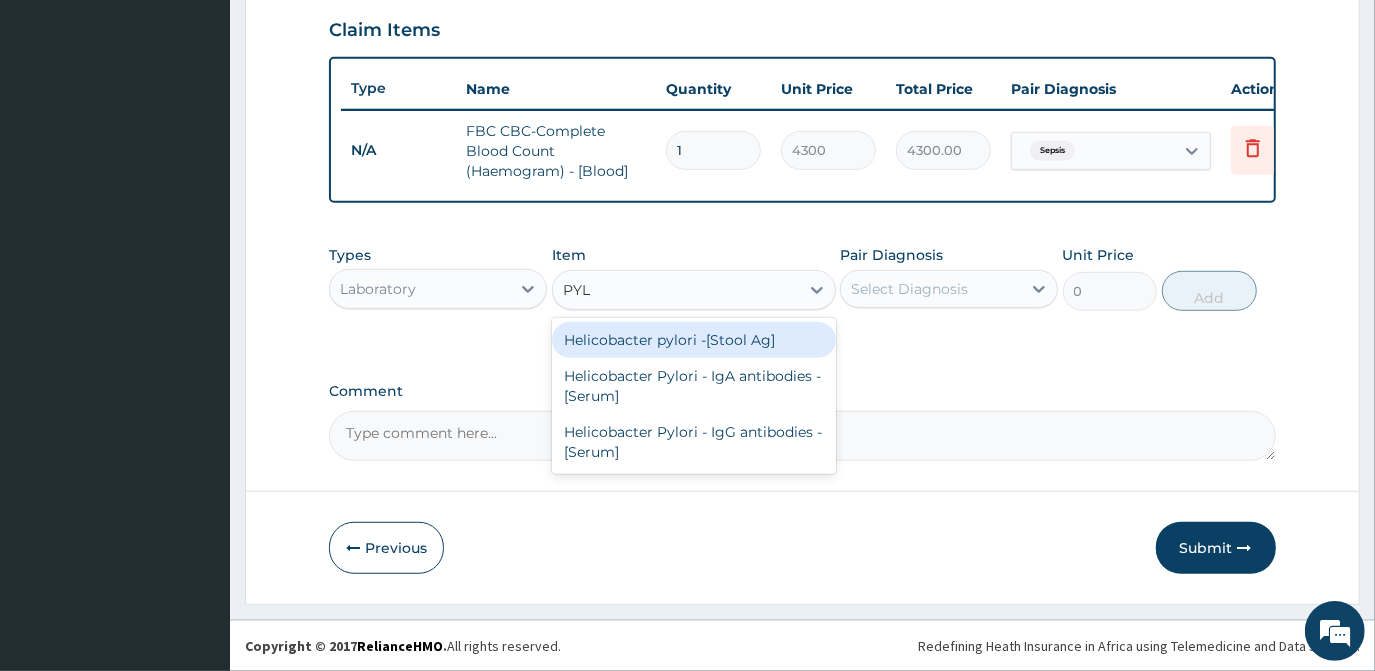 type on "PYLO" 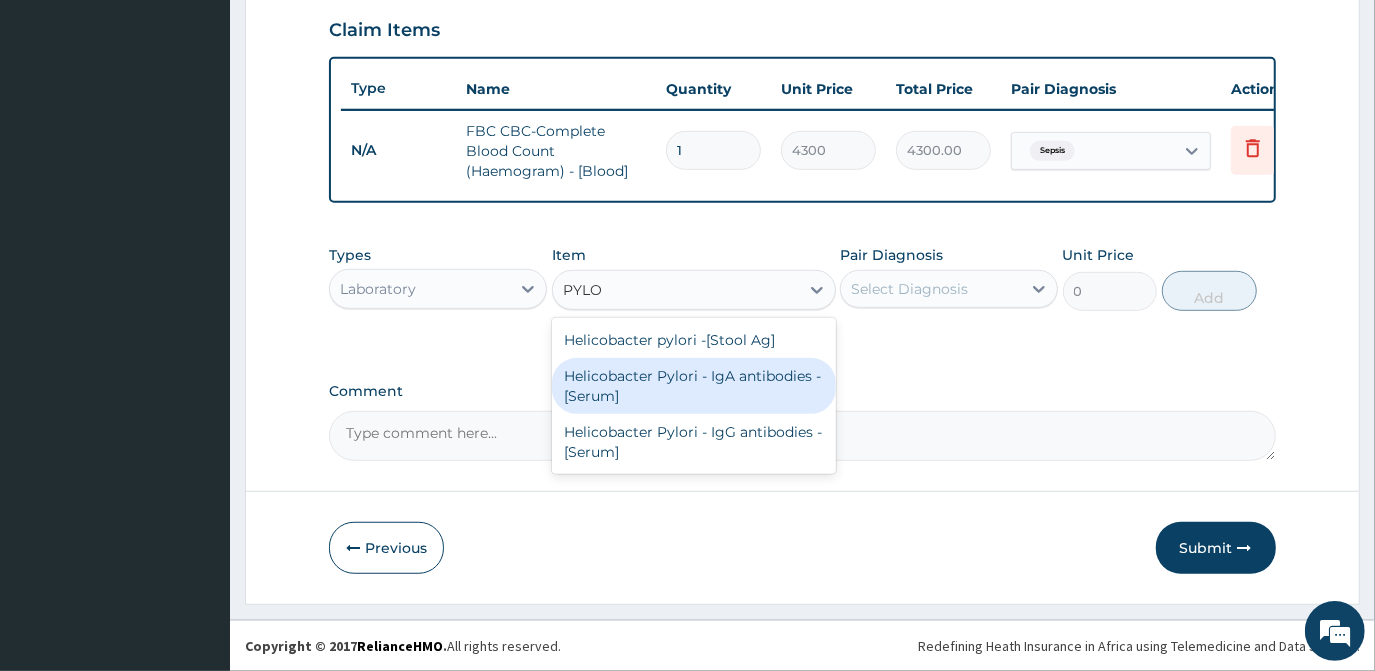 click on "Helicobacter Pylori - IgA antibodies - [Serum]" at bounding box center (694, 386) 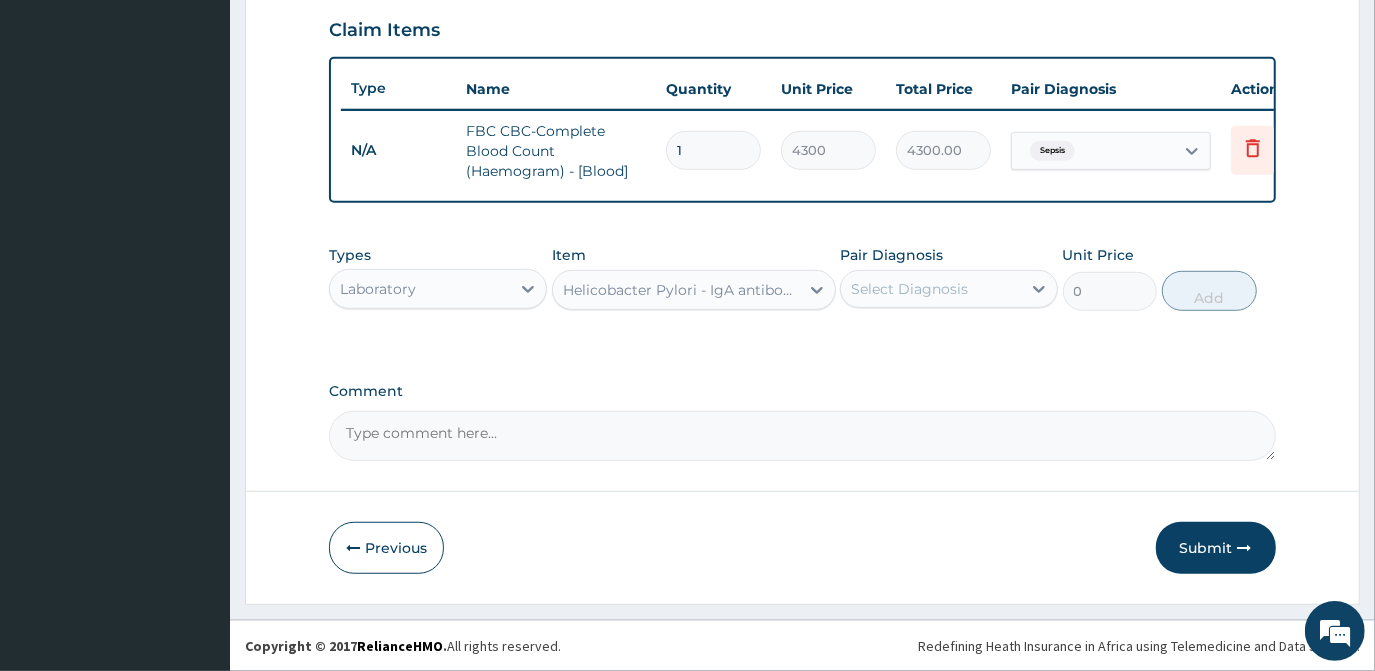type 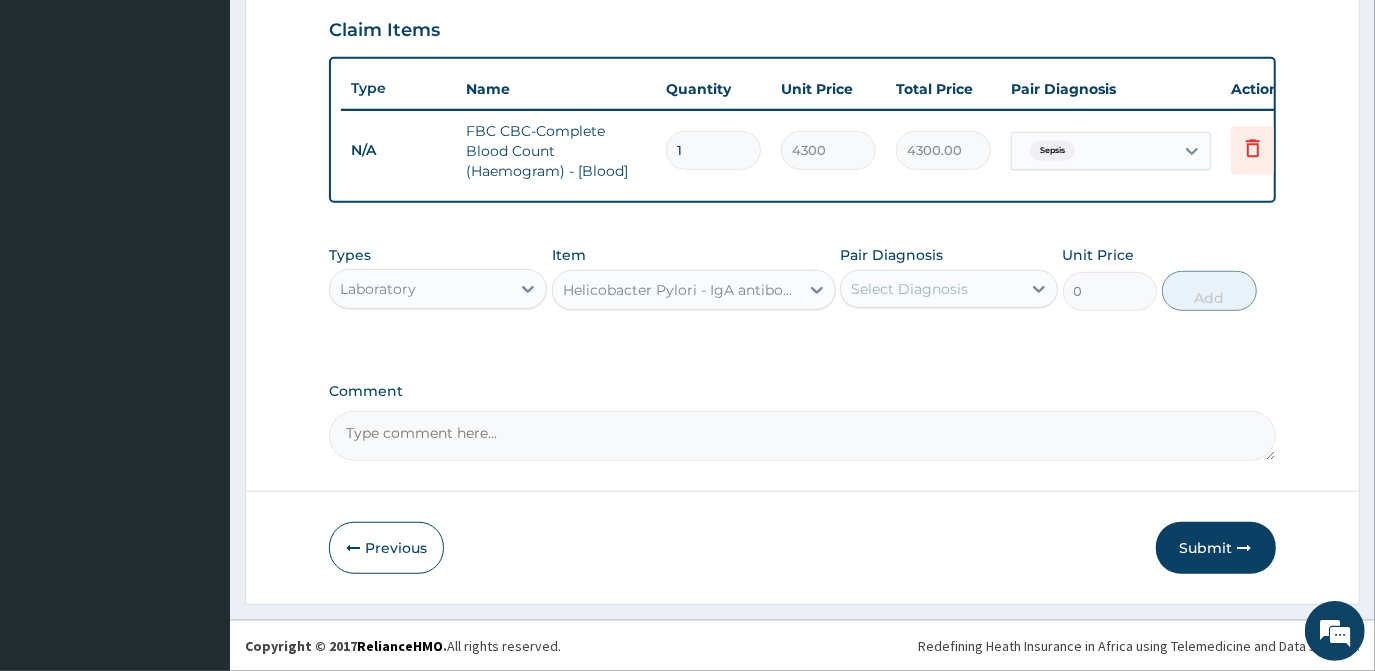 type on "5375" 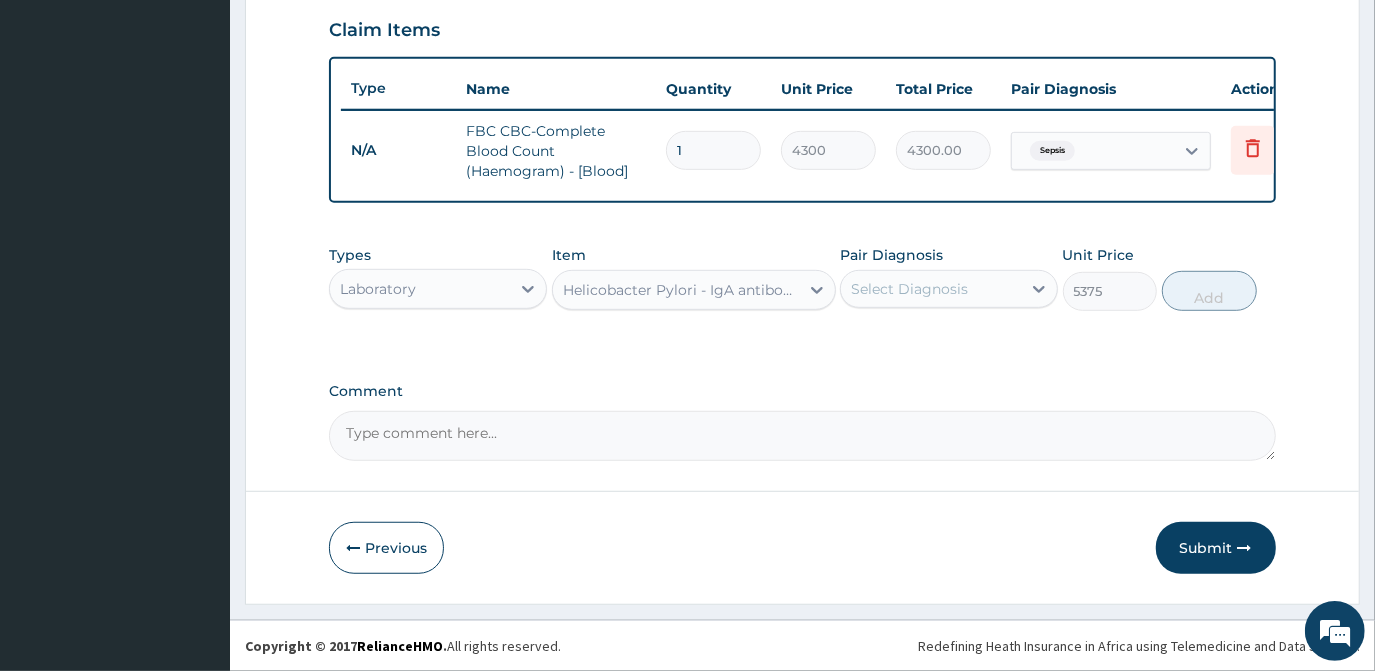 click on "Helicobacter Pylori - IgA antibodies - [Serum]" at bounding box center [682, 290] 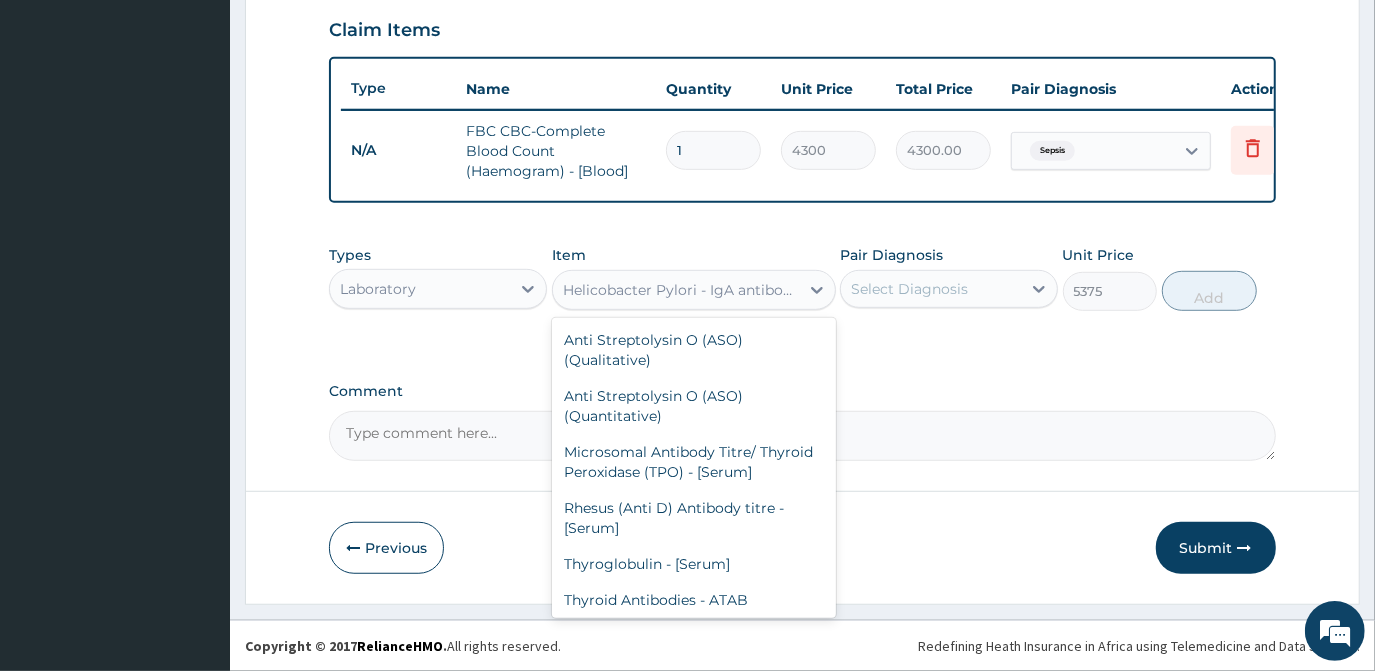 scroll, scrollTop: 0, scrollLeft: 0, axis: both 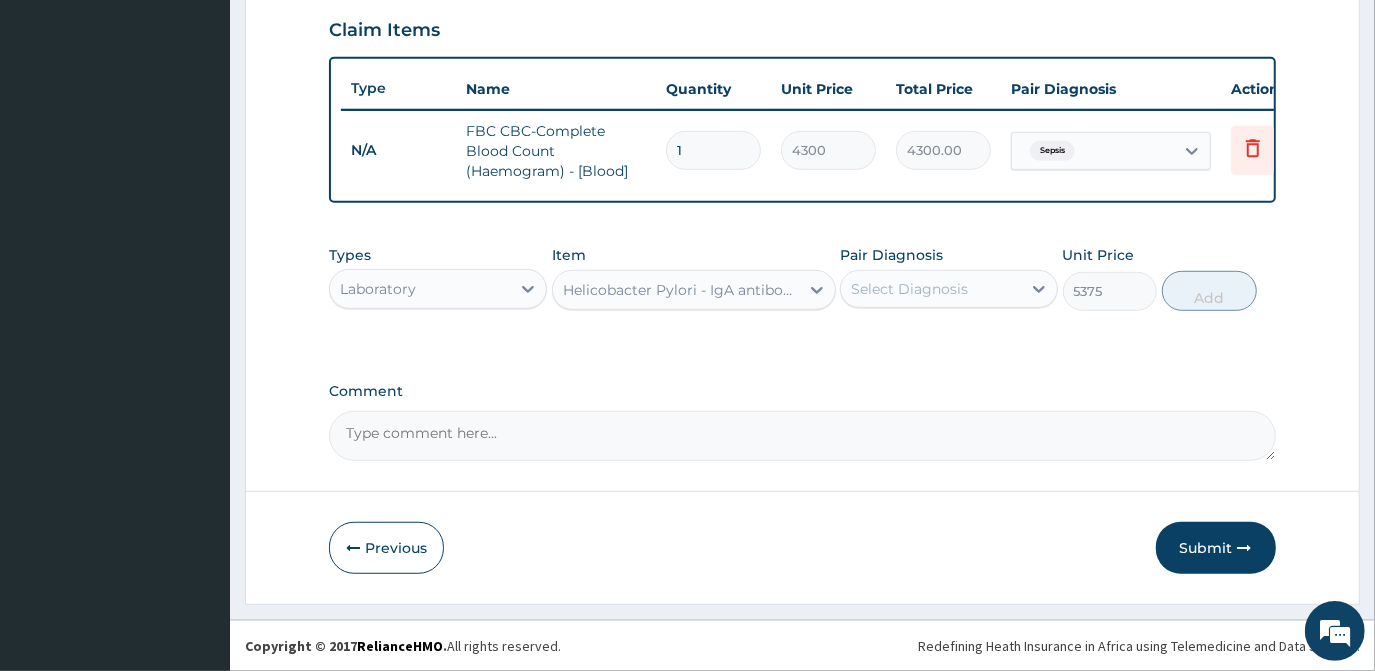click on "Helicobacter Pylori - IgA antibodies - [Serum]" at bounding box center [682, 290] 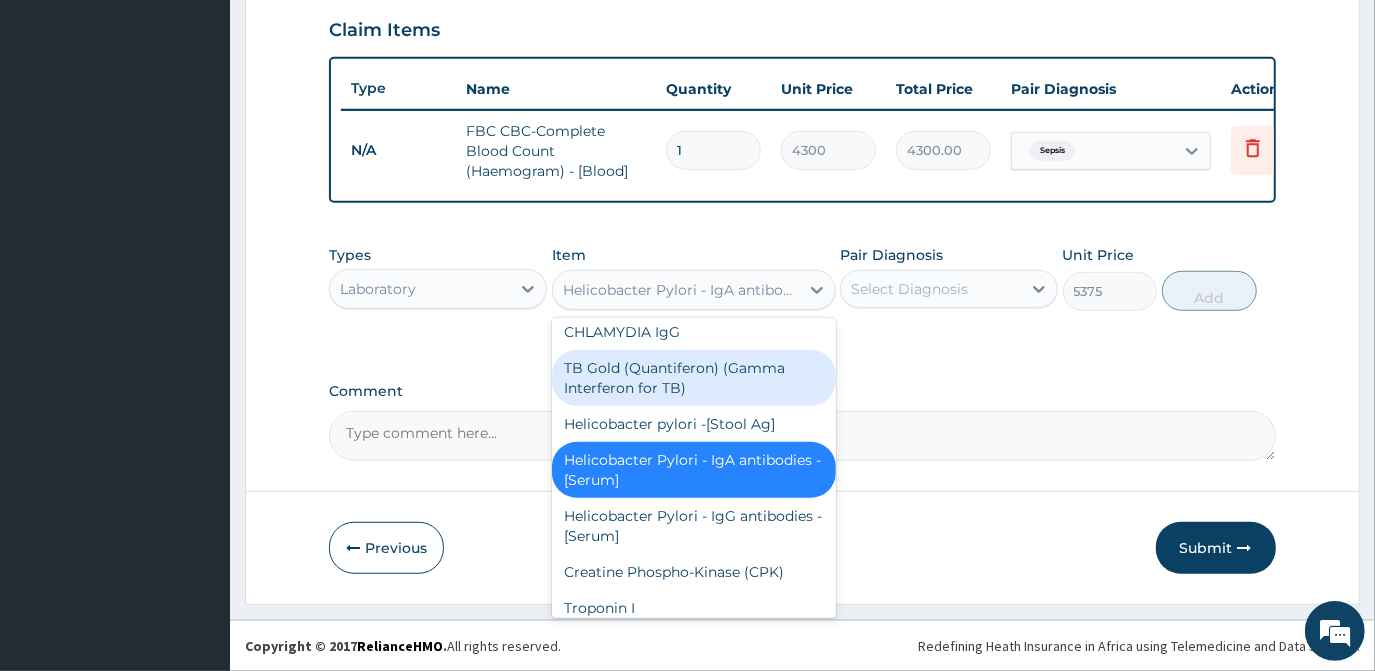 scroll, scrollTop: 2613, scrollLeft: 0, axis: vertical 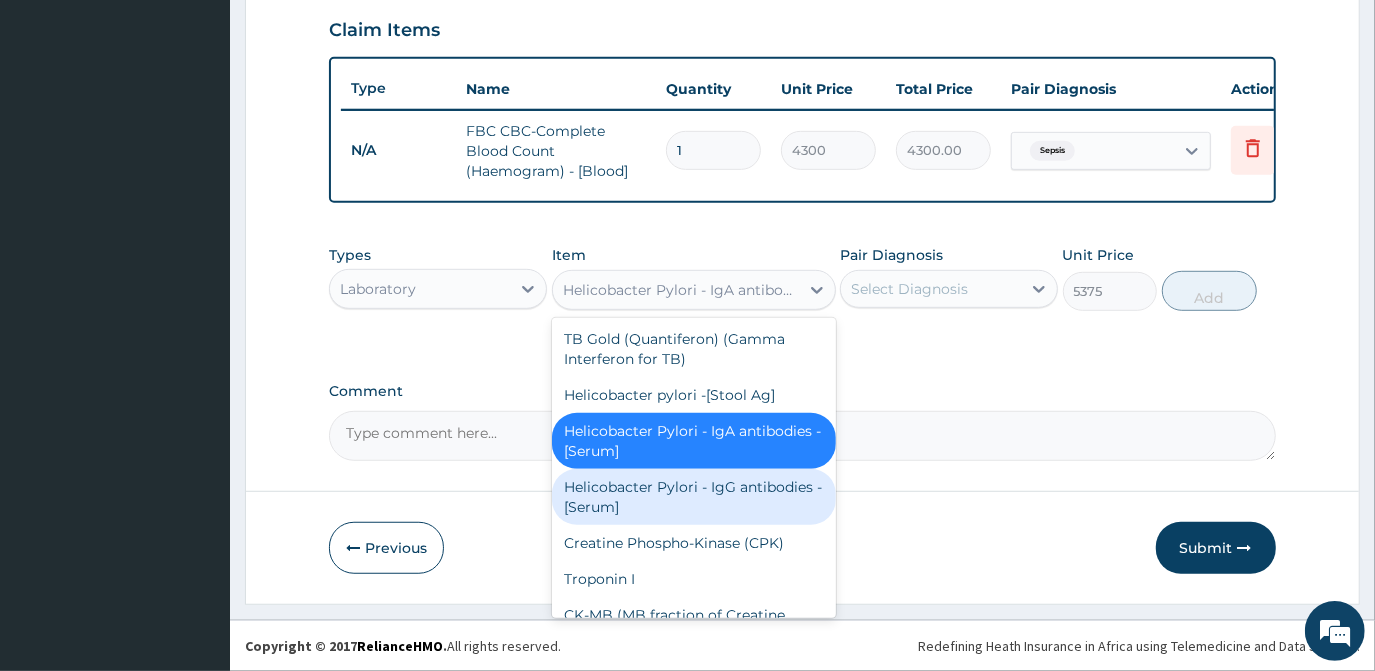 click on "Helicobacter Pylori - IgG antibodies - [Serum]" at bounding box center [694, 497] 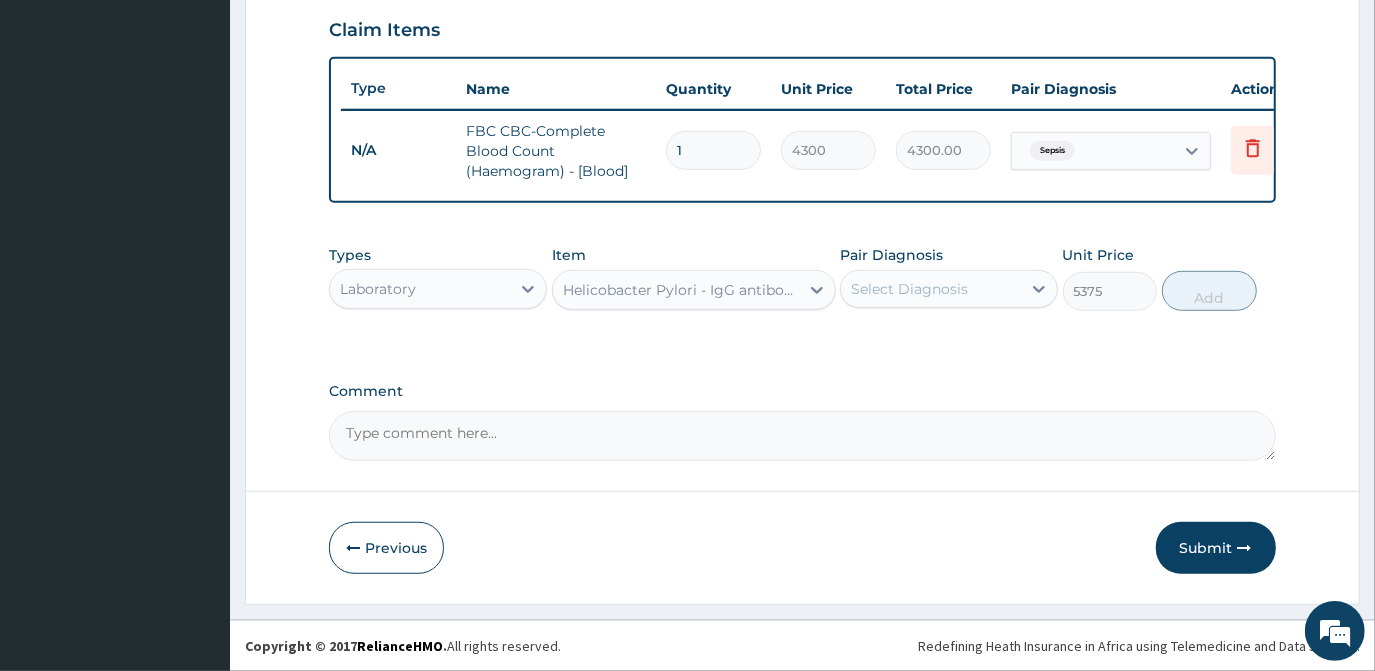 click on "Helicobacter Pylori - IgG antibodies - [Serum]" at bounding box center (682, 290) 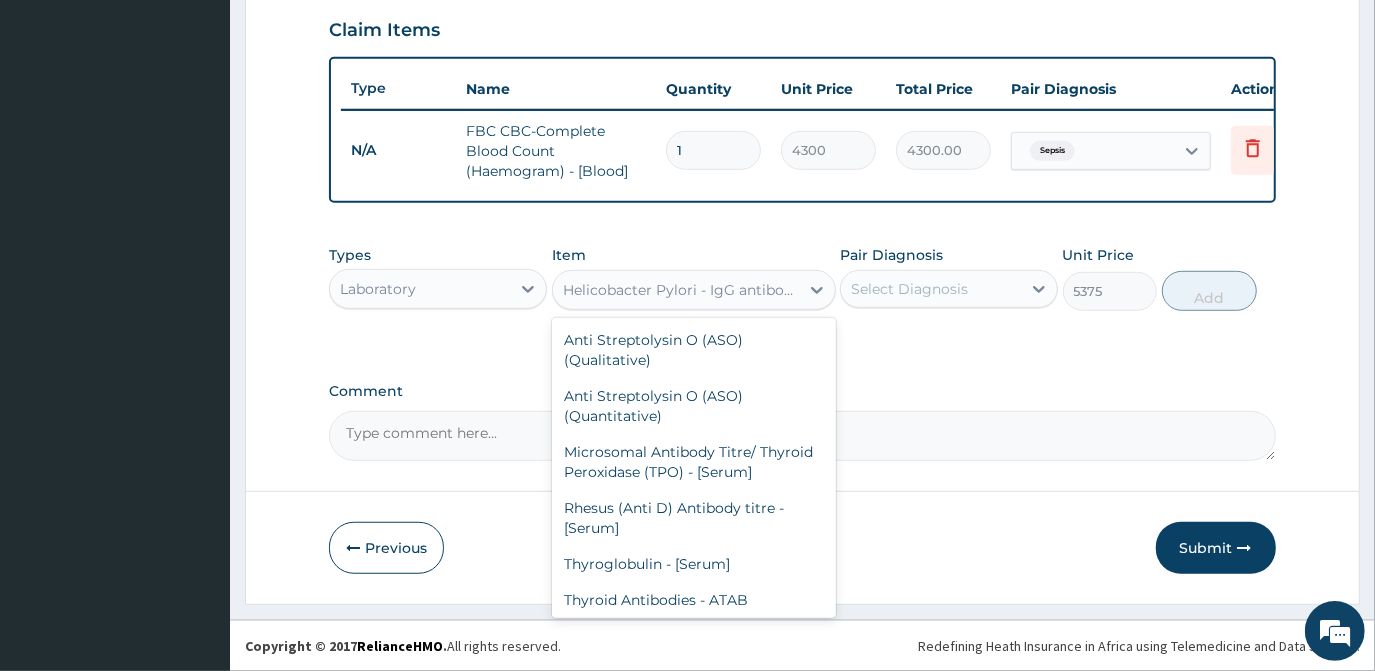 scroll, scrollTop: 2578, scrollLeft: 0, axis: vertical 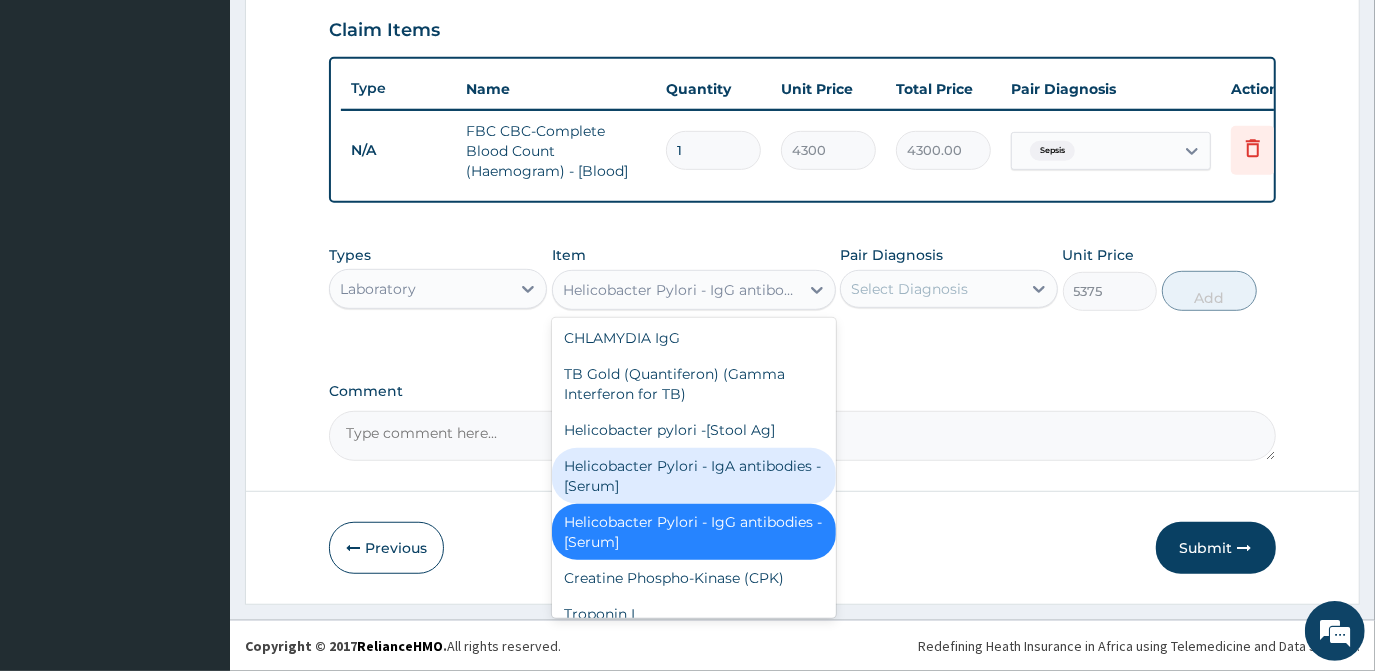 click on "Helicobacter Pylori - IgA antibodies - [Serum]" at bounding box center [694, 476] 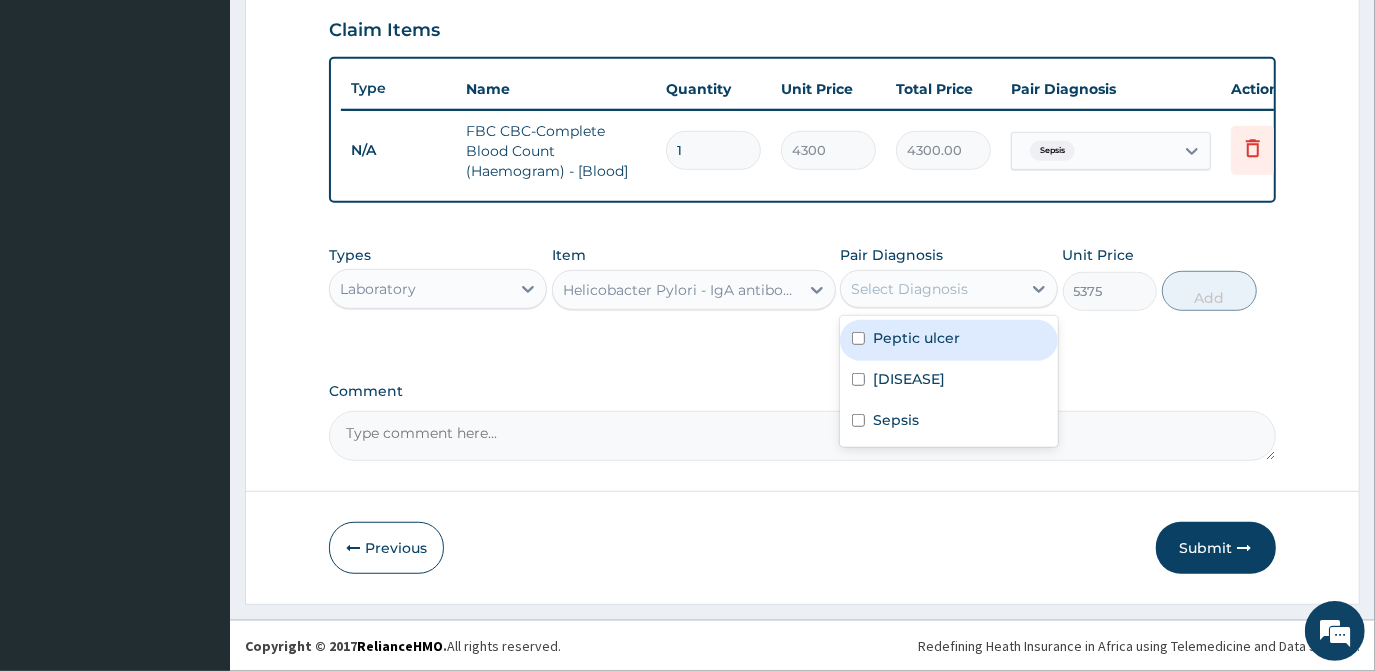 click on "Select Diagnosis" at bounding box center (909, 289) 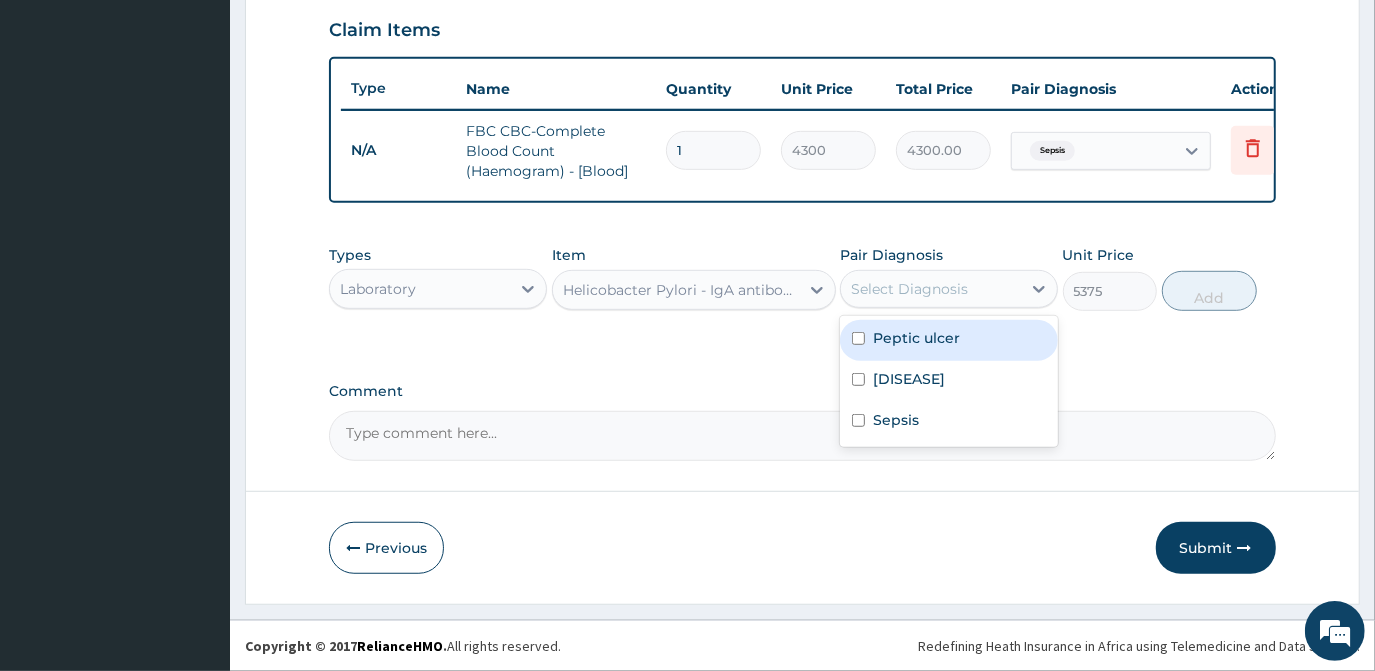 click on "Peptic ulcer" at bounding box center (916, 338) 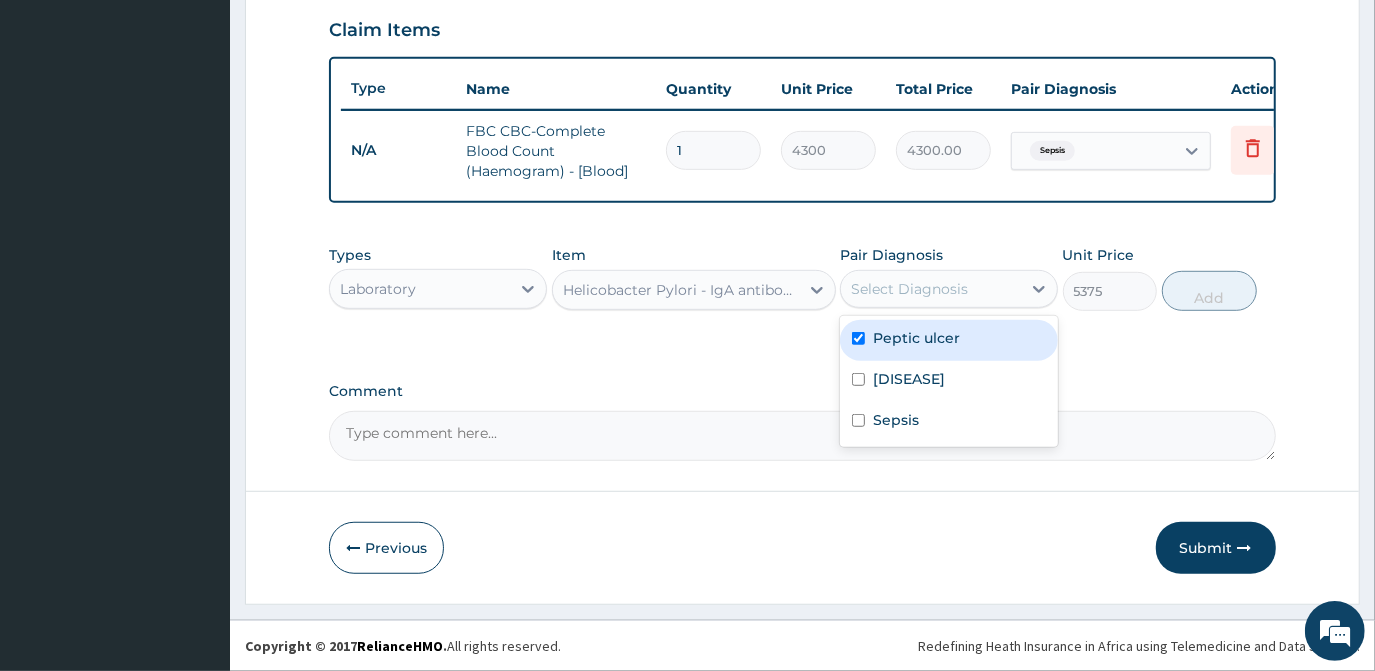 checkbox on "true" 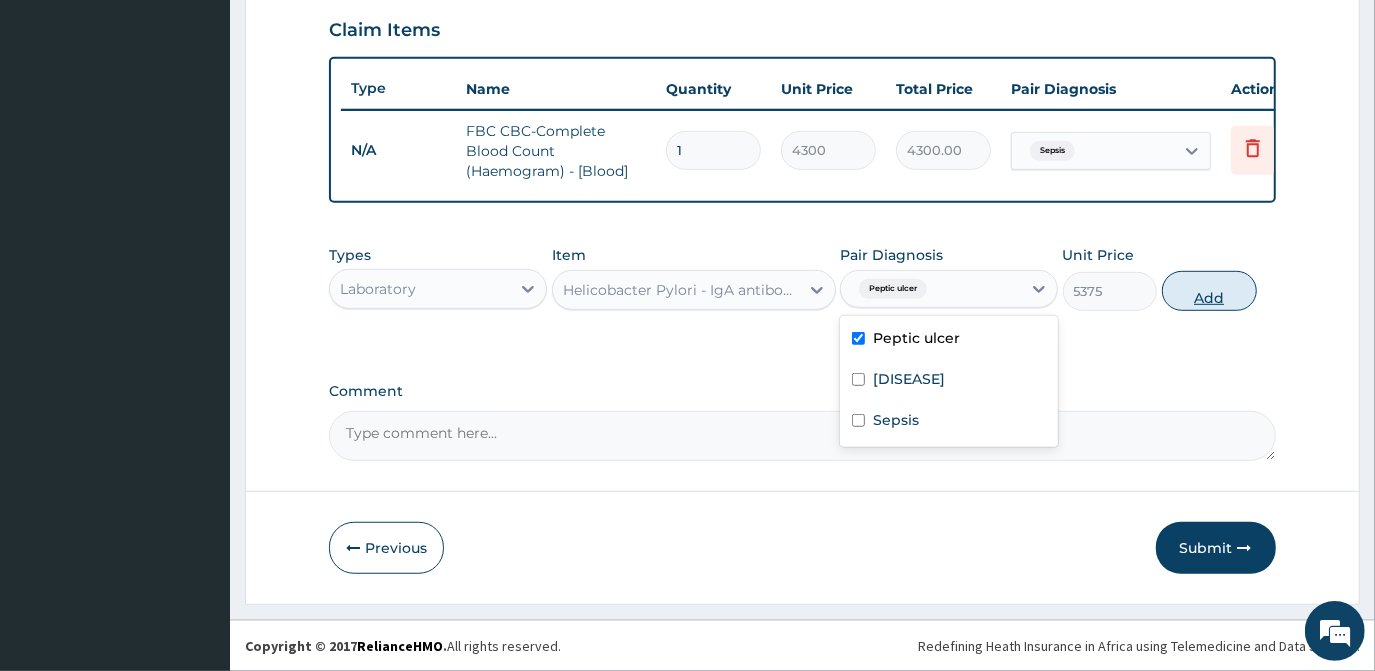 click on "Add" at bounding box center (1209, 291) 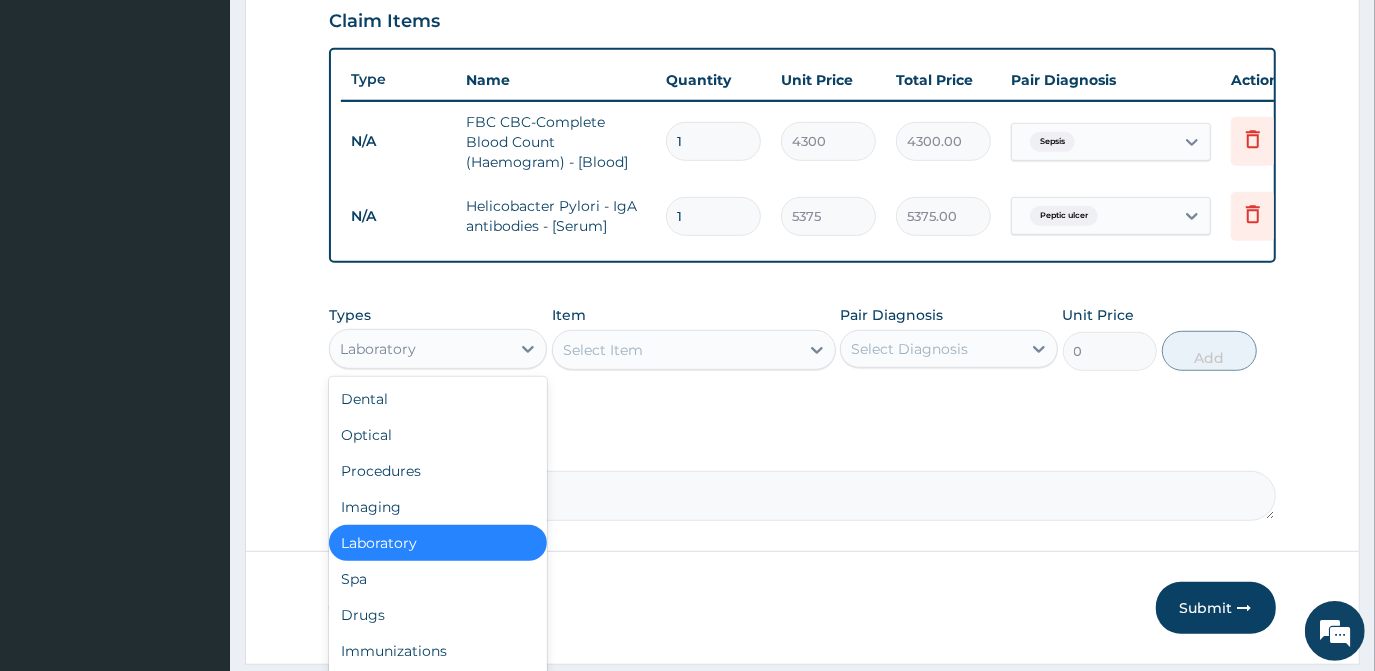 click on "Laboratory" at bounding box center [378, 349] 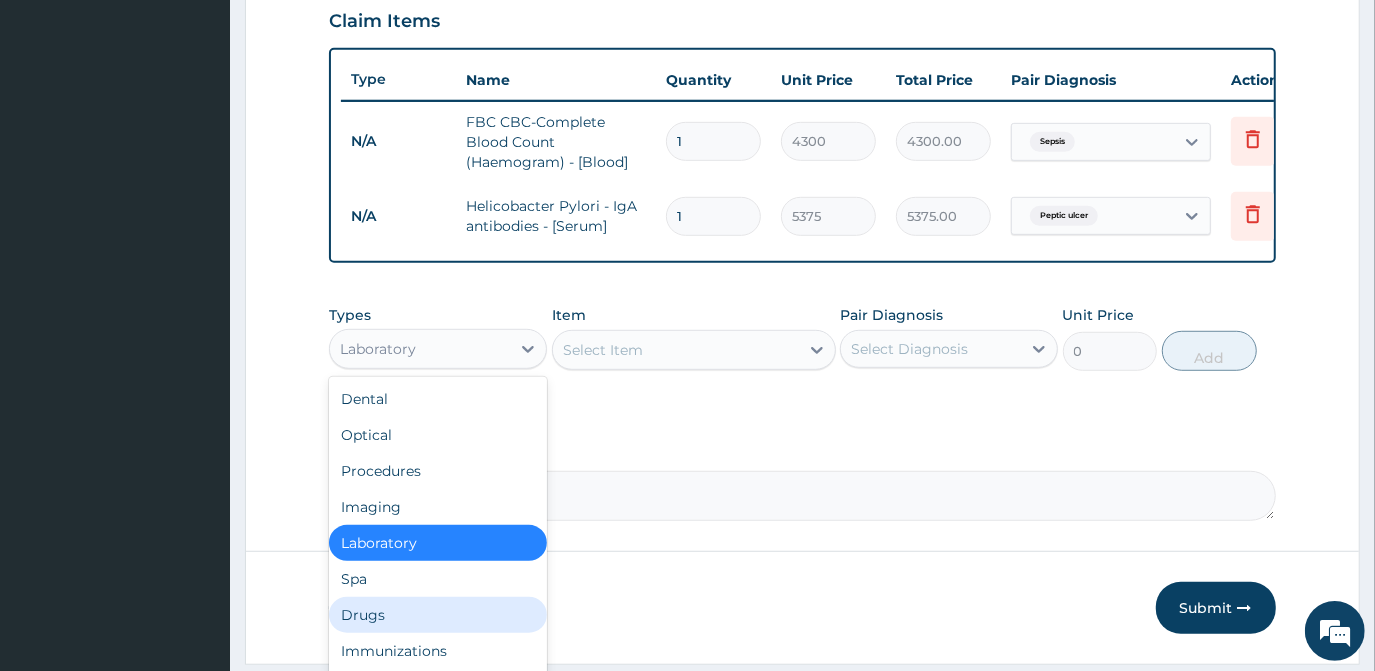 click on "Drugs" at bounding box center [438, 615] 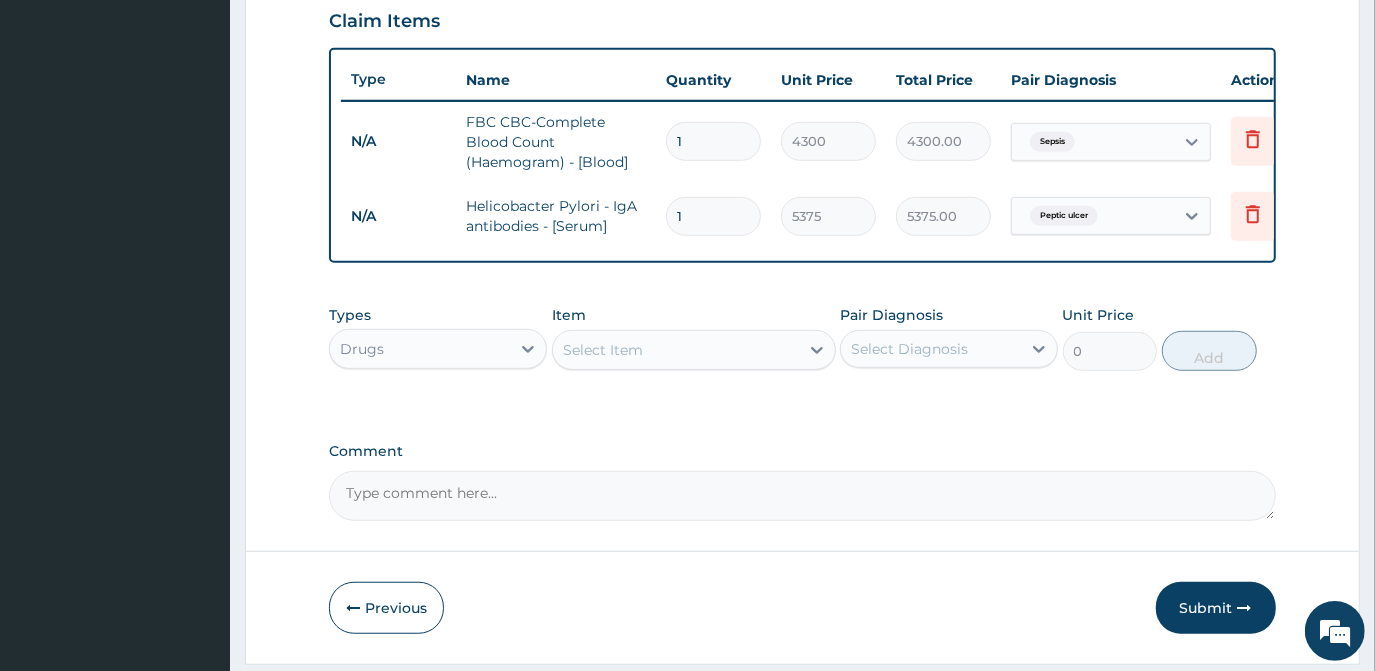click on "Select Item" at bounding box center (603, 350) 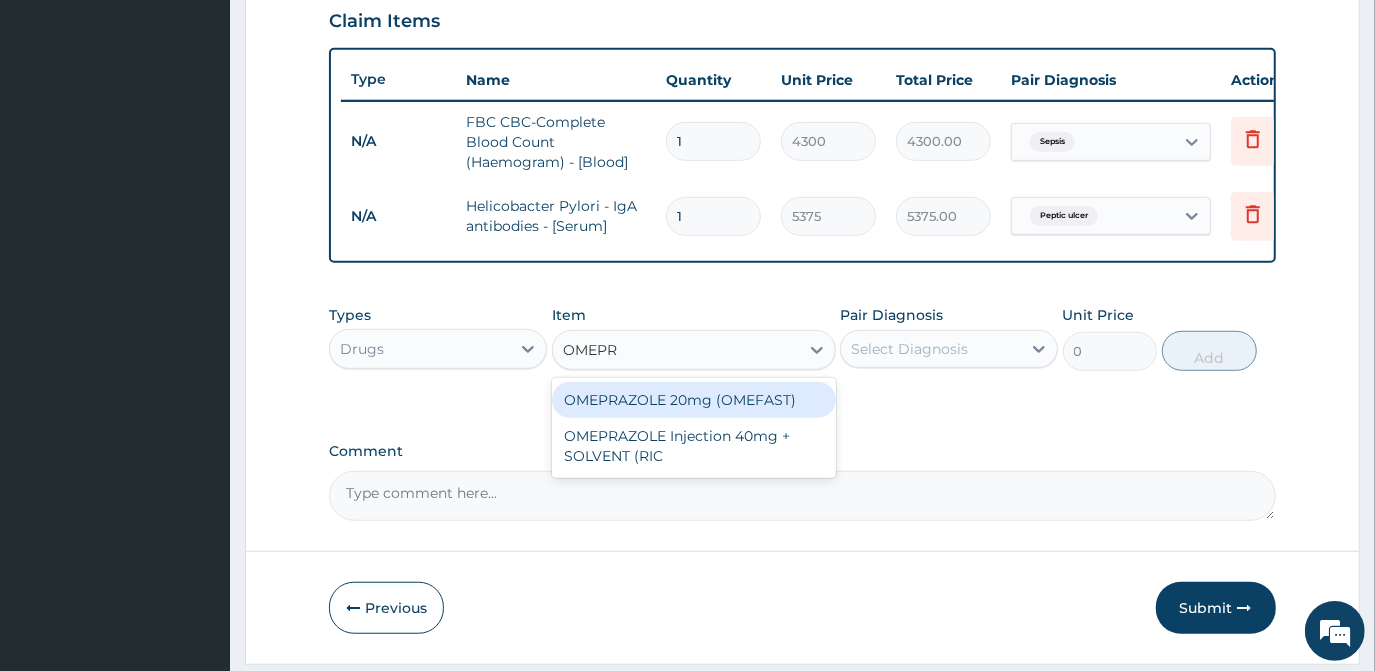 type on "OMEPRA" 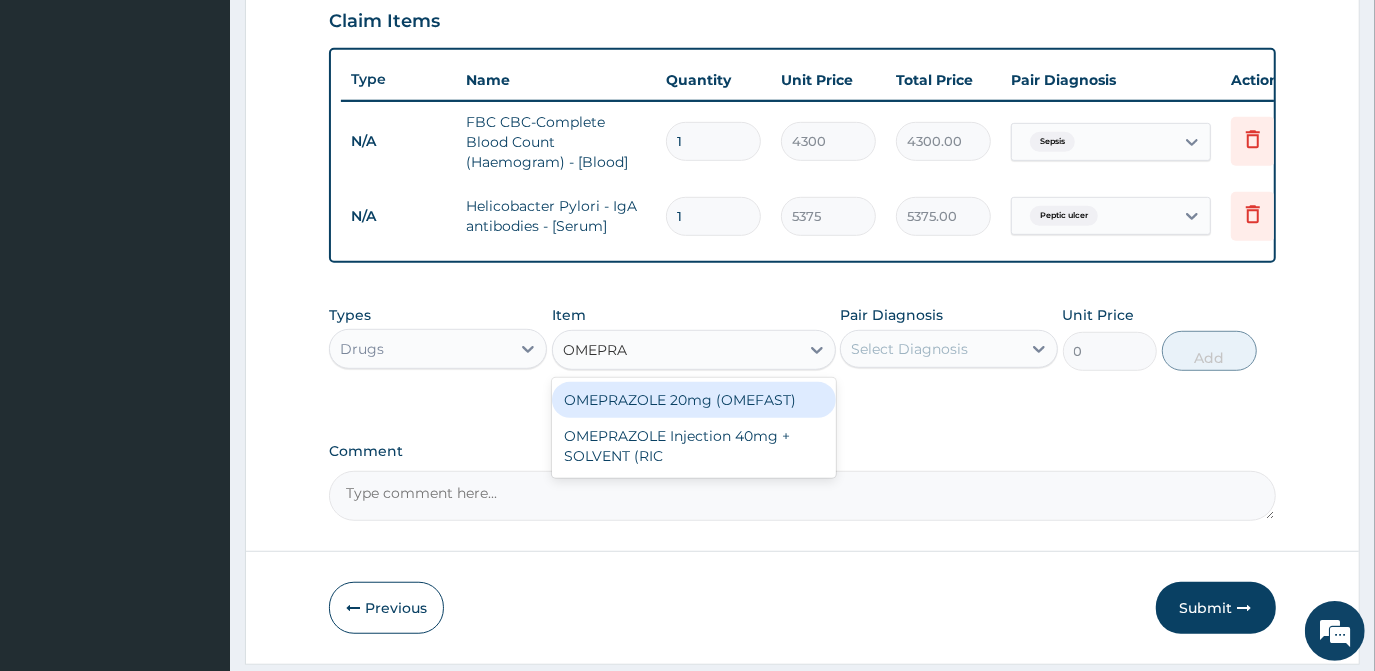 click on "OMEPRAZOLE 20mg (OMEFAST)" at bounding box center [694, 400] 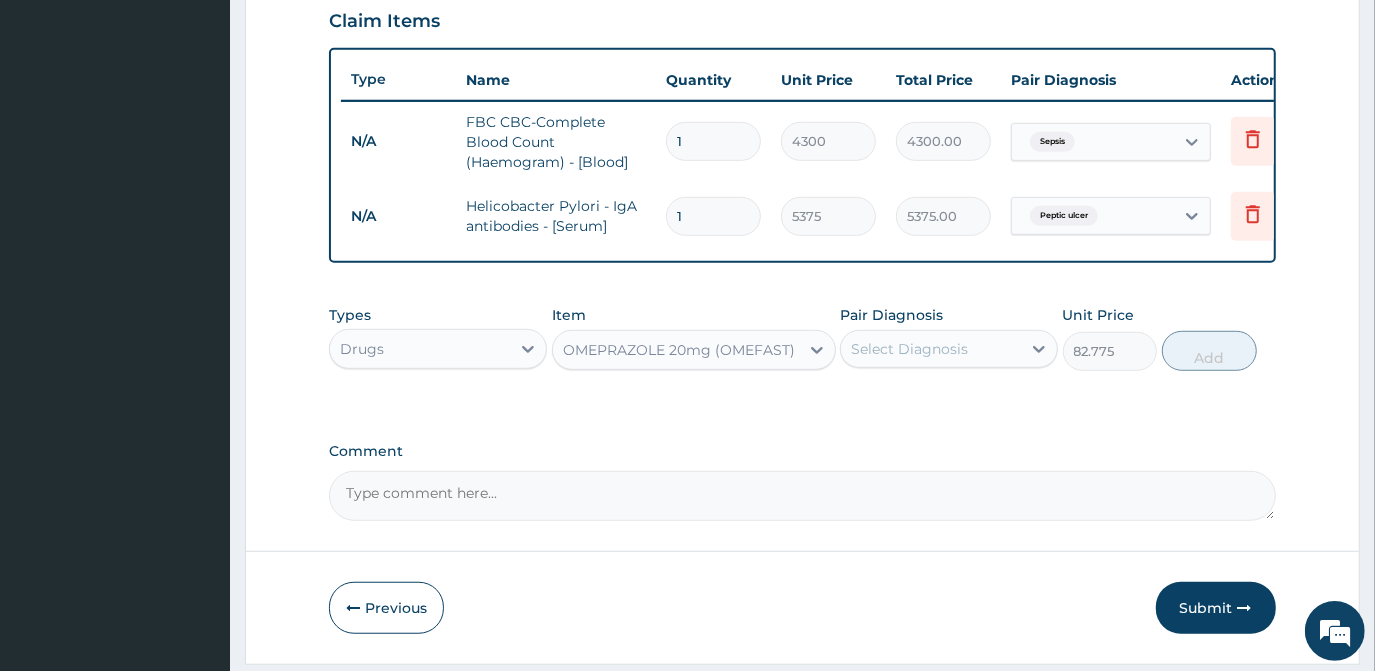 click on "Select Diagnosis" at bounding box center [909, 349] 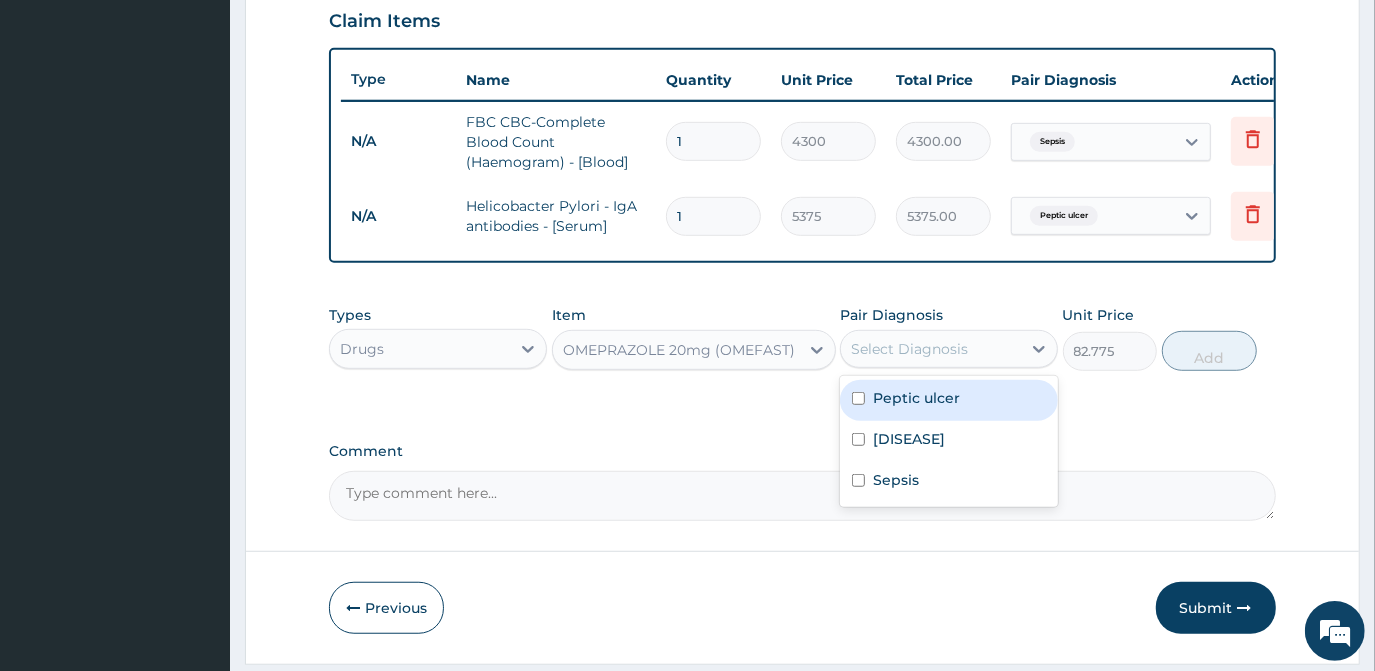click on "Peptic ulcer" at bounding box center (916, 398) 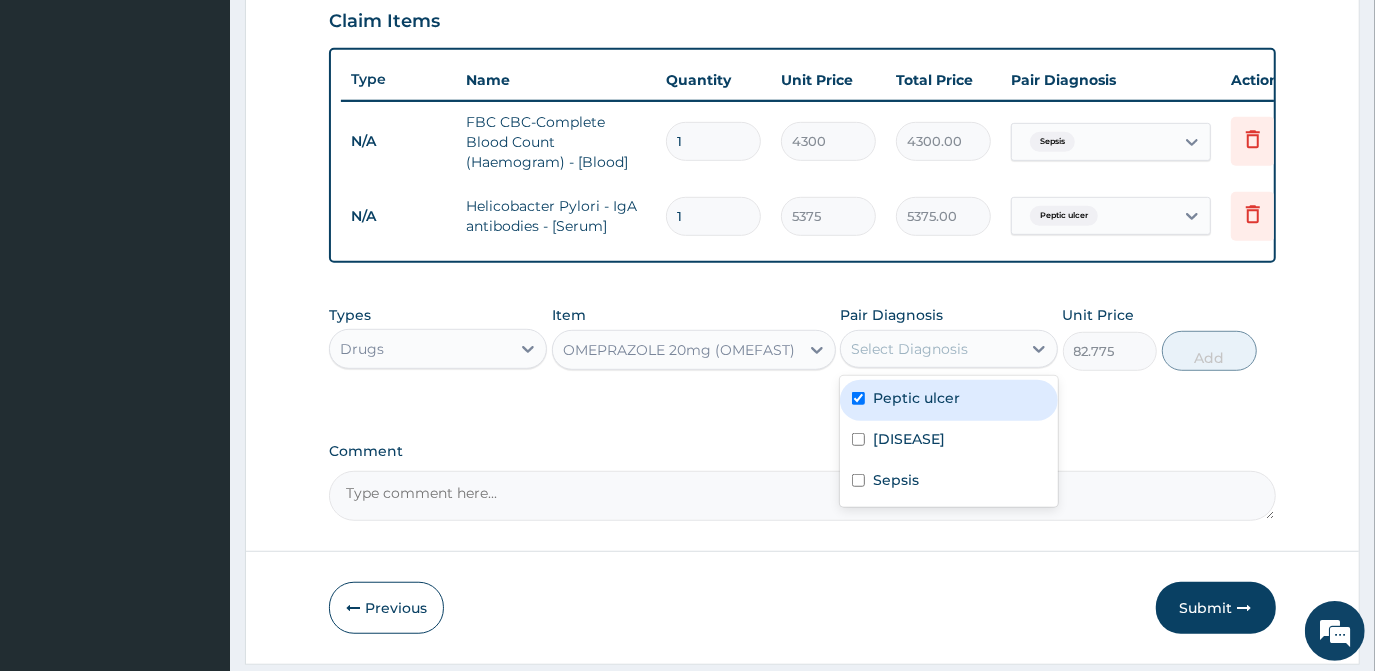 checkbox on "true" 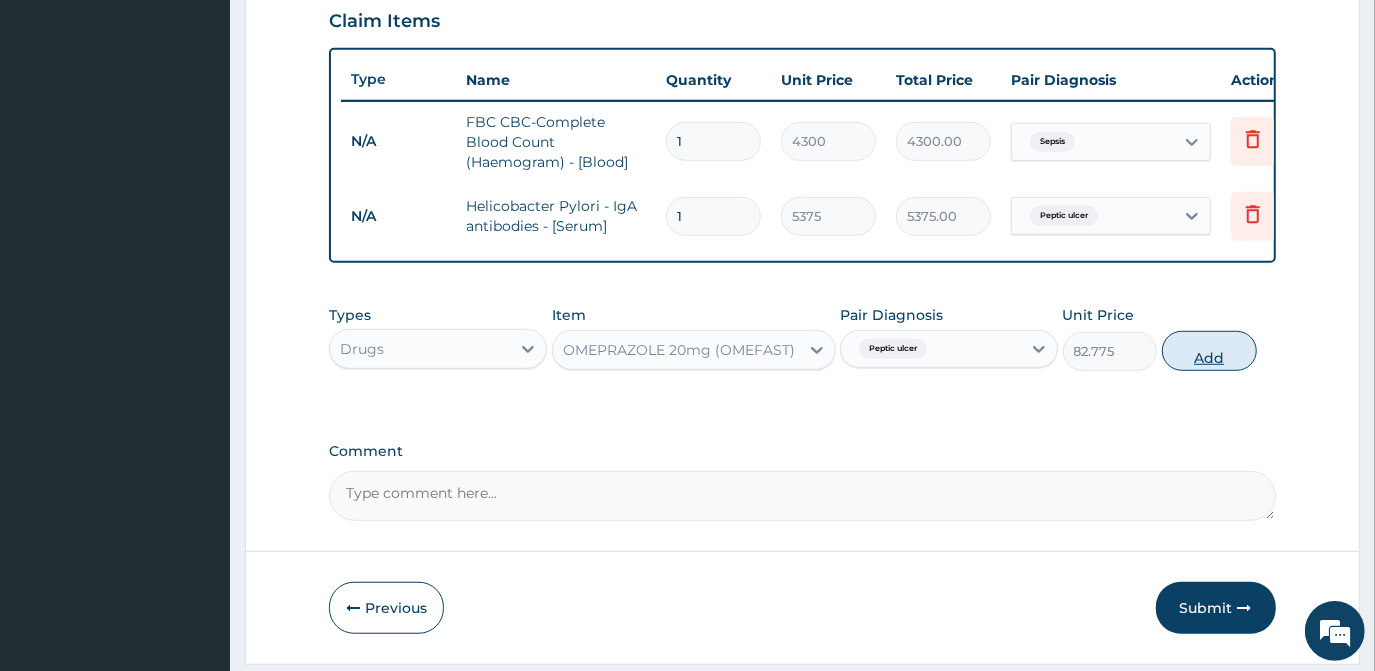 click on "Add" at bounding box center (1209, 351) 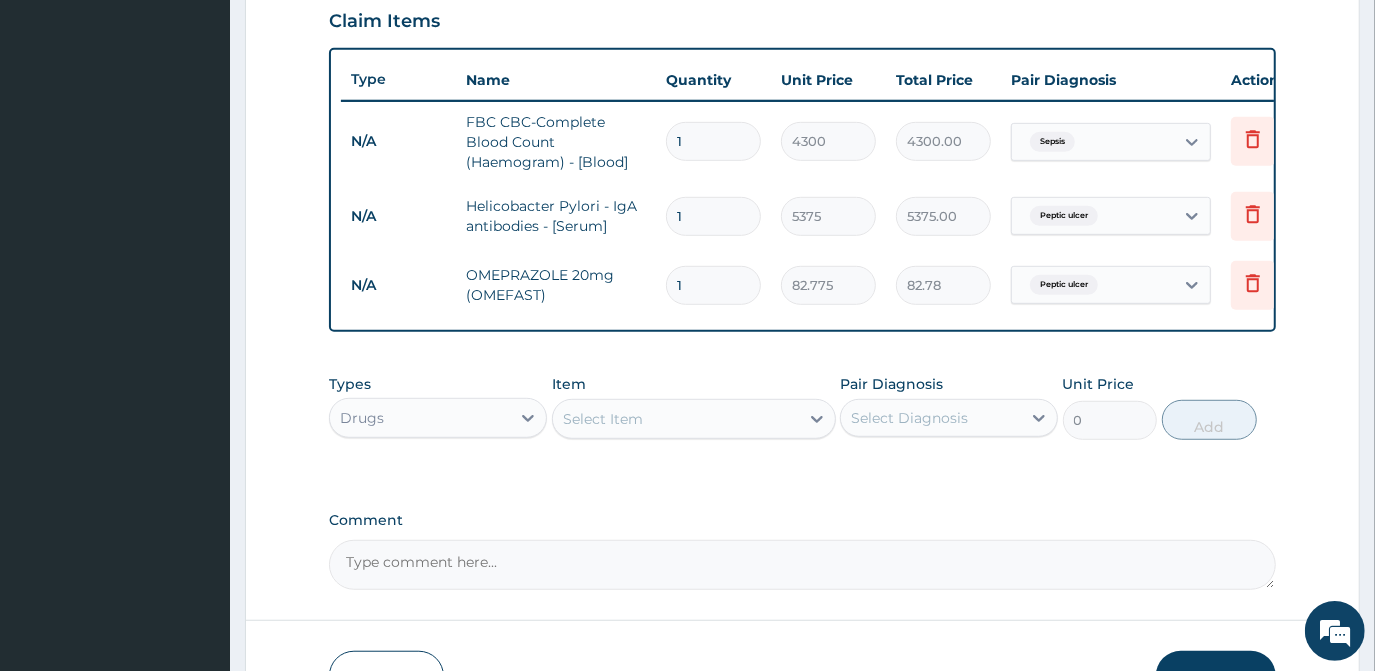 click on "1" at bounding box center (713, 285) 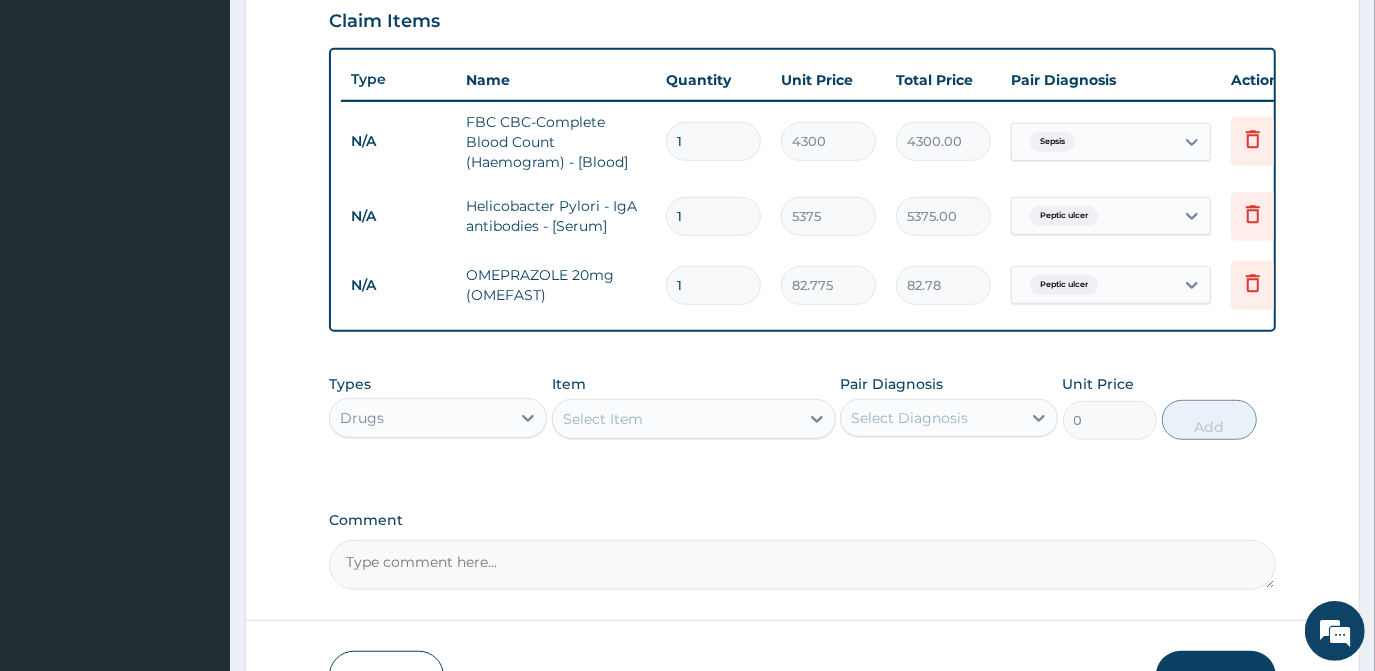 type on "14" 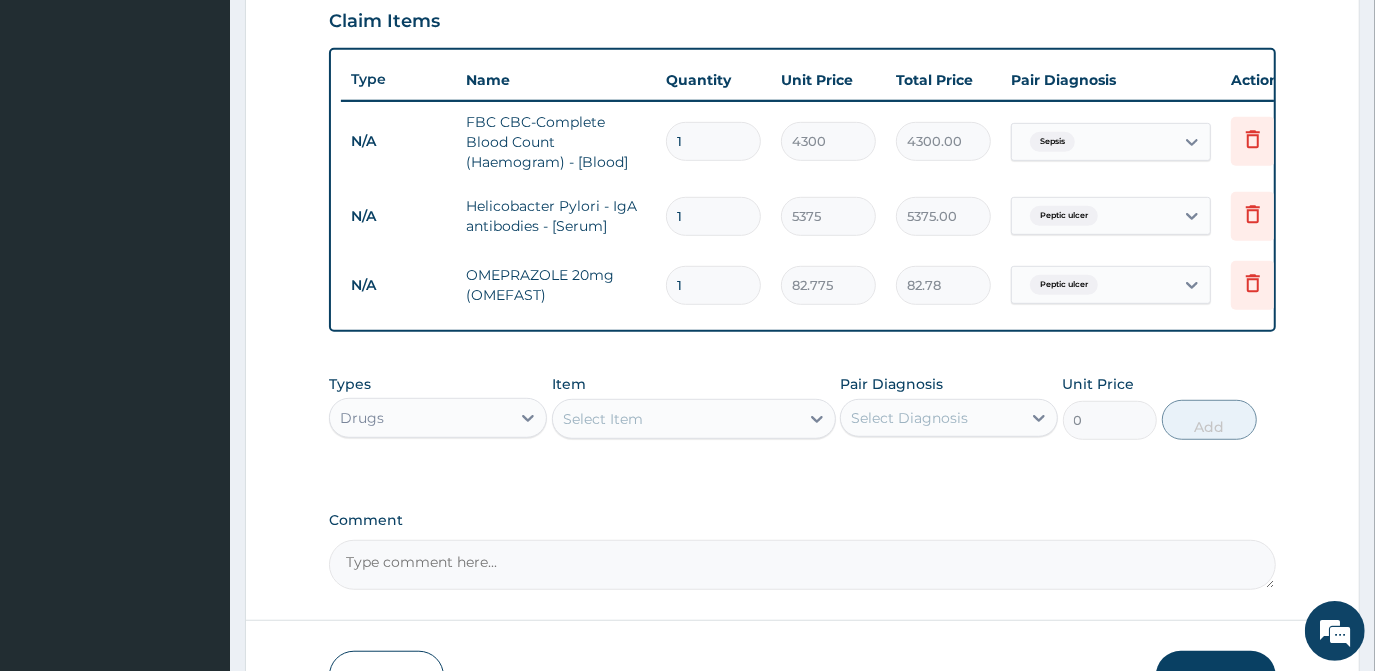 type on "1158.85" 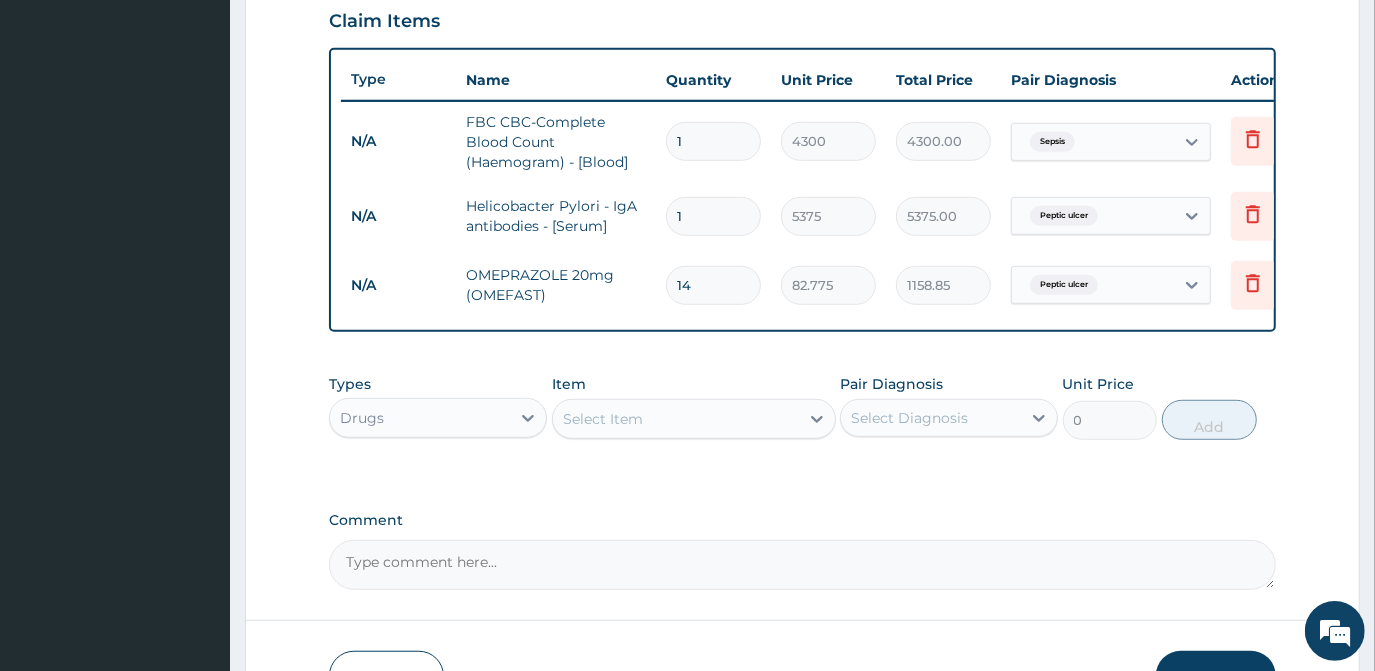 type on "14" 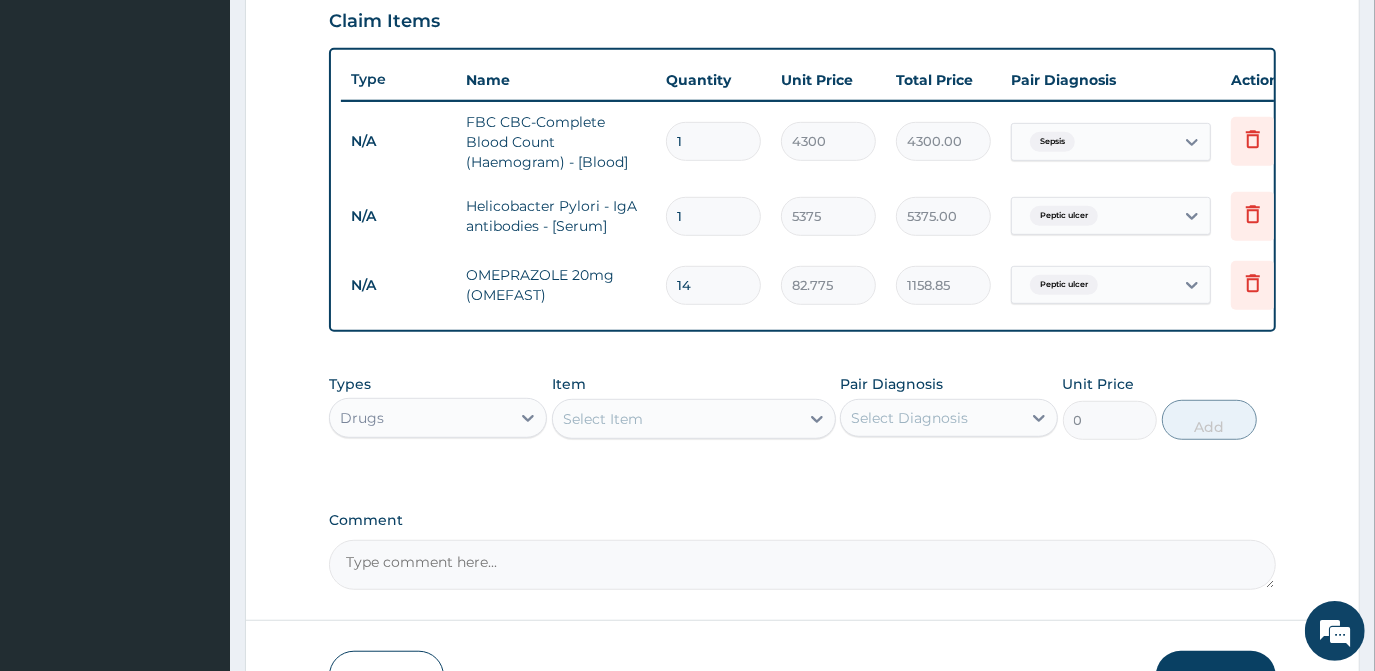 click on "Select Item" at bounding box center (676, 419) 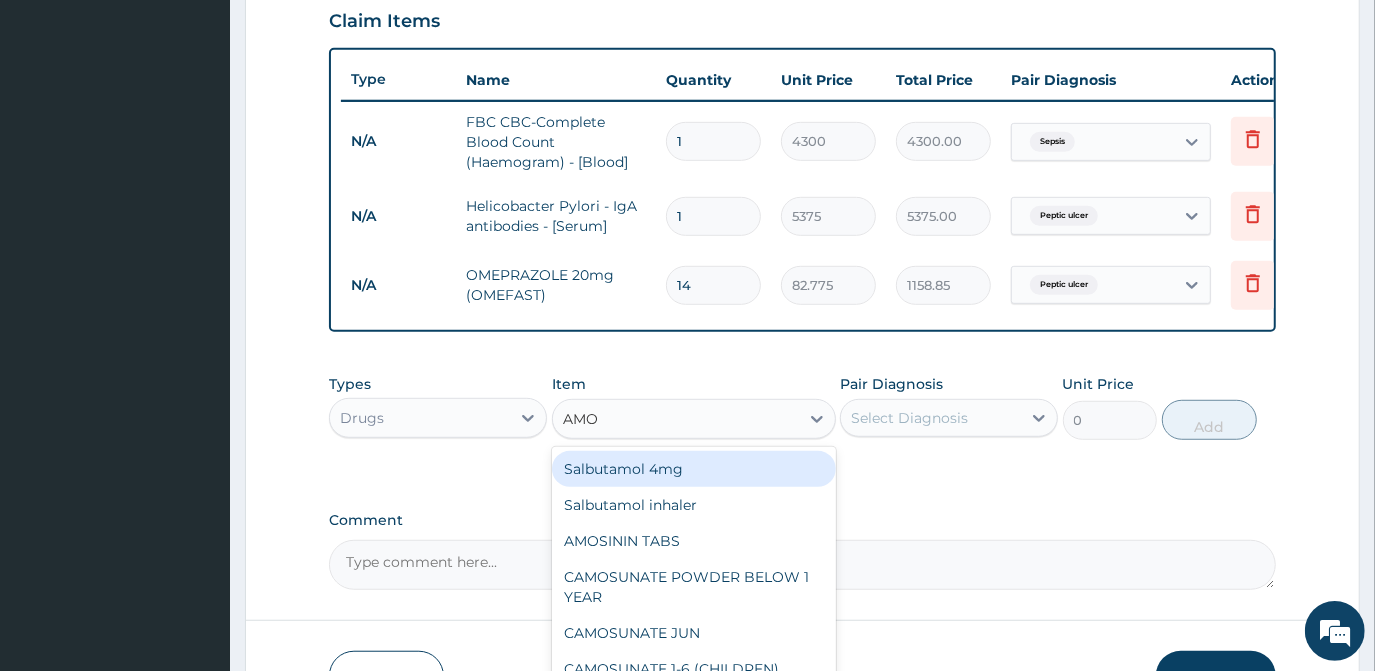 type on "AMOX" 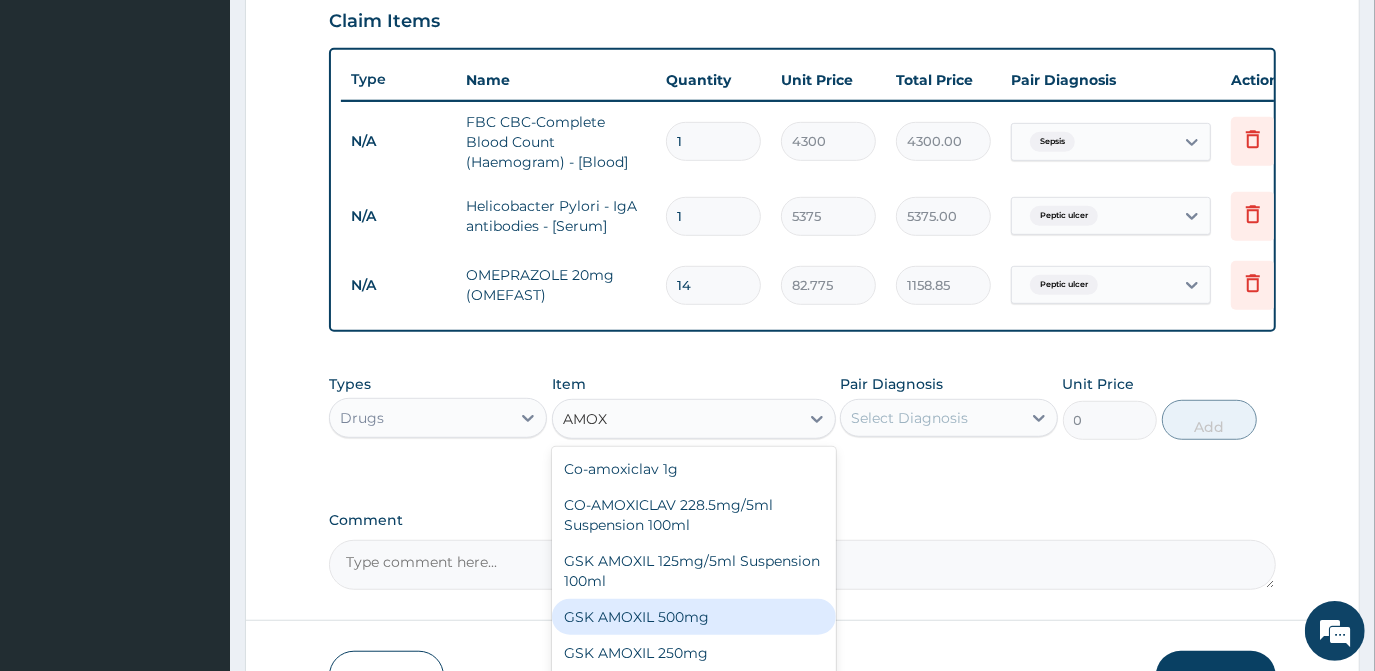 scroll, scrollTop: 35, scrollLeft: 0, axis: vertical 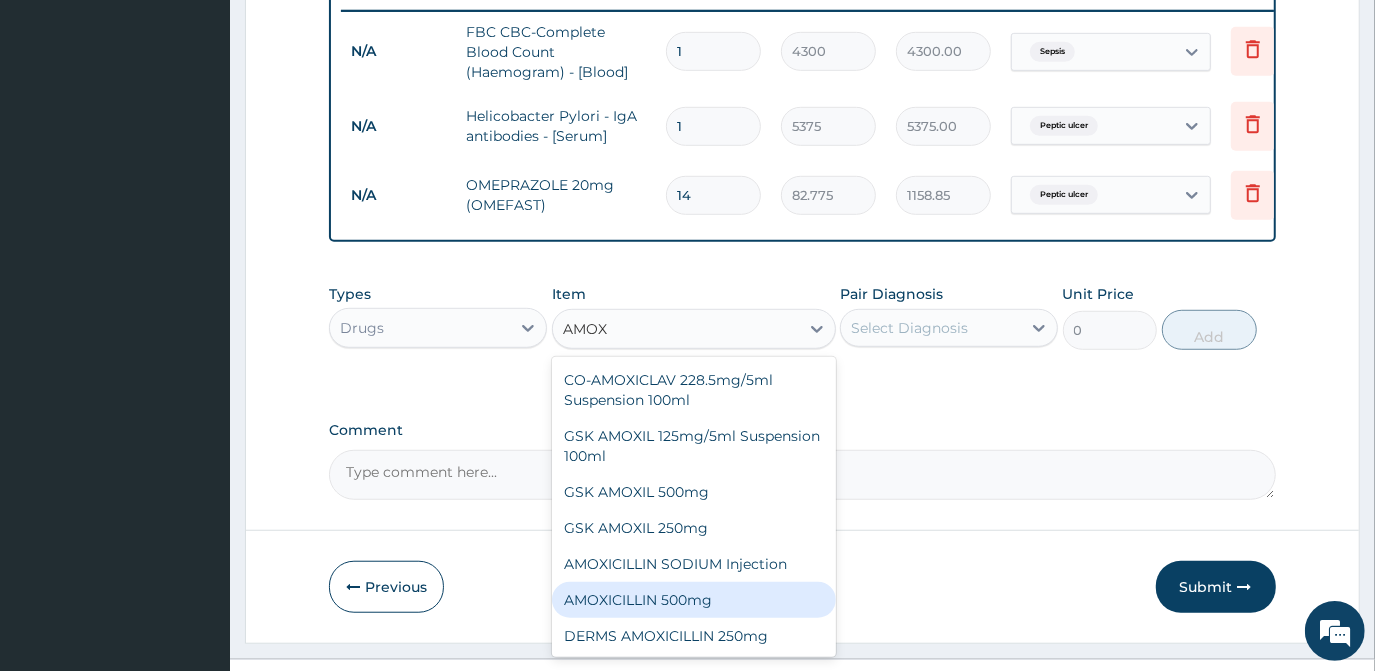 click on "AMOXICILLIN 500mg" at bounding box center [694, 600] 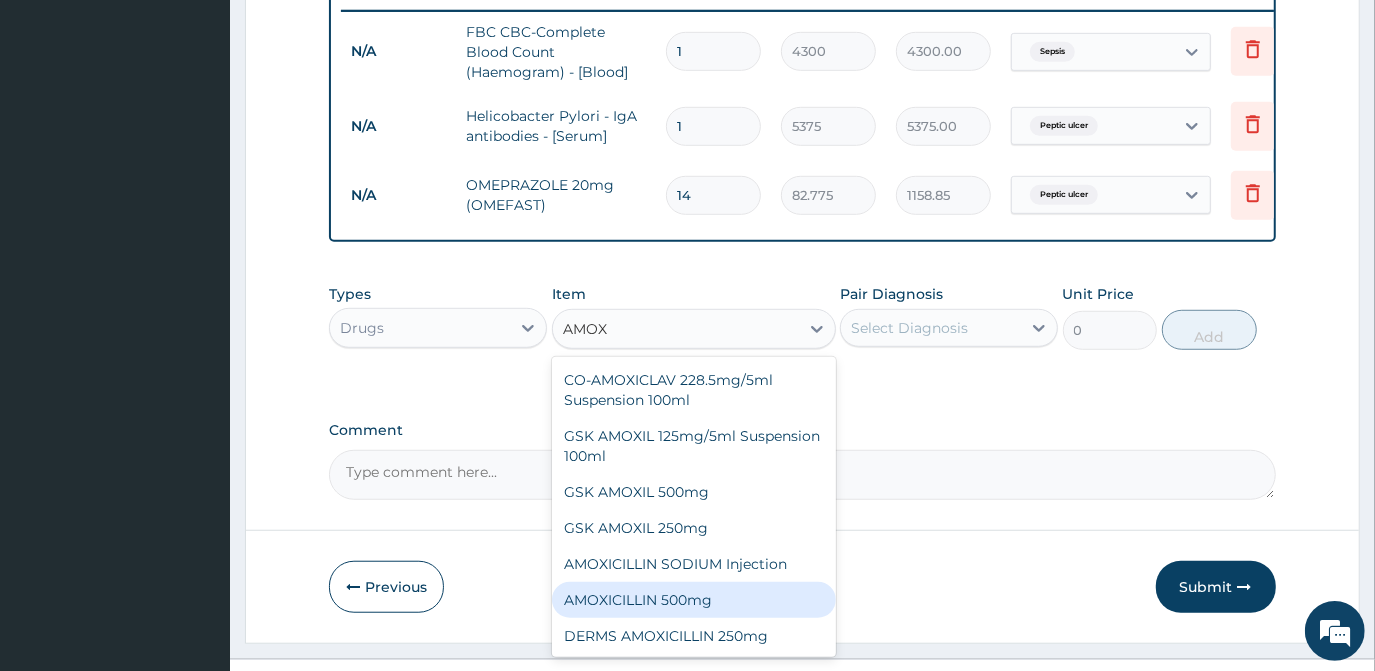 type 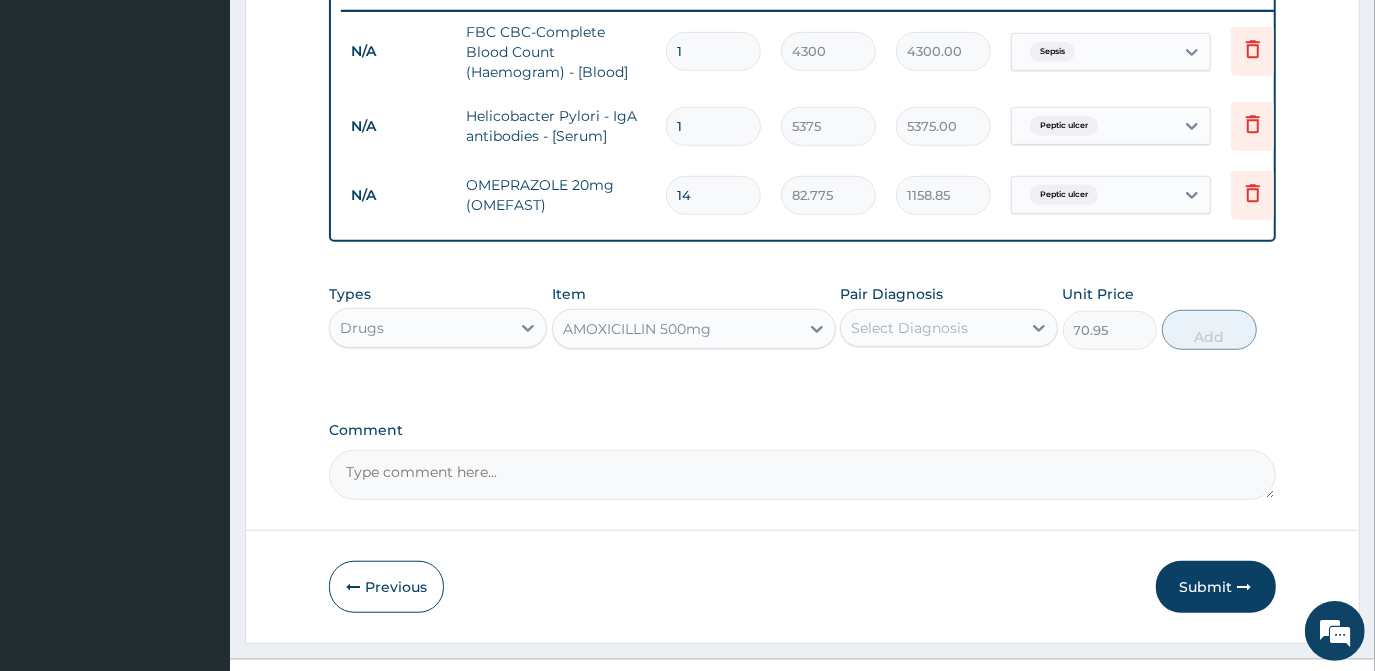 click on "Select Diagnosis" at bounding box center (909, 328) 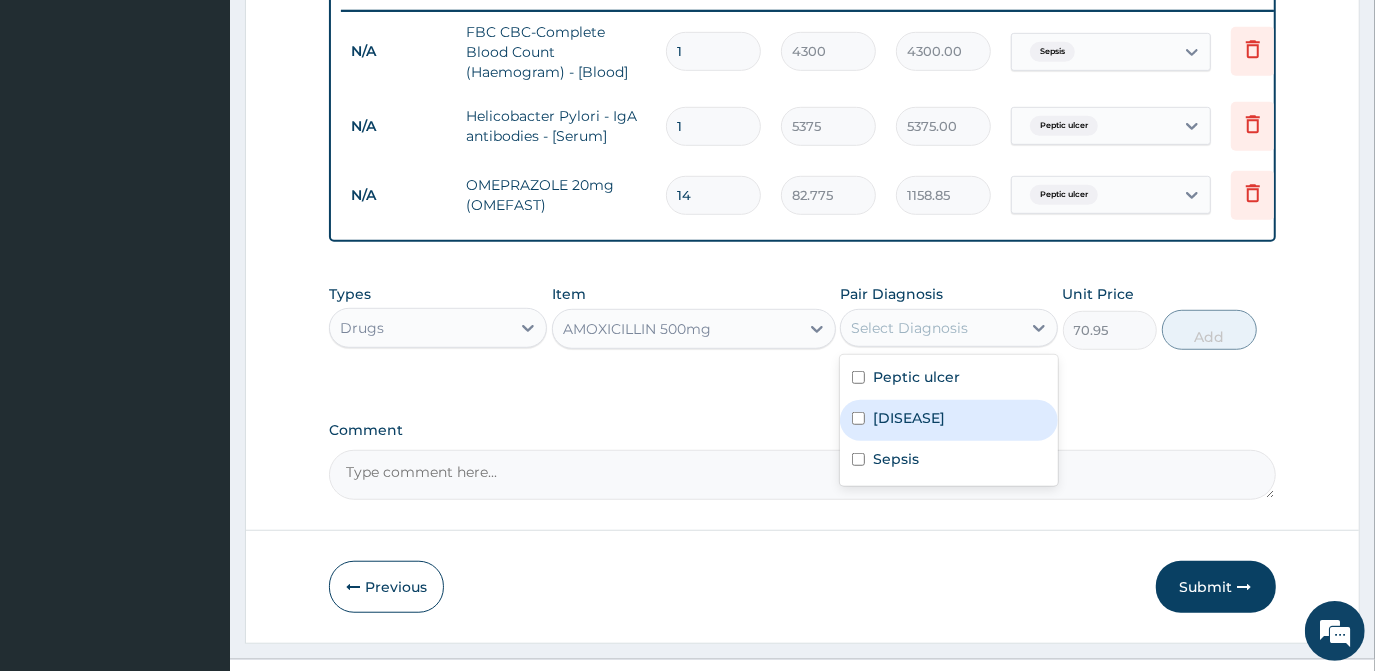 click on "Bacterial oral infection" at bounding box center (909, 418) 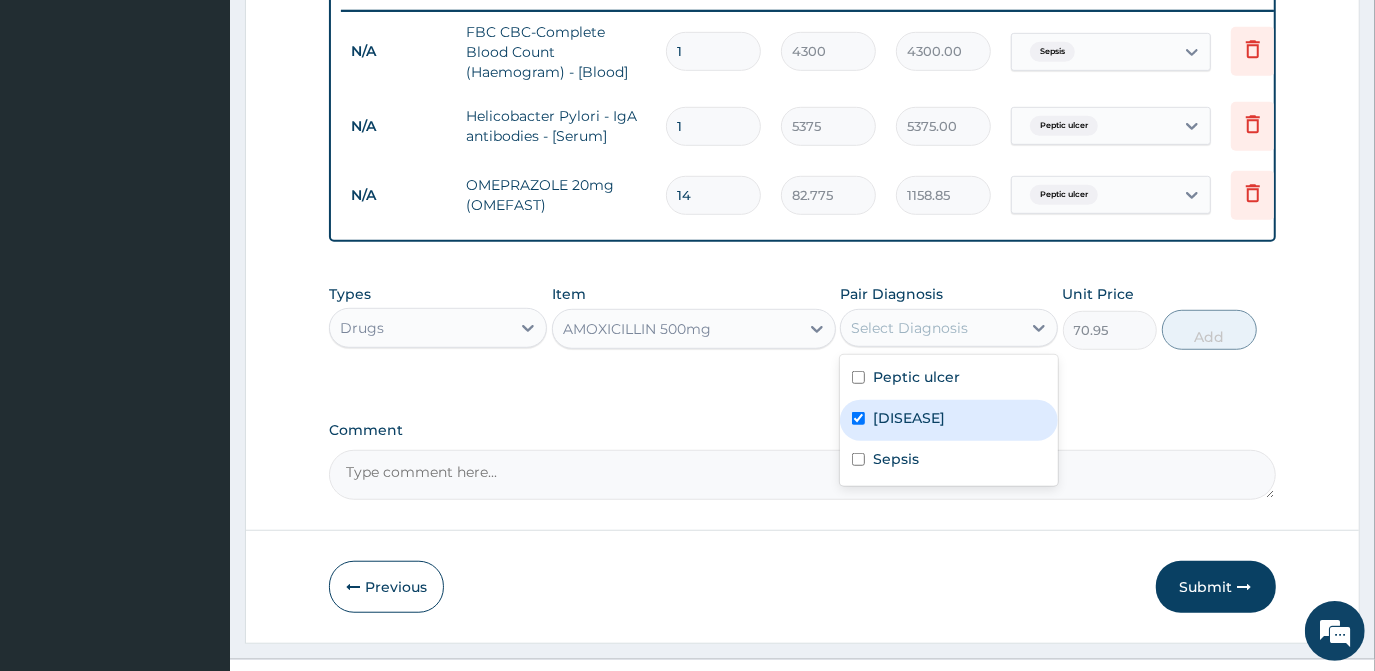 checkbox on "true" 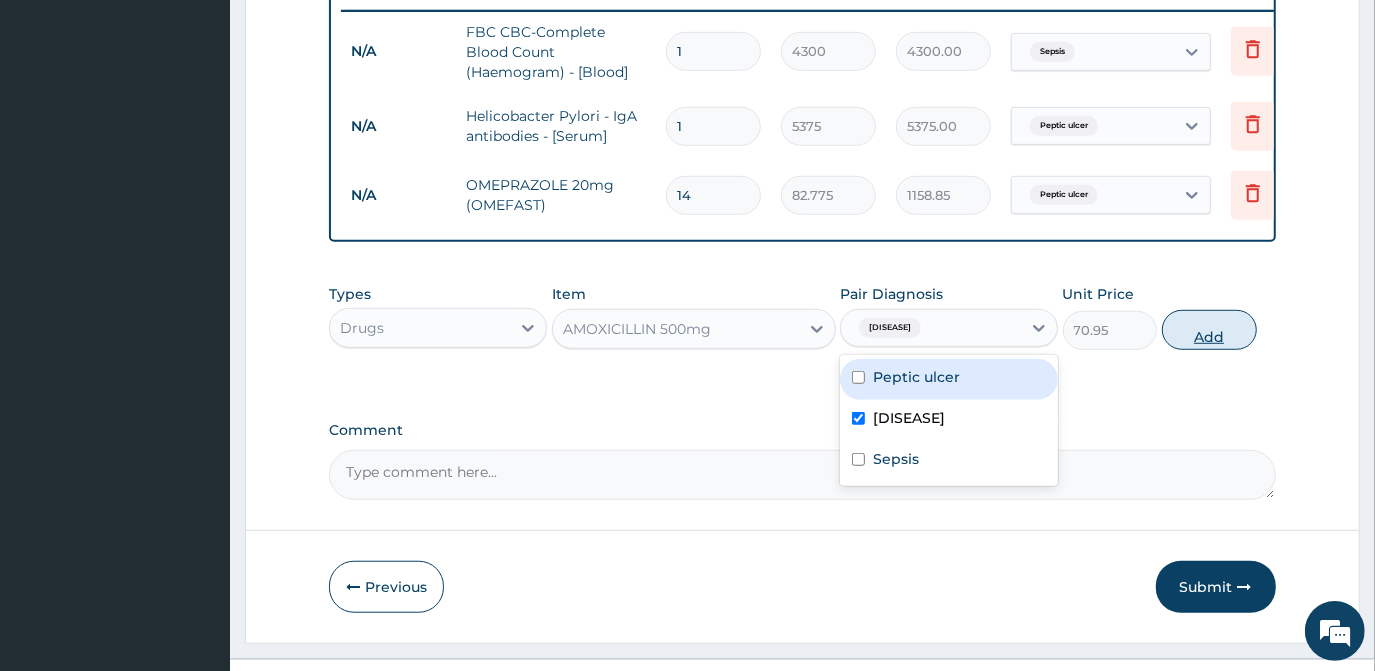 click on "Add" at bounding box center [1209, 330] 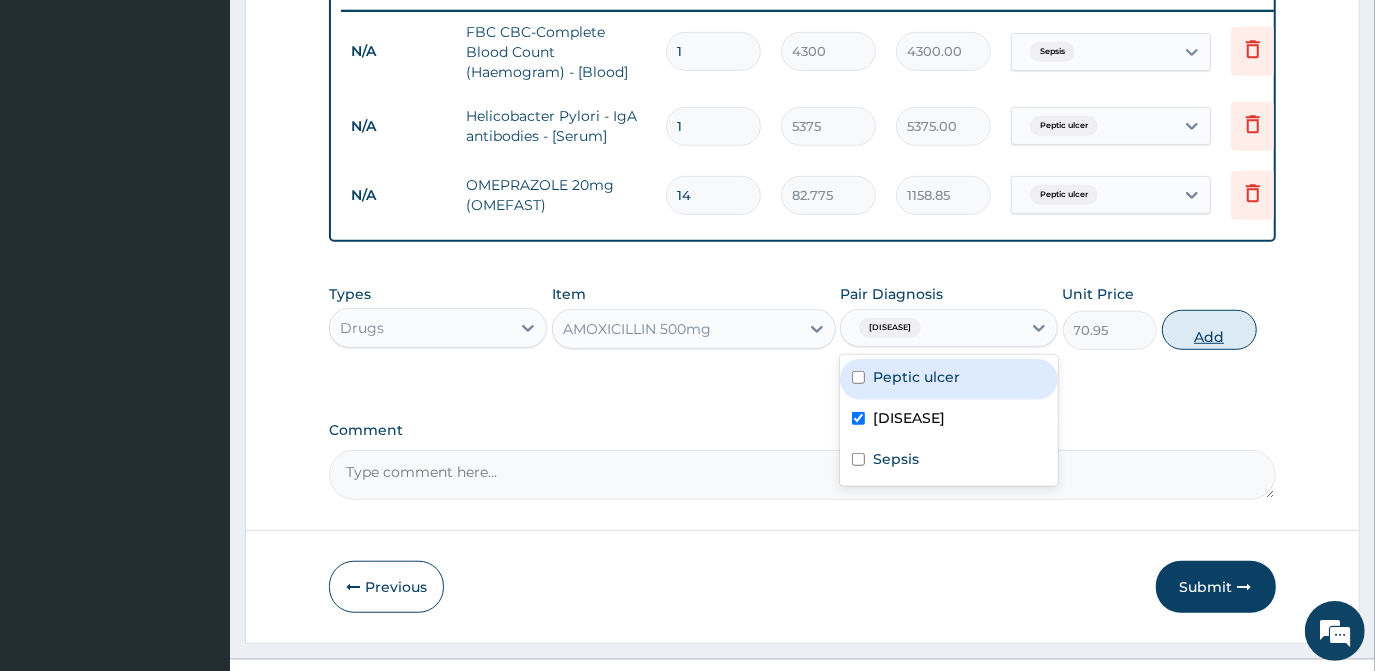 type on "0" 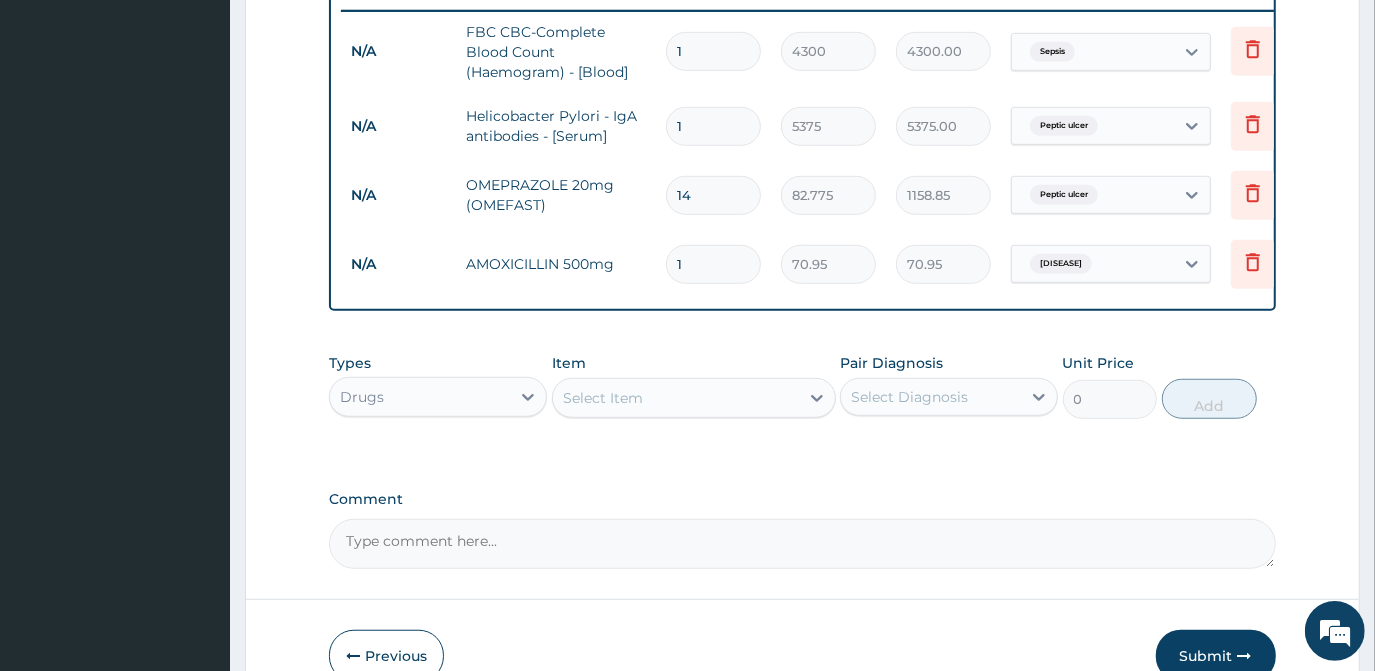 click on "1" at bounding box center [713, 264] 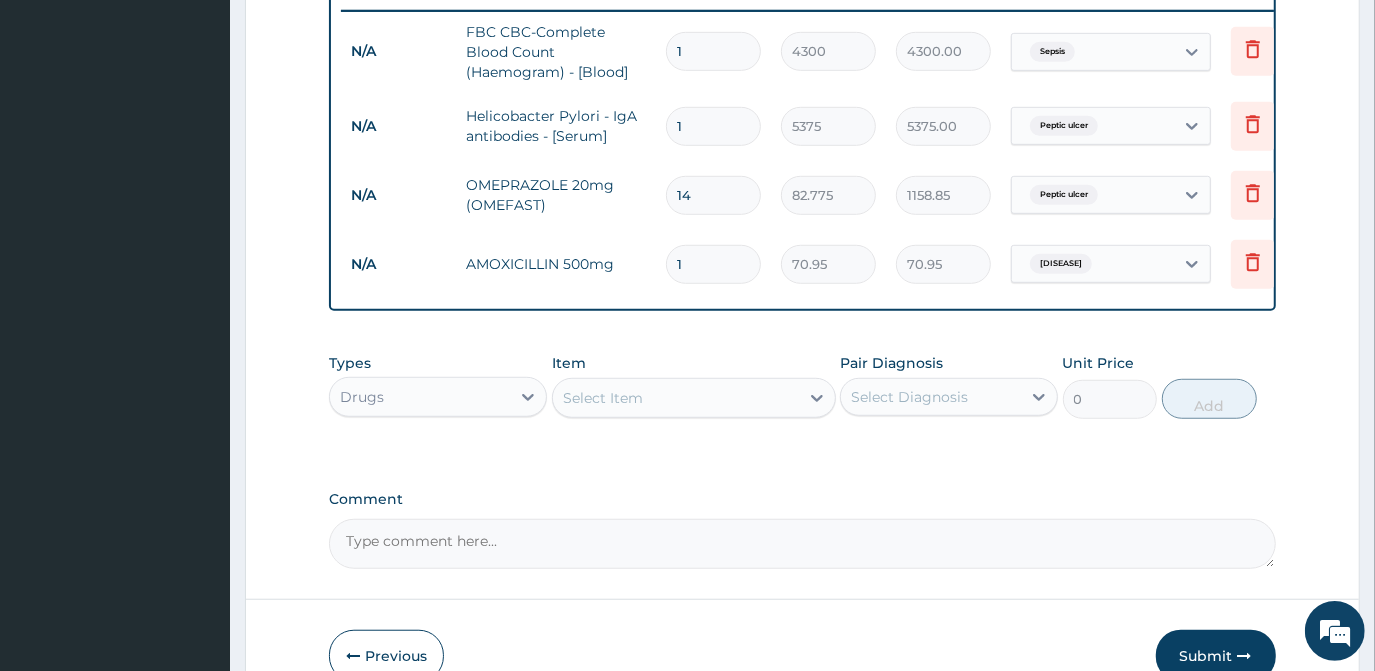 type on "1064.25" 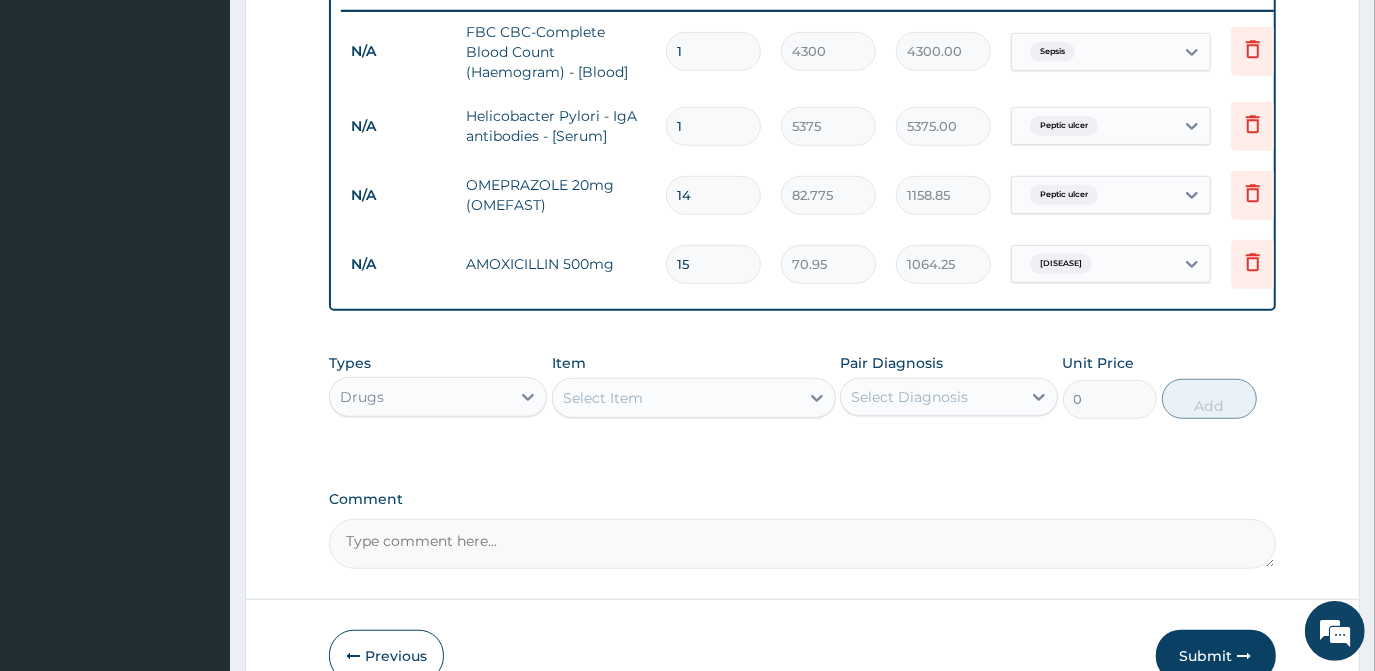 type on "15" 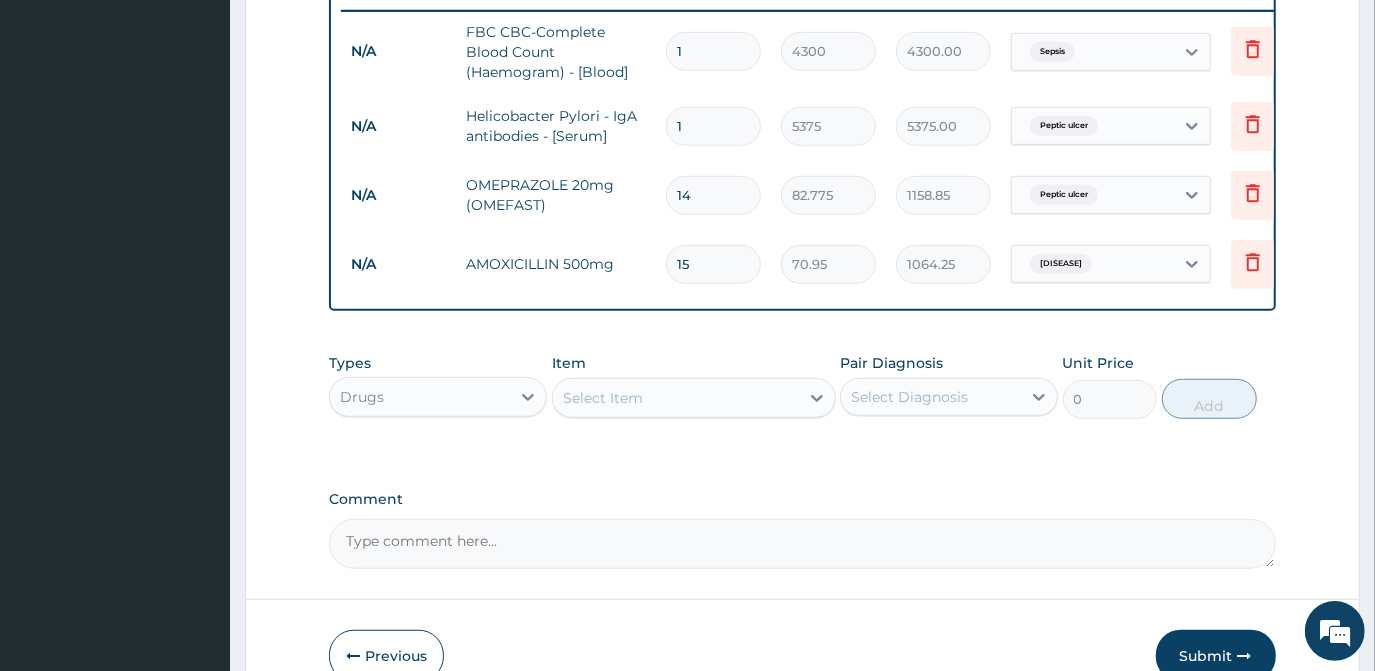 click on "Select Item" at bounding box center (603, 398) 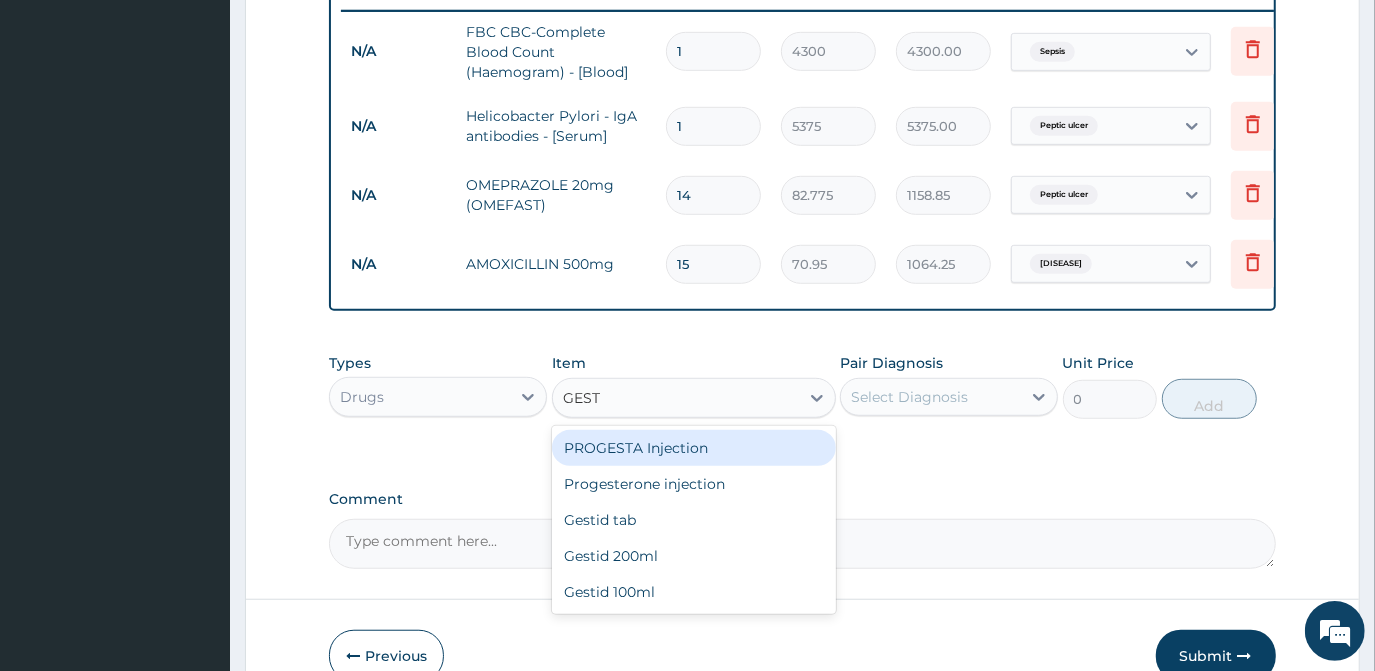 type on "GESTI" 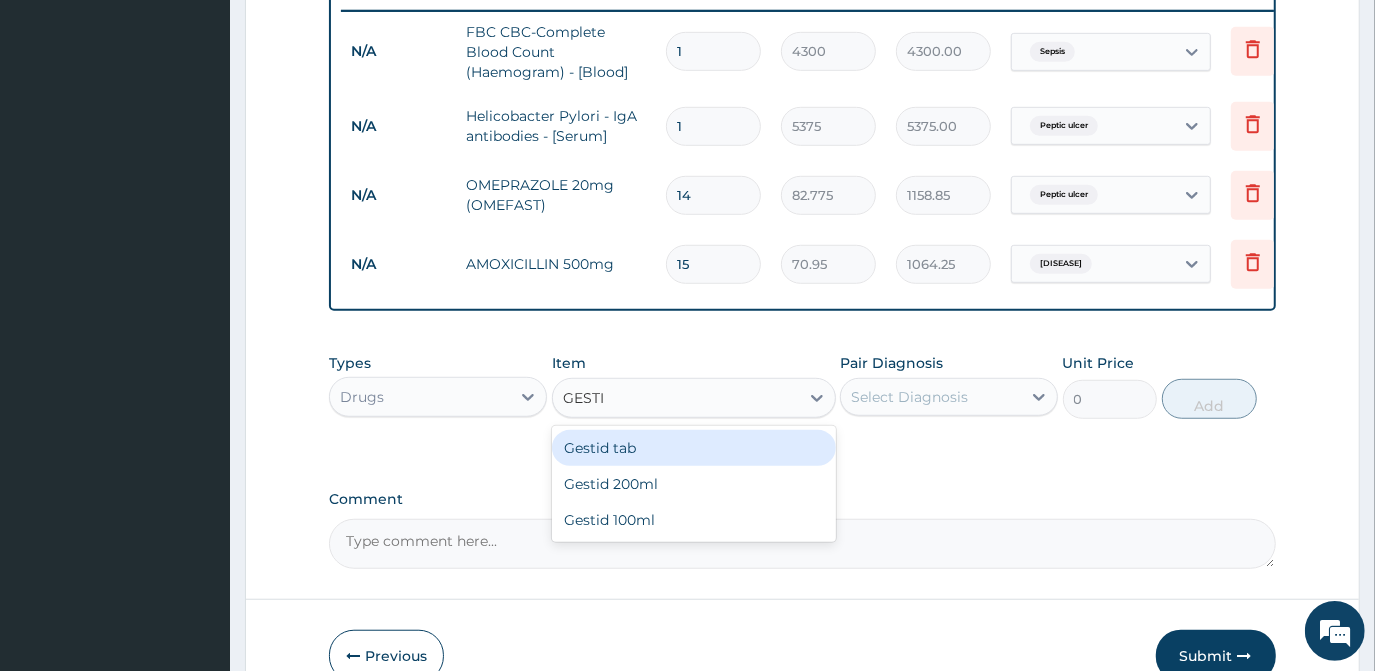 click on "Gestid tab" at bounding box center [694, 448] 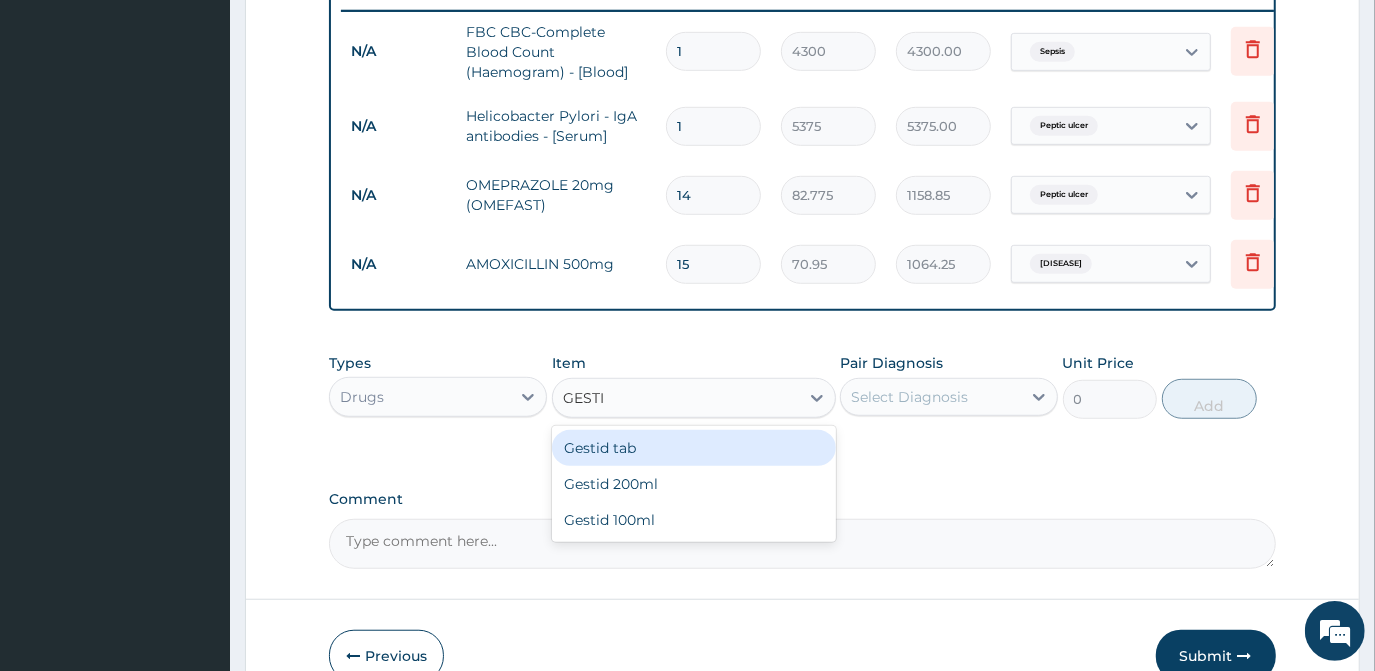 type 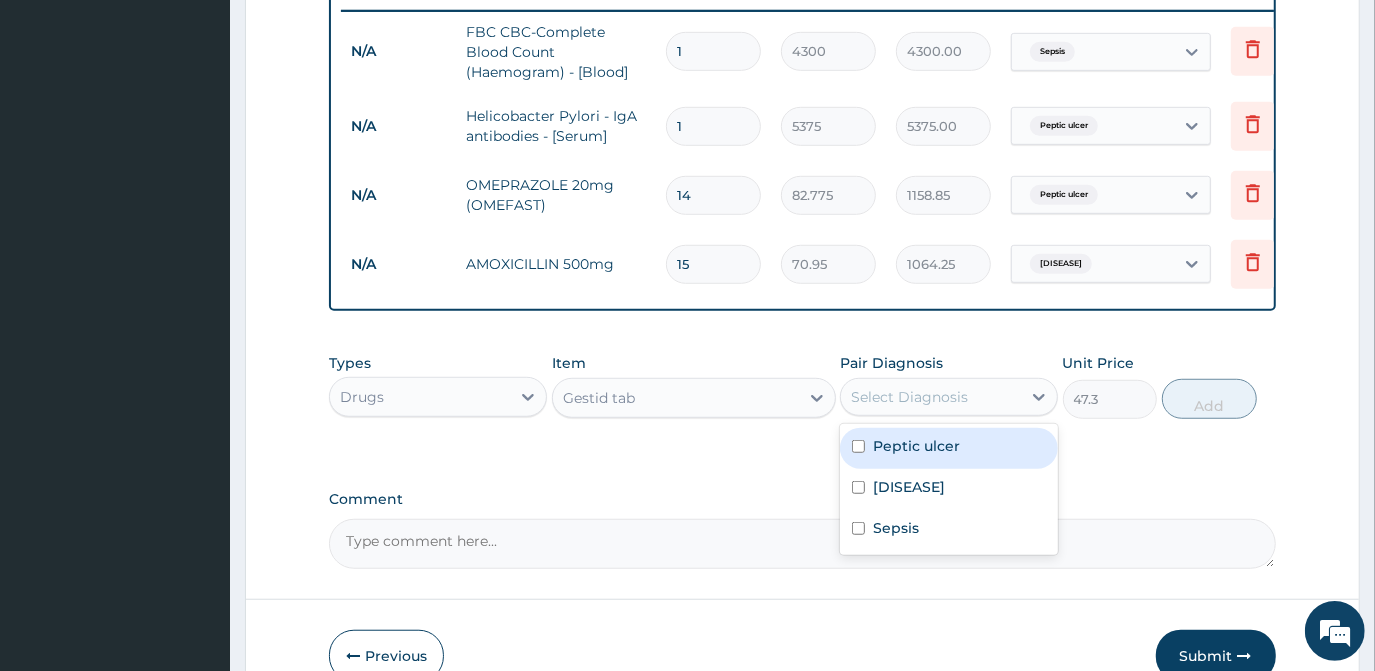 click on "Select Diagnosis" at bounding box center (931, 397) 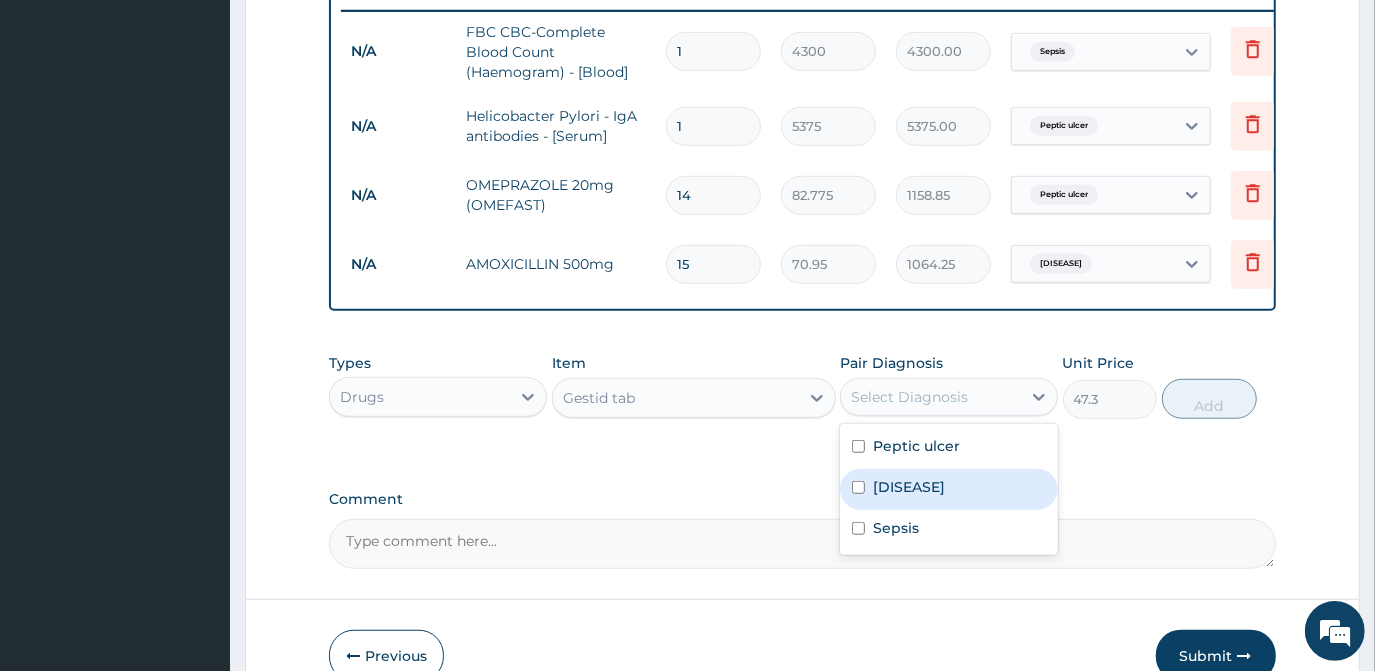 click on "Bacterial oral infection" at bounding box center (909, 487) 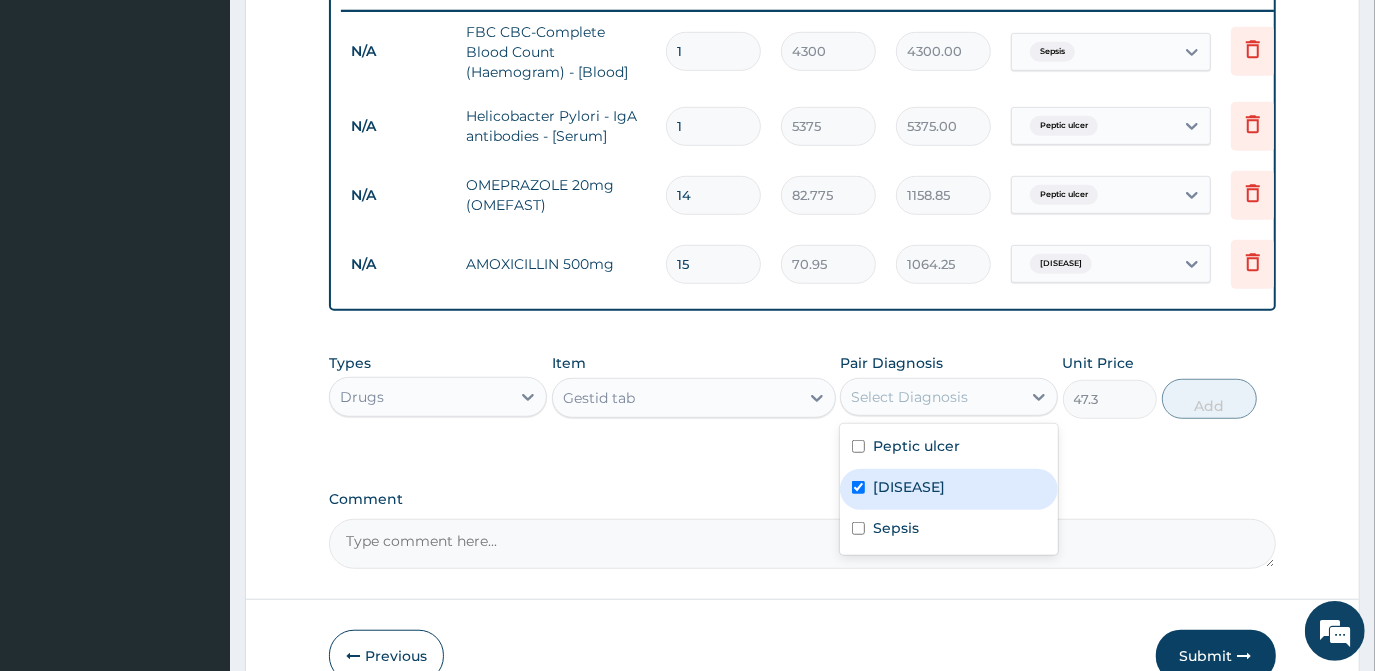 checkbox on "true" 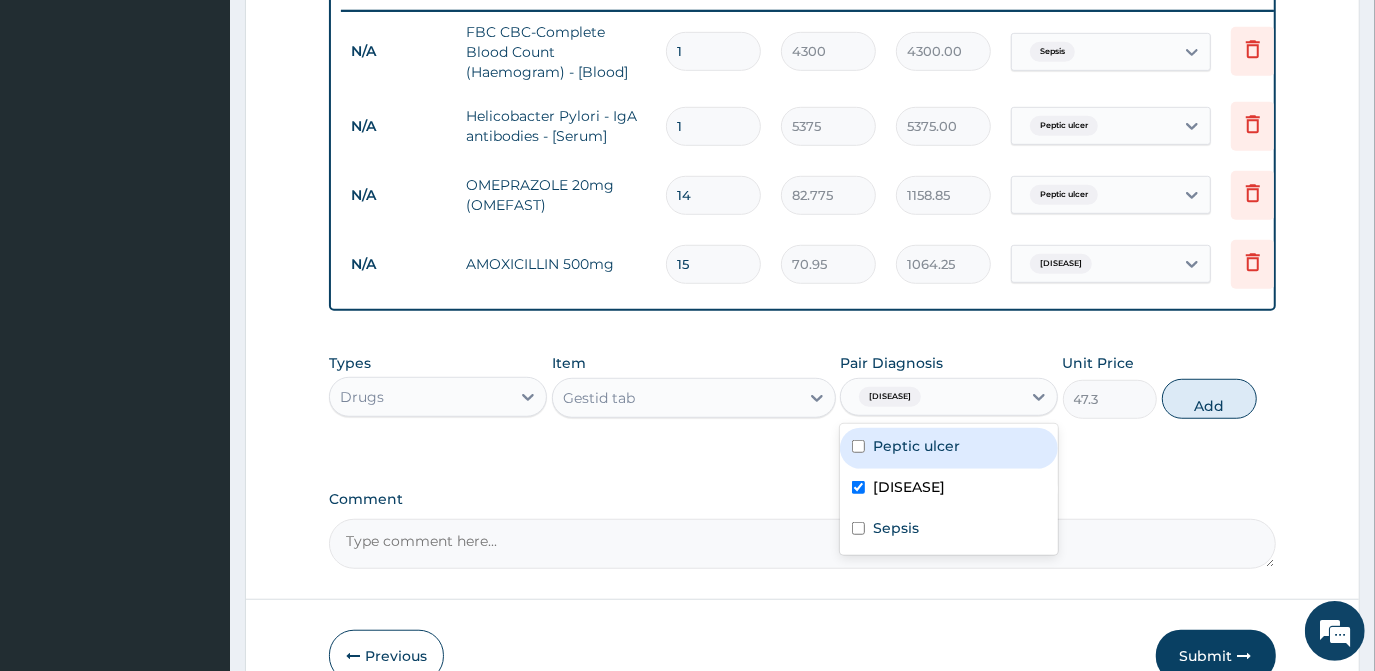 click on "Peptic ulcer" at bounding box center [916, 446] 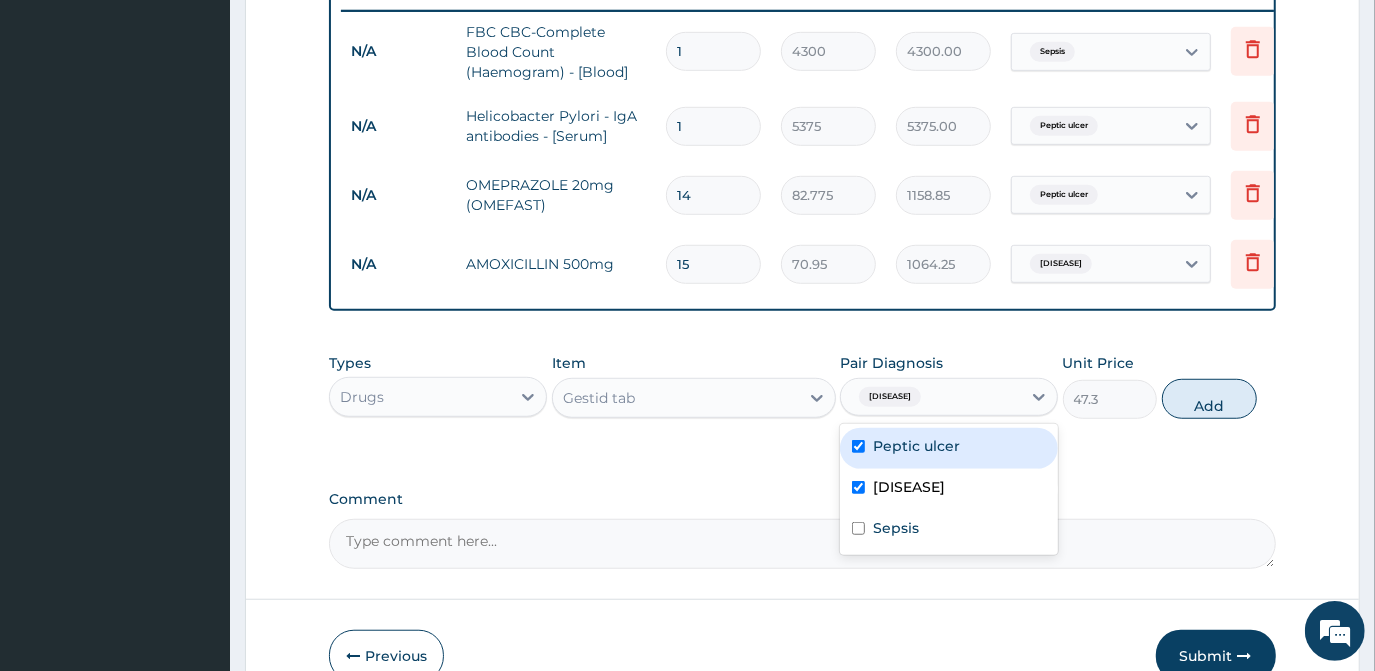 checkbox on "true" 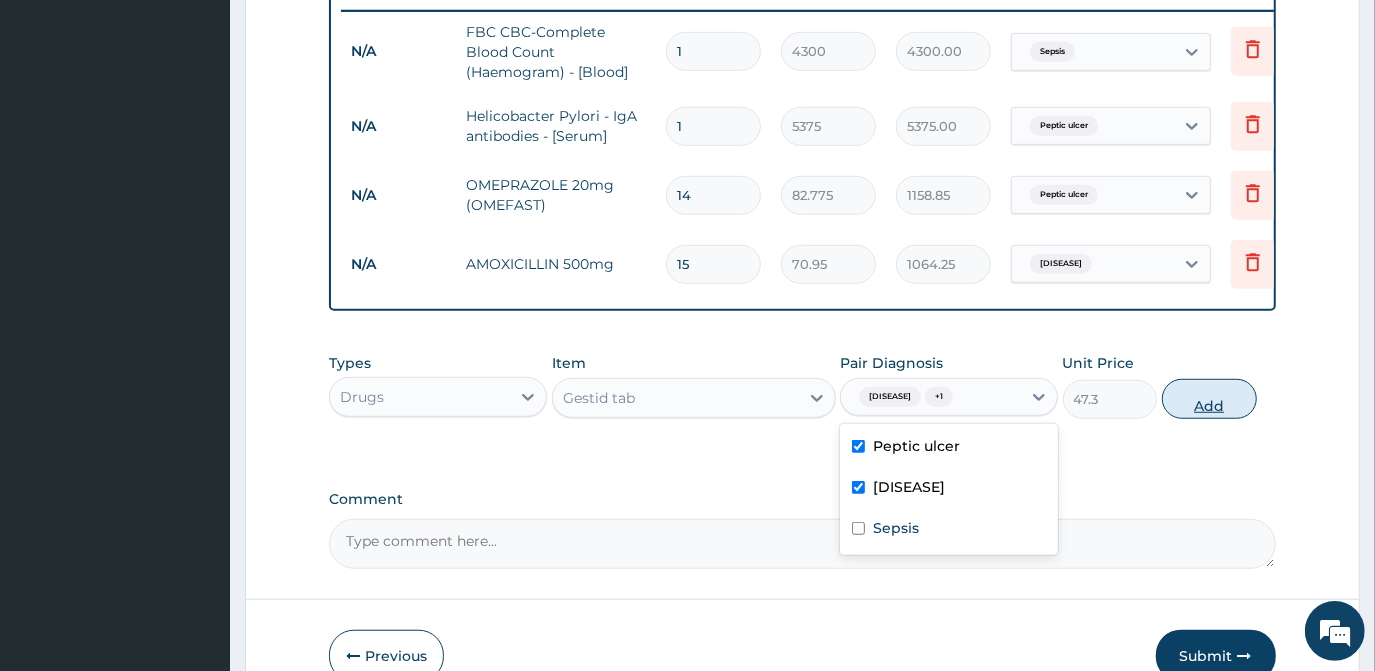 click on "Add" at bounding box center (1209, 399) 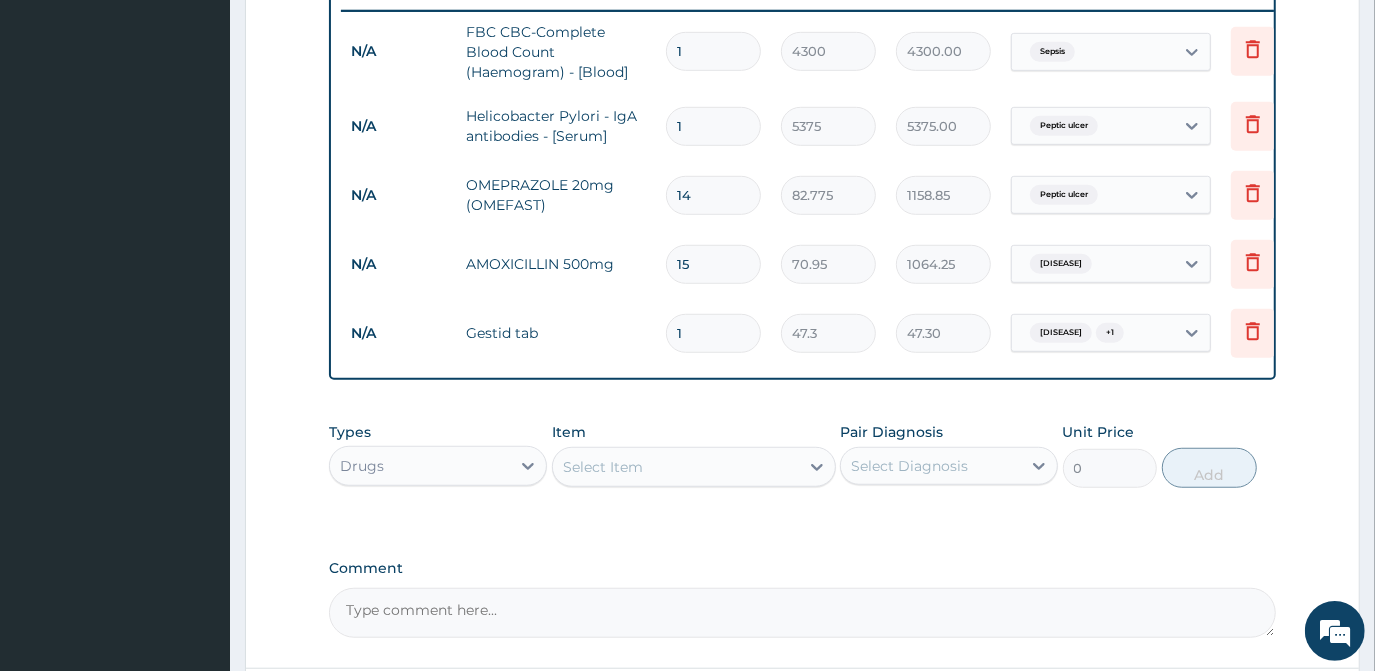click on "1" at bounding box center (713, 333) 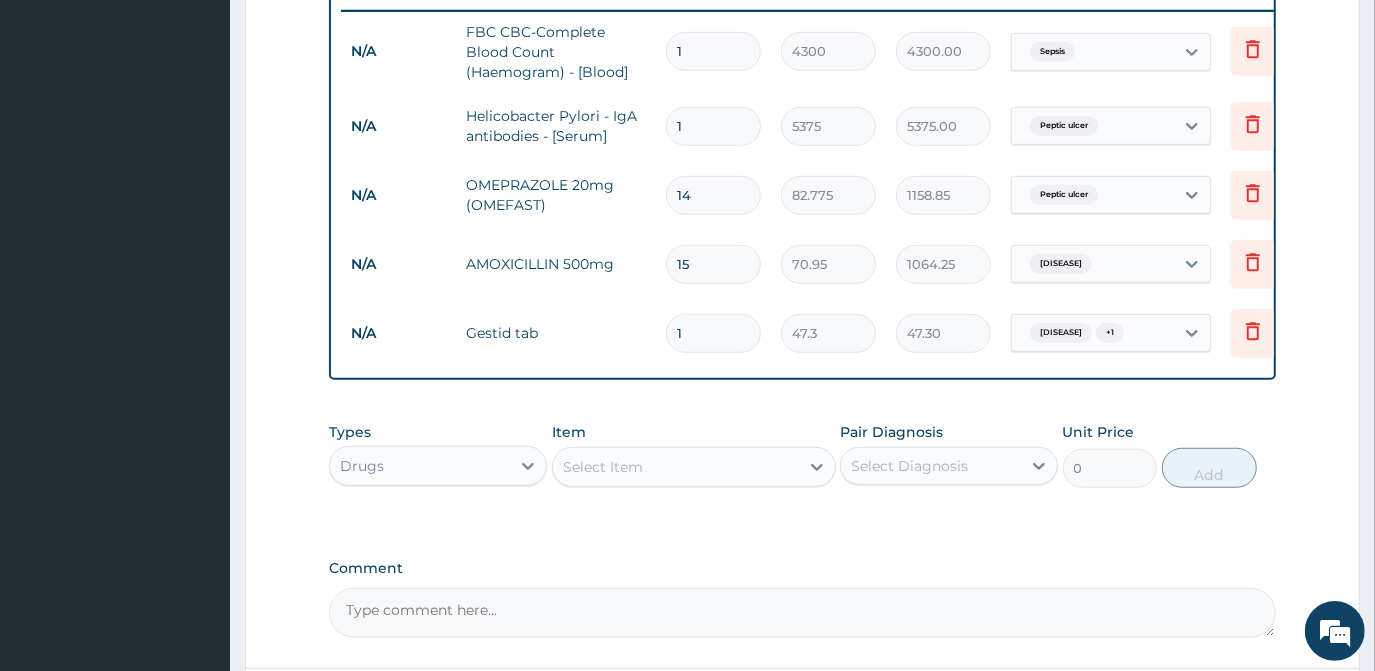 type on "0.00" 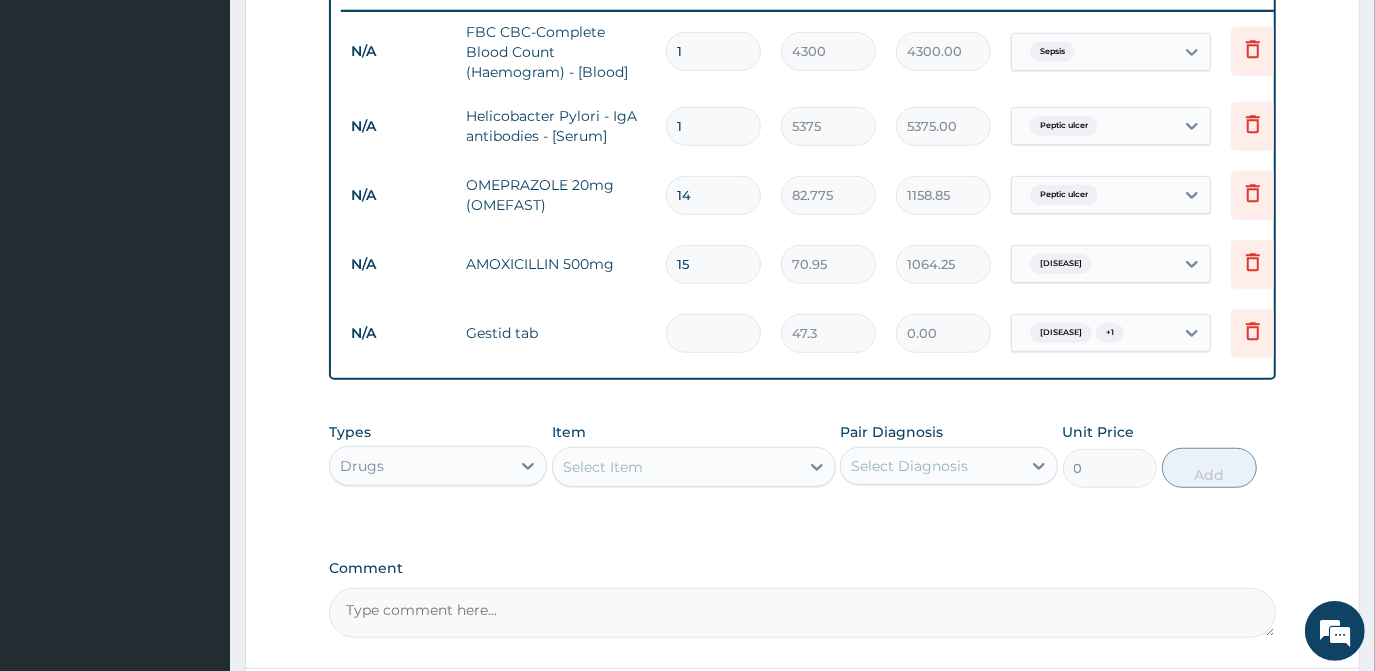 type on "9" 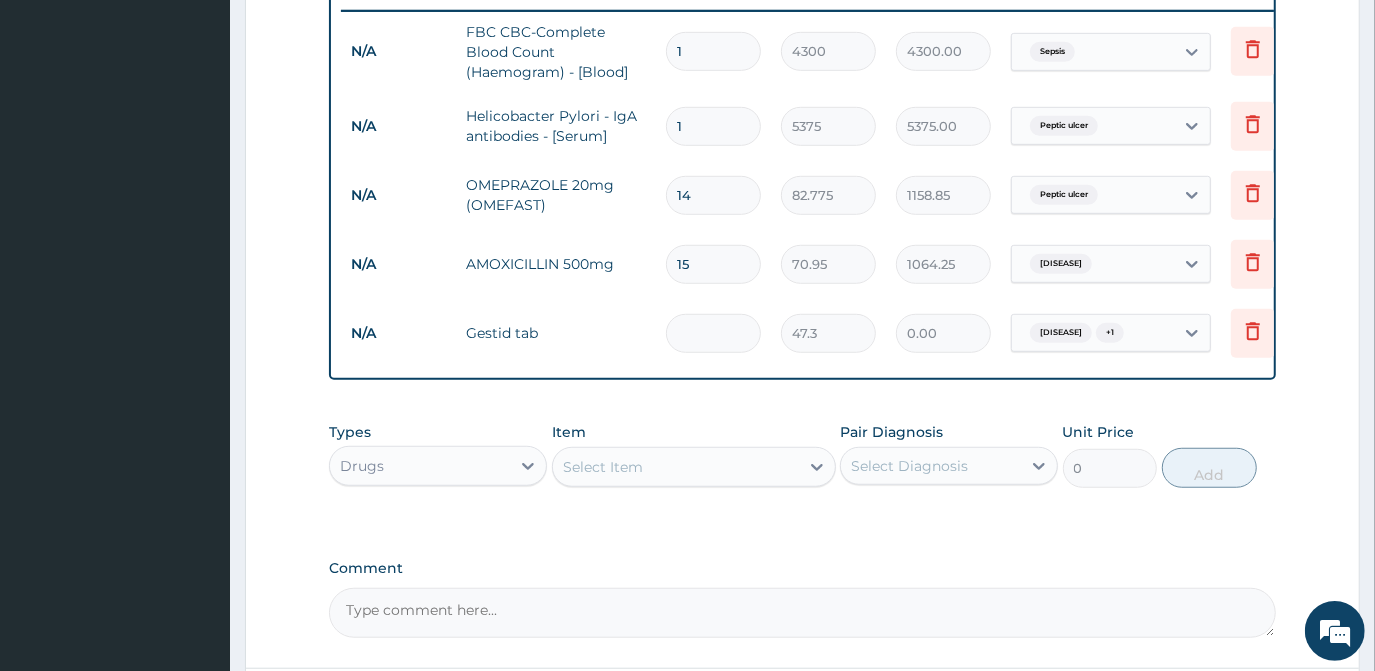 type on "425.70" 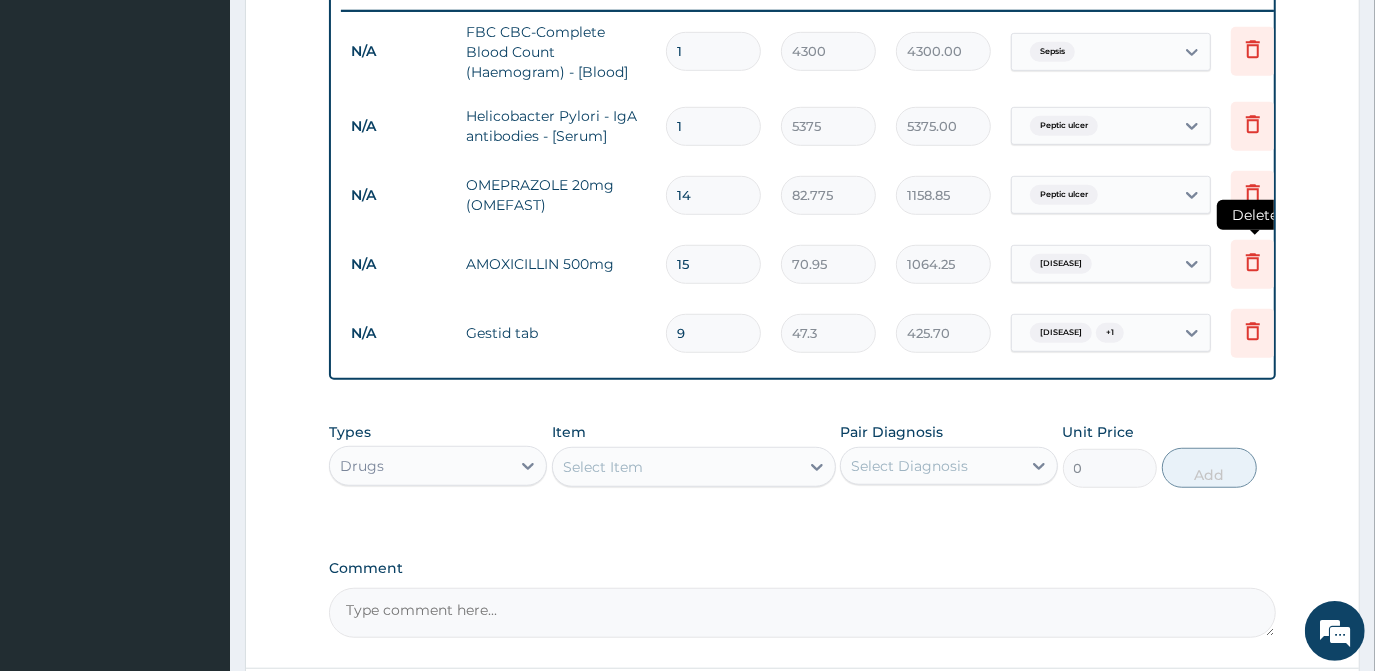 type on "9" 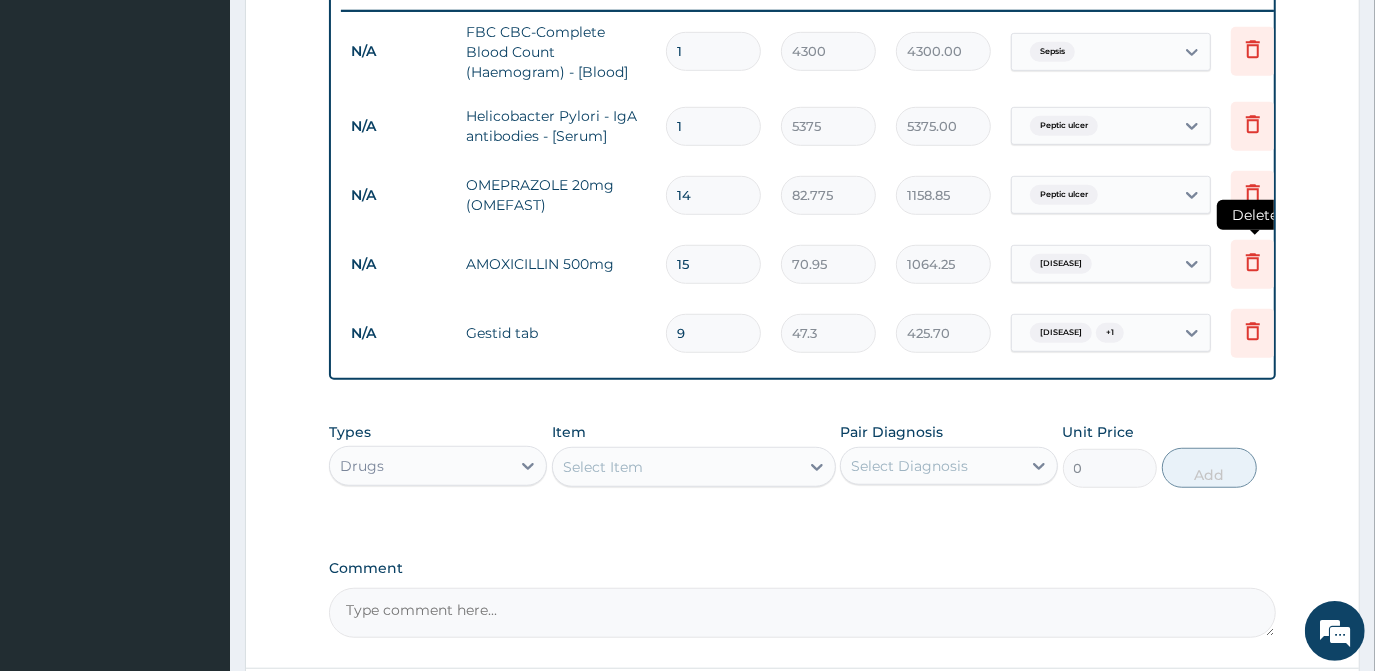 click 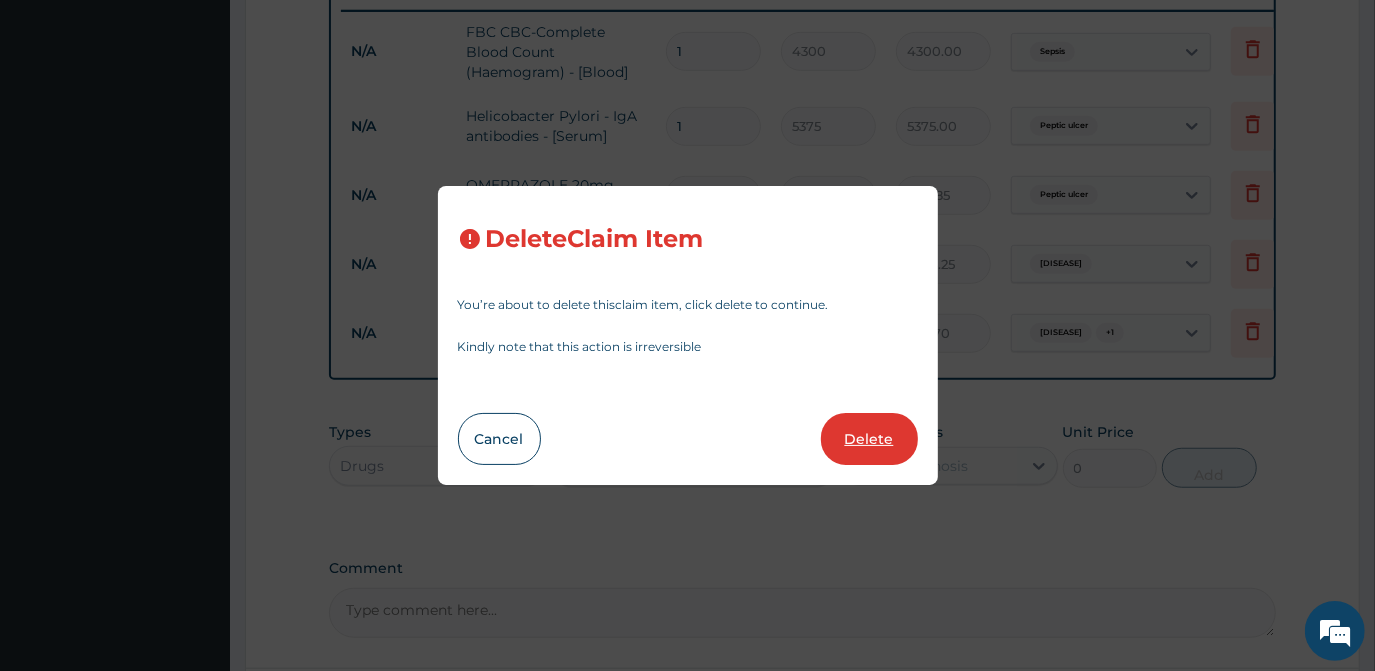 click on "Delete" at bounding box center [869, 439] 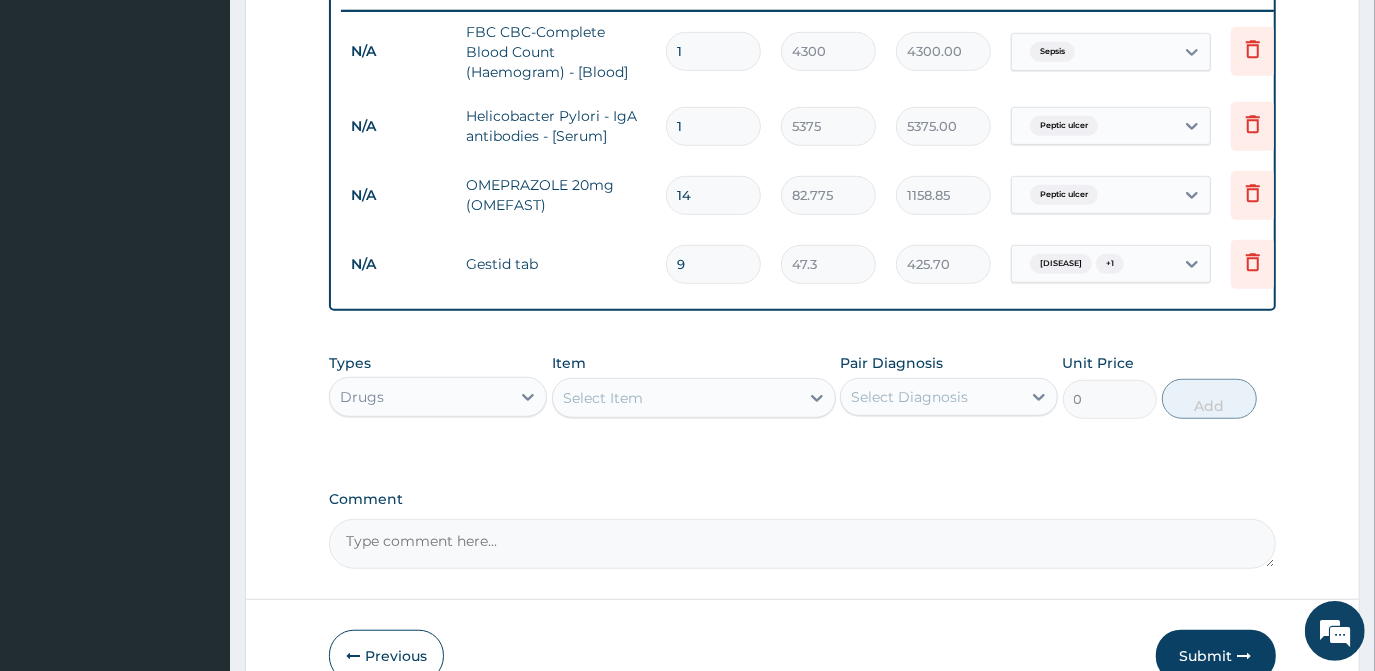 click on "Select Item" at bounding box center [676, 398] 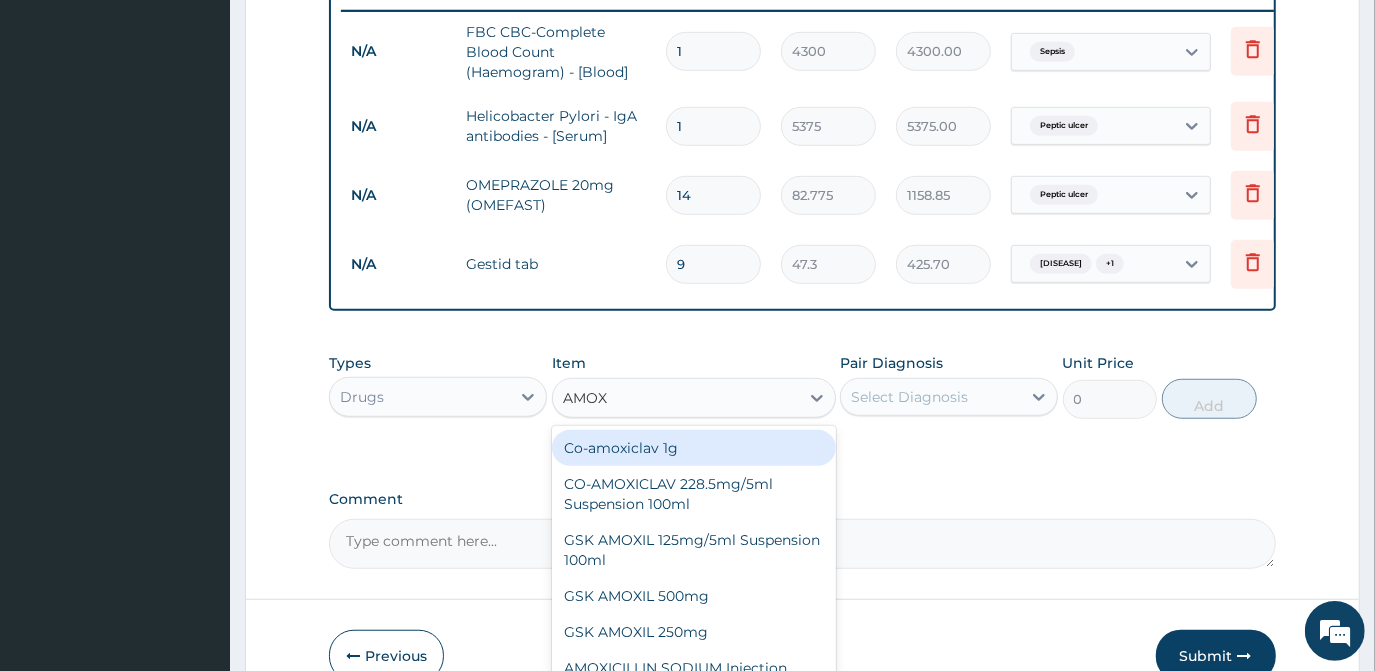 type on "AMOXI" 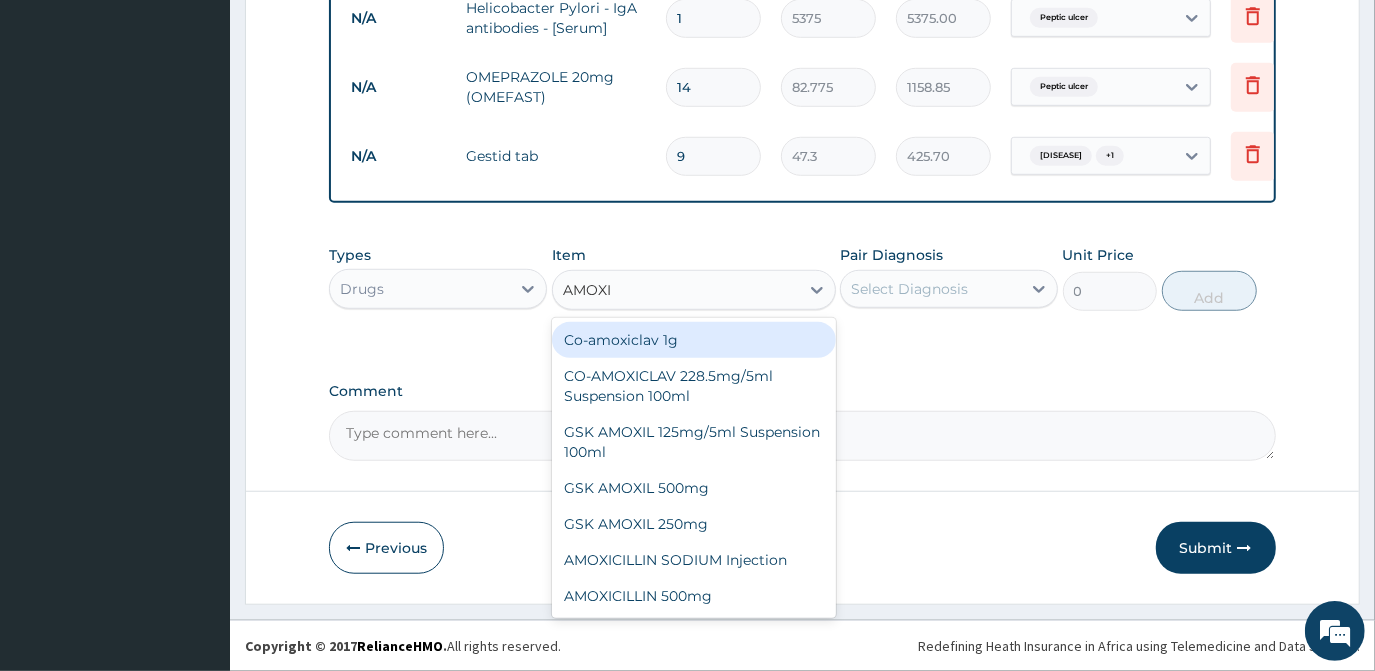 scroll, scrollTop: 912, scrollLeft: 0, axis: vertical 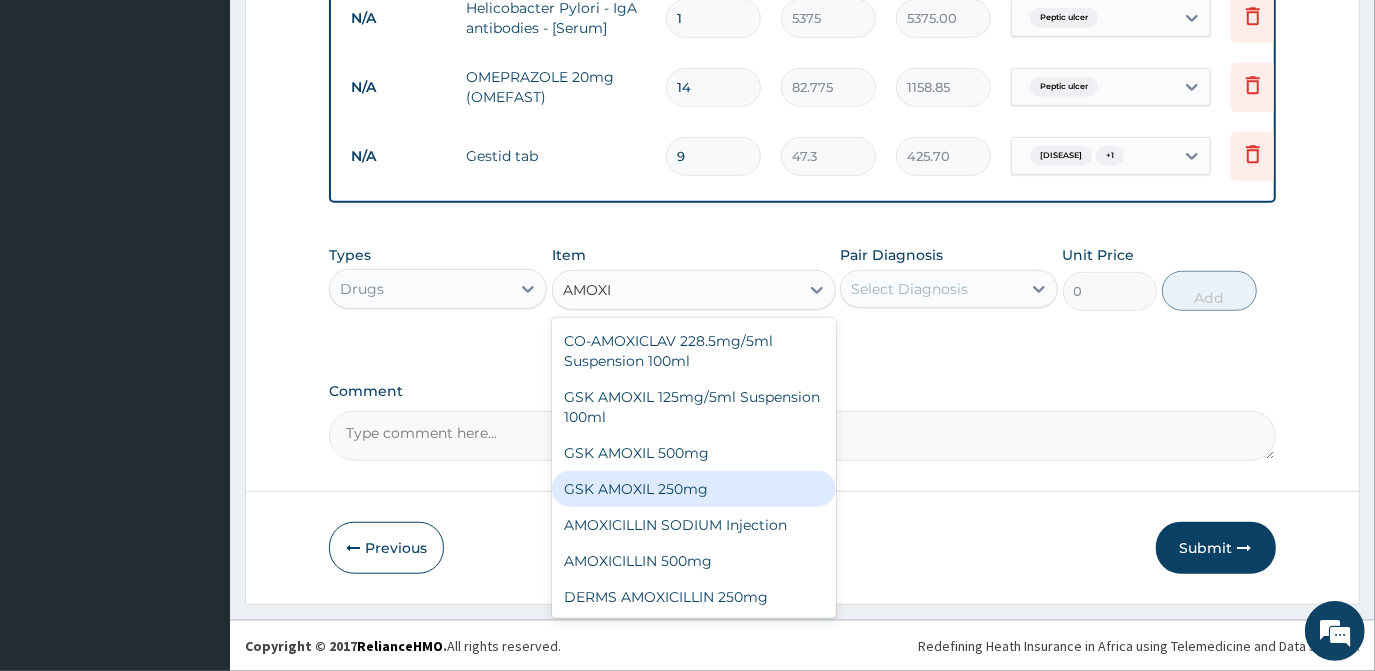 click on "GSK AMOXIL 250mg" at bounding box center [694, 489] 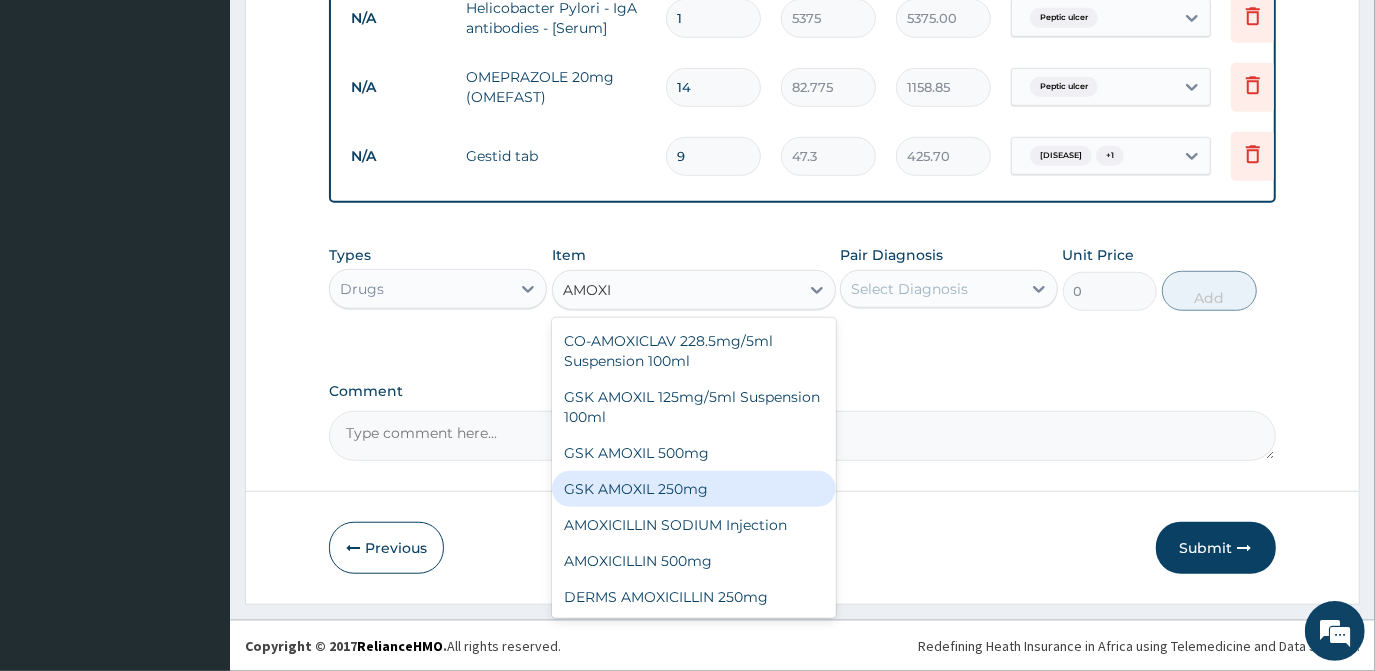 type 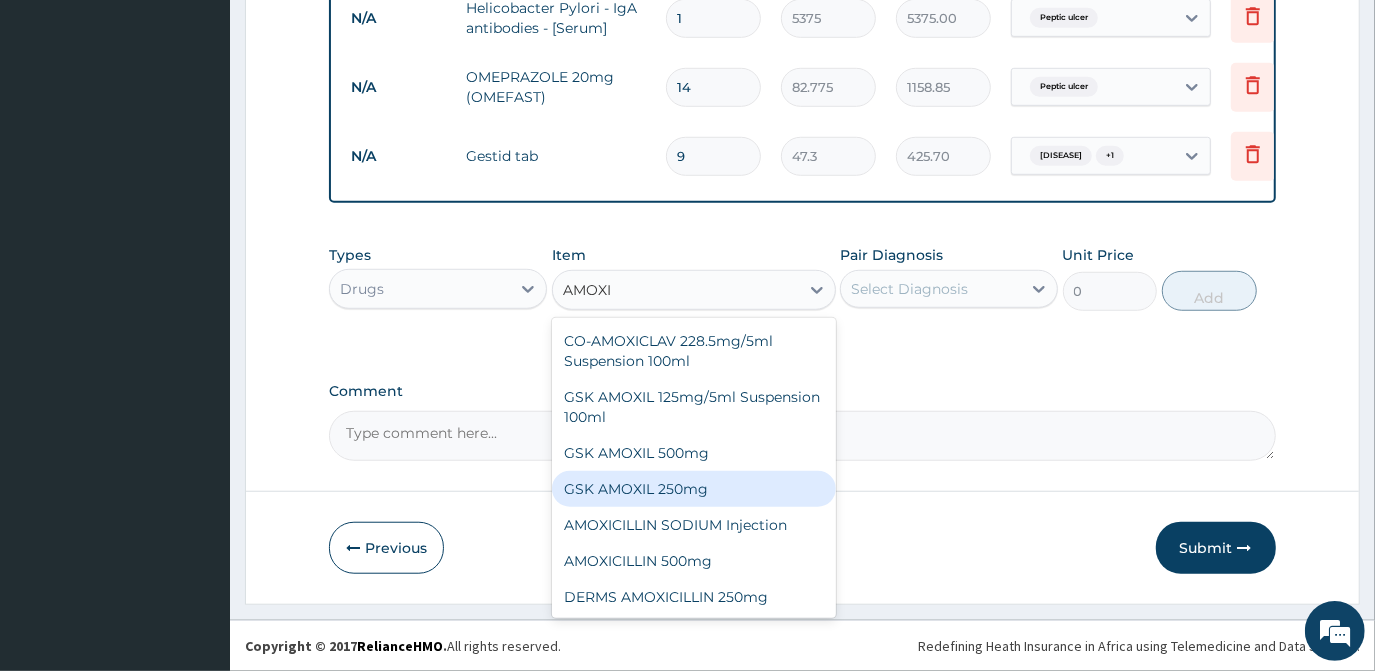 type on "29.5625" 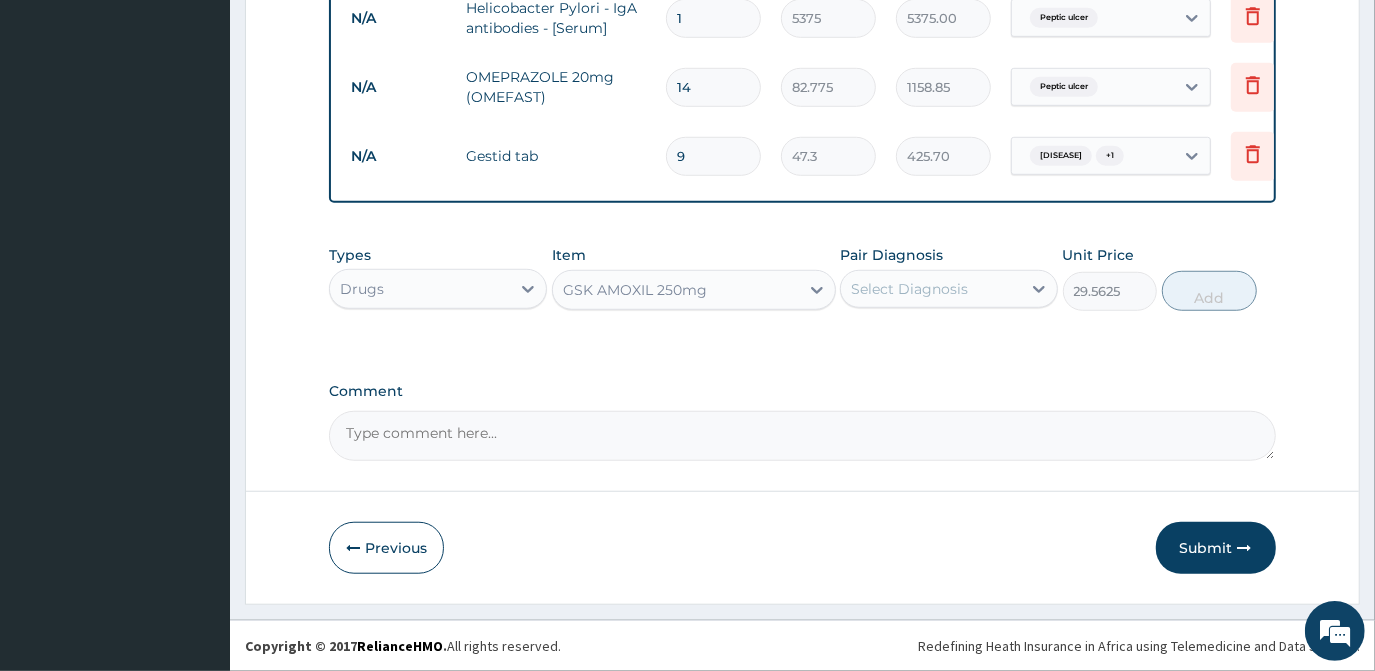 click on "Select Diagnosis" at bounding box center [909, 289] 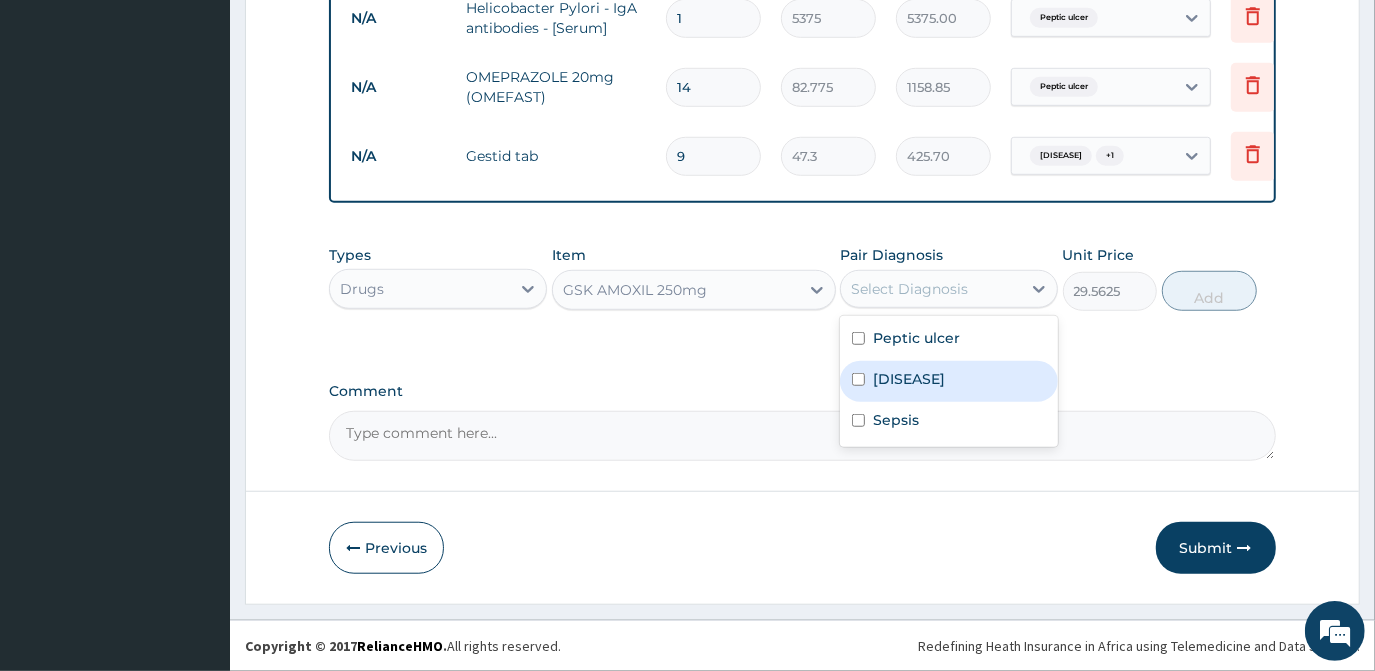 click on "Bacterial oral infection" at bounding box center [909, 379] 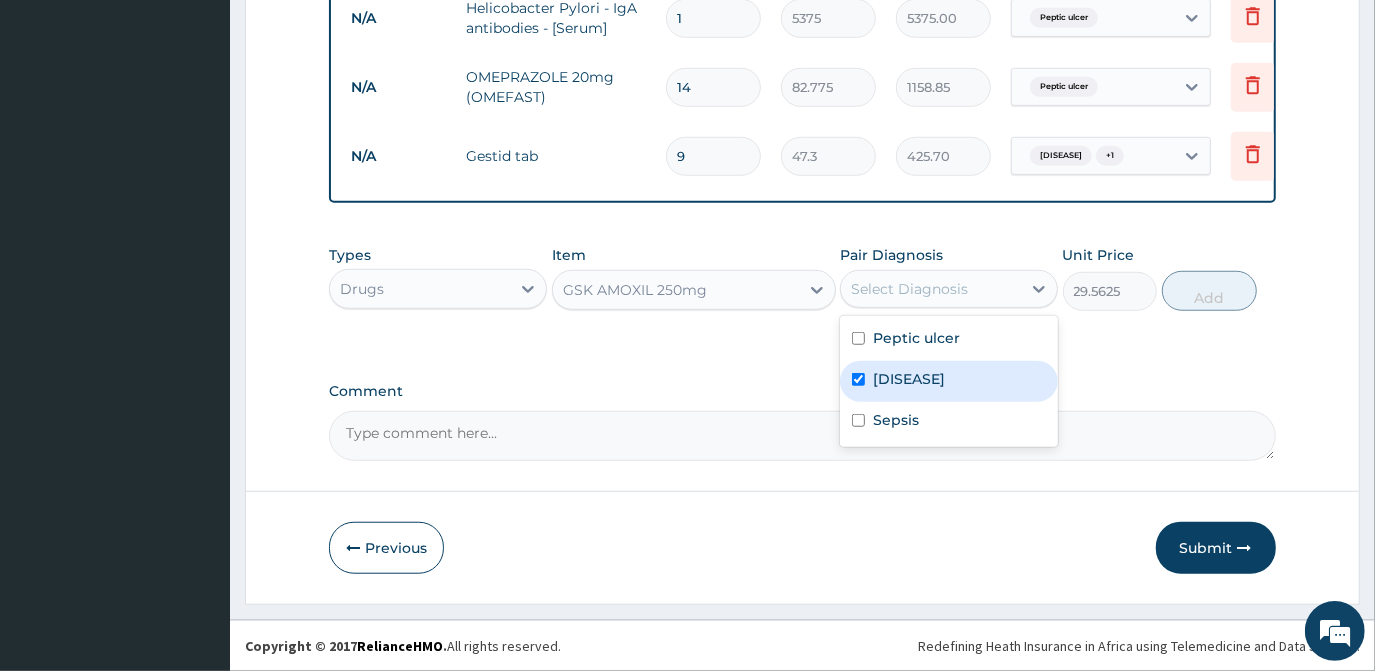 checkbox on "true" 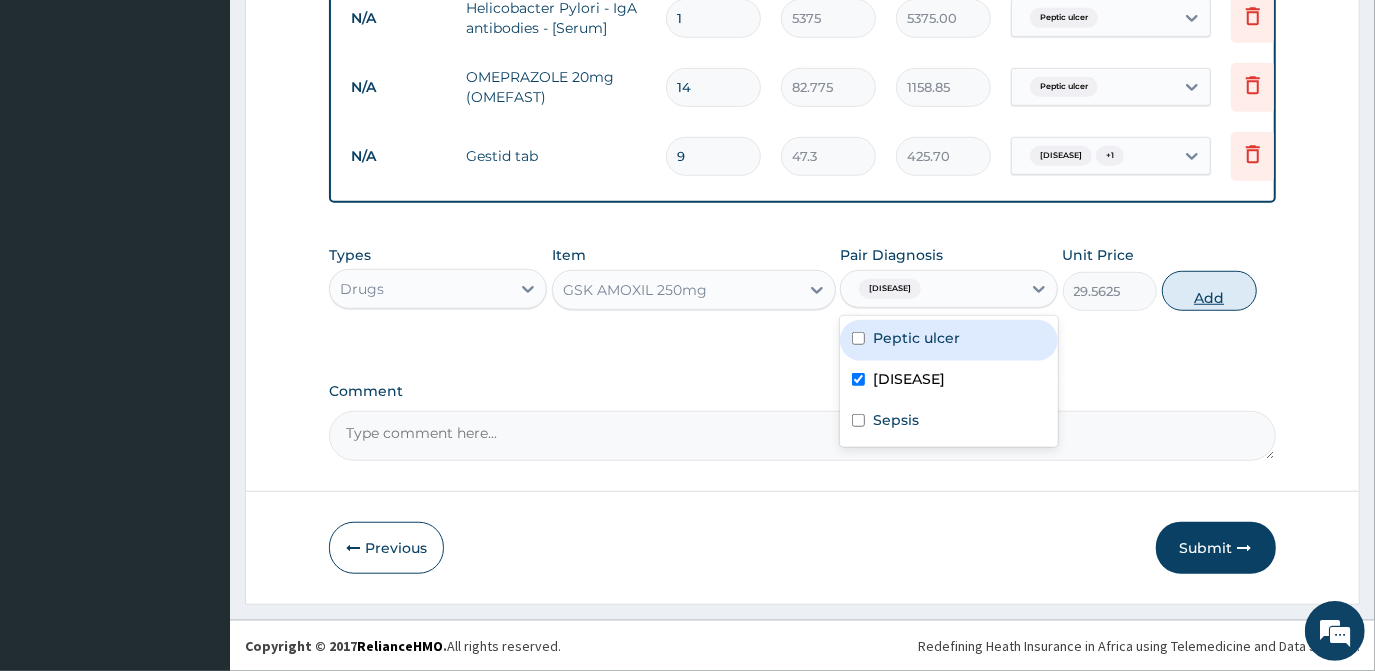 click on "Add" at bounding box center (1209, 291) 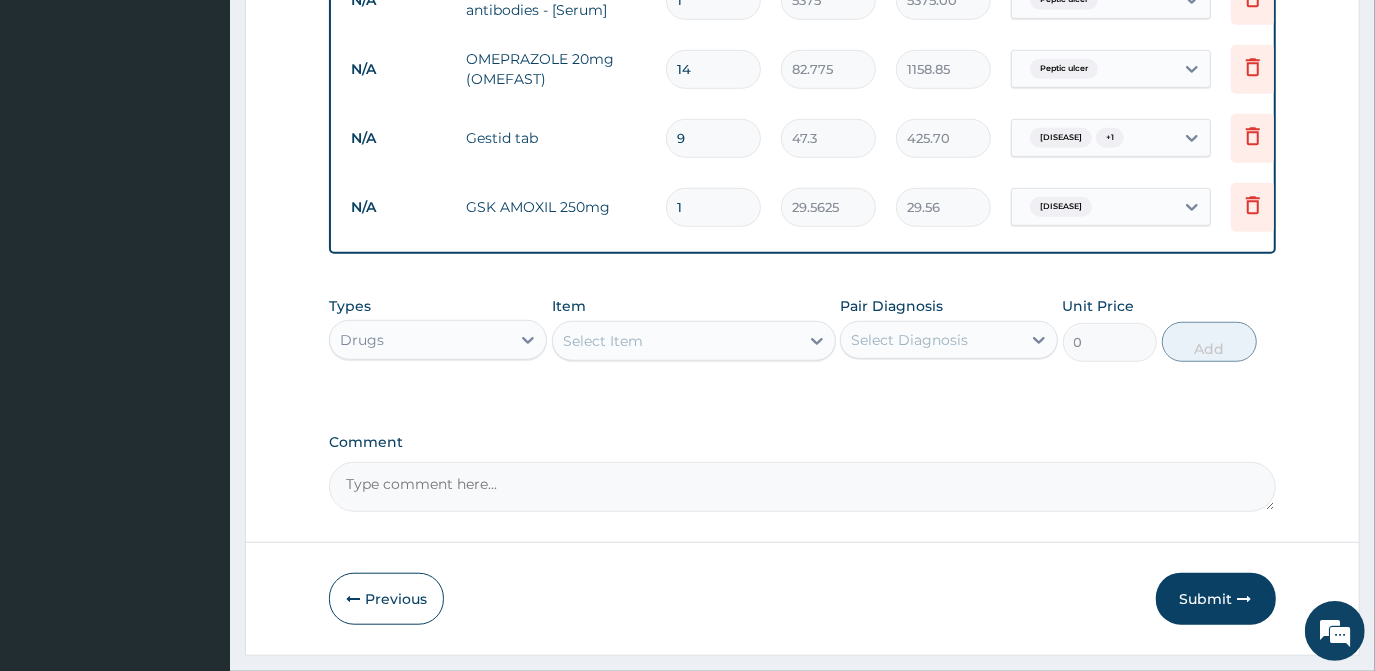 type on "15" 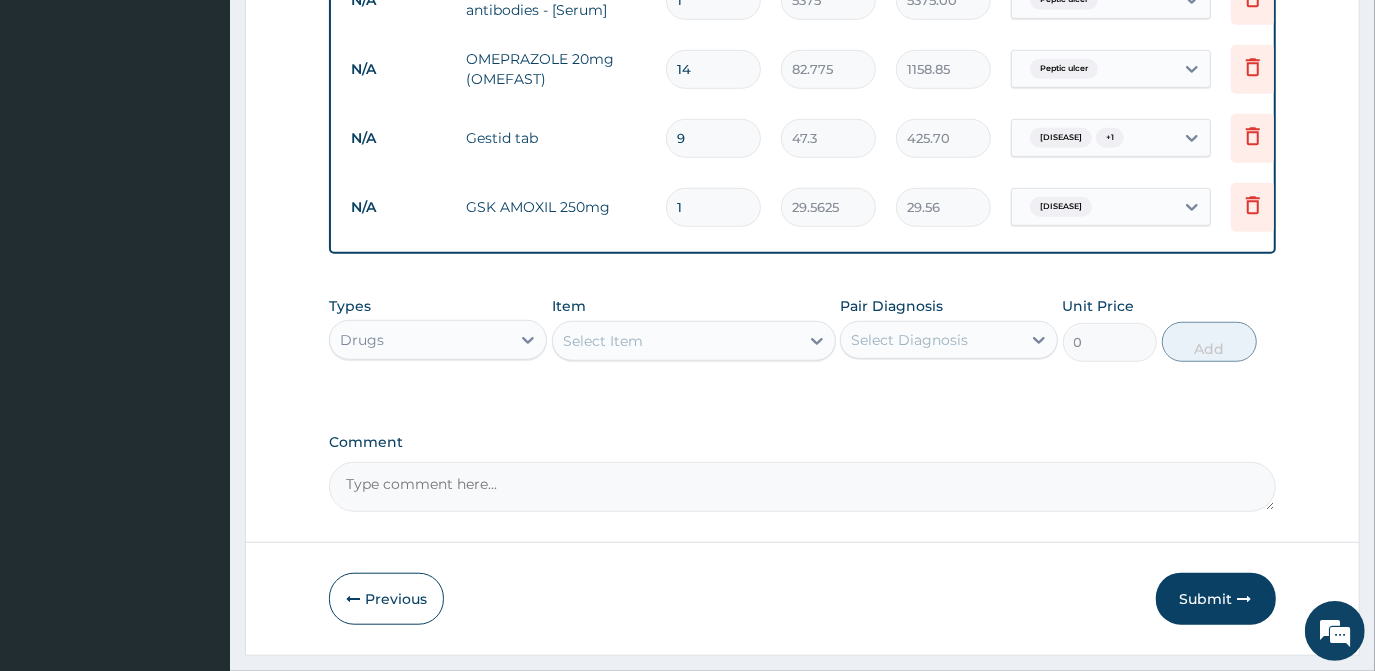 type on "443.44" 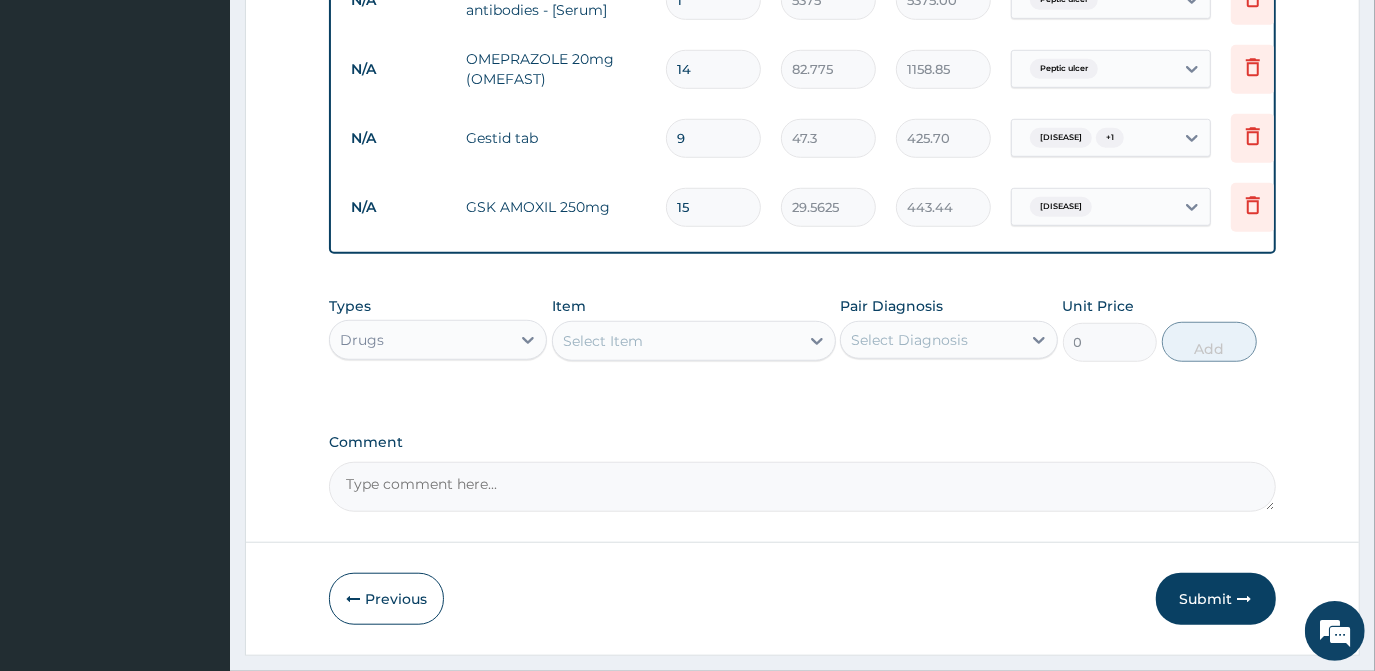 type on "15" 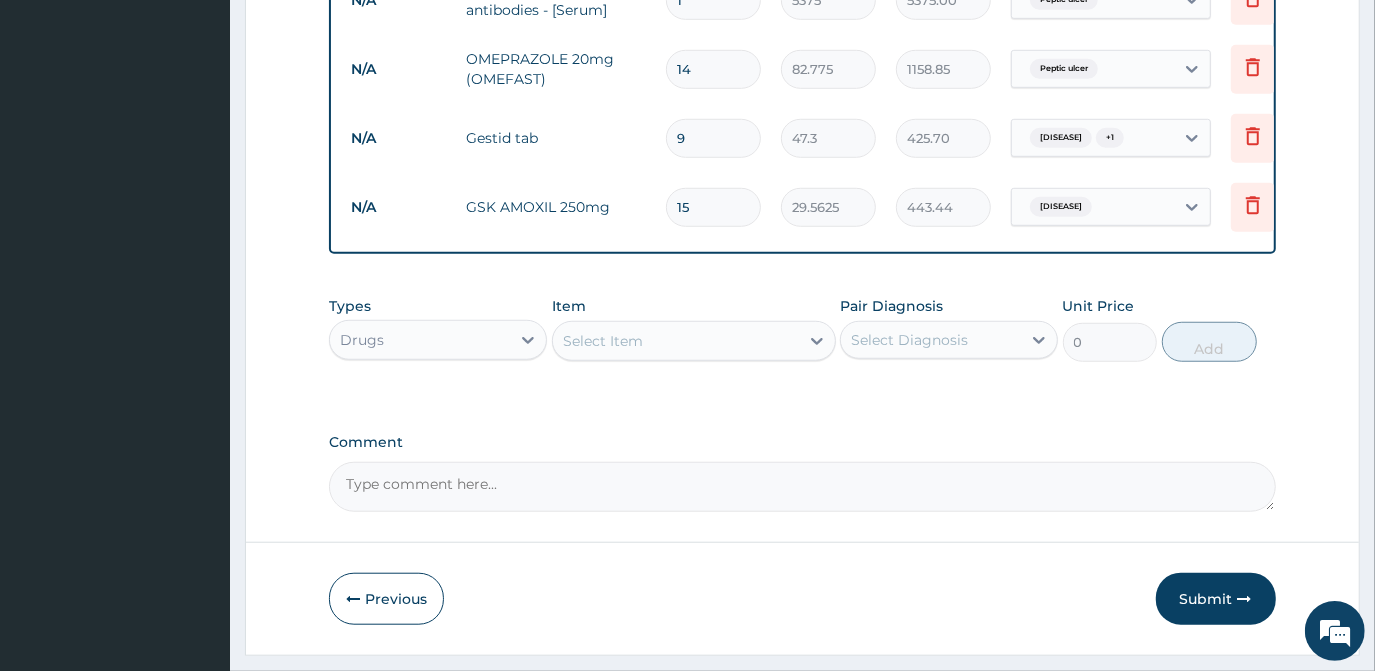 click on "PA Code / Prescription Code Enter Code(Secondary Care Only) Encounter Date 03-08-2025 Important Notice Please enter PA codes before entering items that are not attached to a PA code   All diagnoses entered must be linked to a claim item. Diagnosis & Claim Items that are visible but inactive cannot be edited because they were imported from an already approved PA code. Diagnosis Peptic ulcer Query Bacterial oral infection Query Sepsis Query NB: All diagnosis must be linked to a claim item Claim Items Type Name Quantity Unit Price Total Price Pair Diagnosis Actions N/A FBC CBC-Complete Blood Count (Haemogram) - [Blood] 1 4300 4300.00 Sepsis Delete N/A Helicobacter Pylori - IgA antibodies - [Serum] 1 5375 5375.00 Peptic ulcer Delete N/A OMEPRAZOLE 20mg (OMEFAST)  14 82.775 1158.85 Peptic ulcer Delete N/A Gestid tab 9 47.3 425.70 Bacterial oral infection  + 1 Delete N/A GSK AMOXIL 250mg 15 29.5625 443.44 Bacterial oral infection Delete Types Drugs Item Select Item Pair Diagnosis Select Diagnosis Unit Price 0 Add" at bounding box center [802, -105] 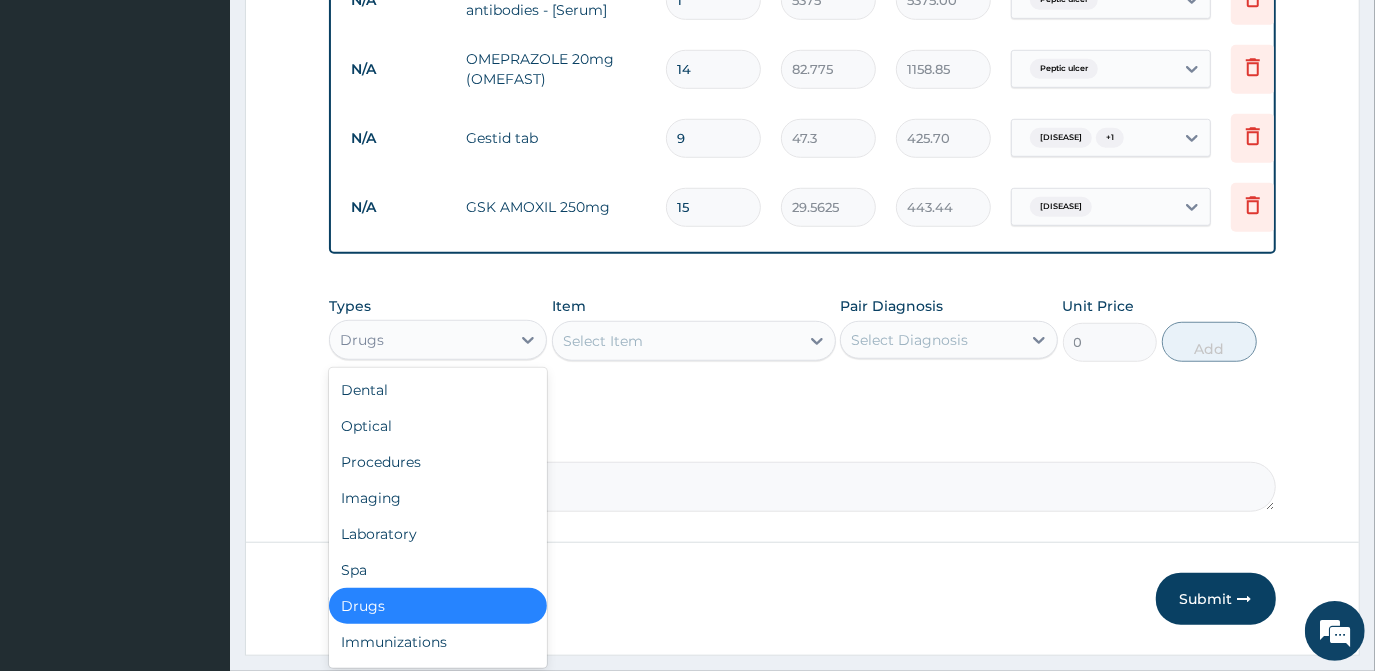 click on "Drugs" at bounding box center [420, 340] 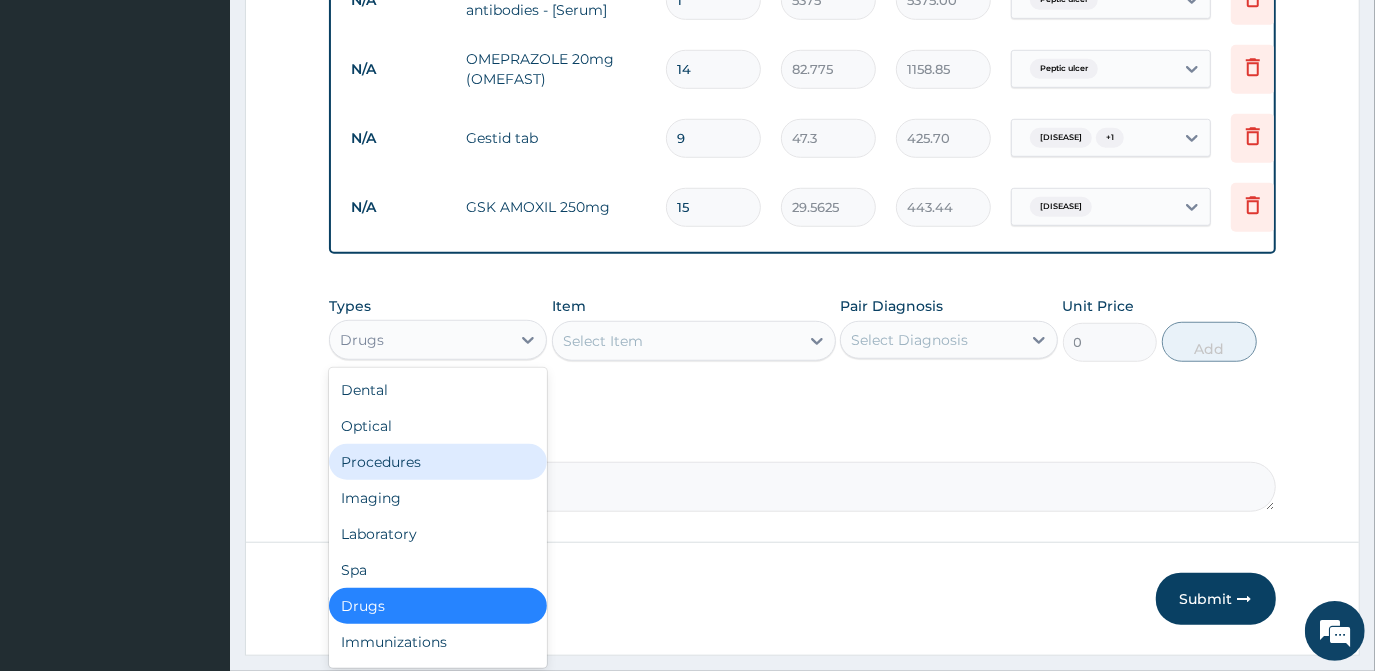 click on "Procedures" at bounding box center [438, 462] 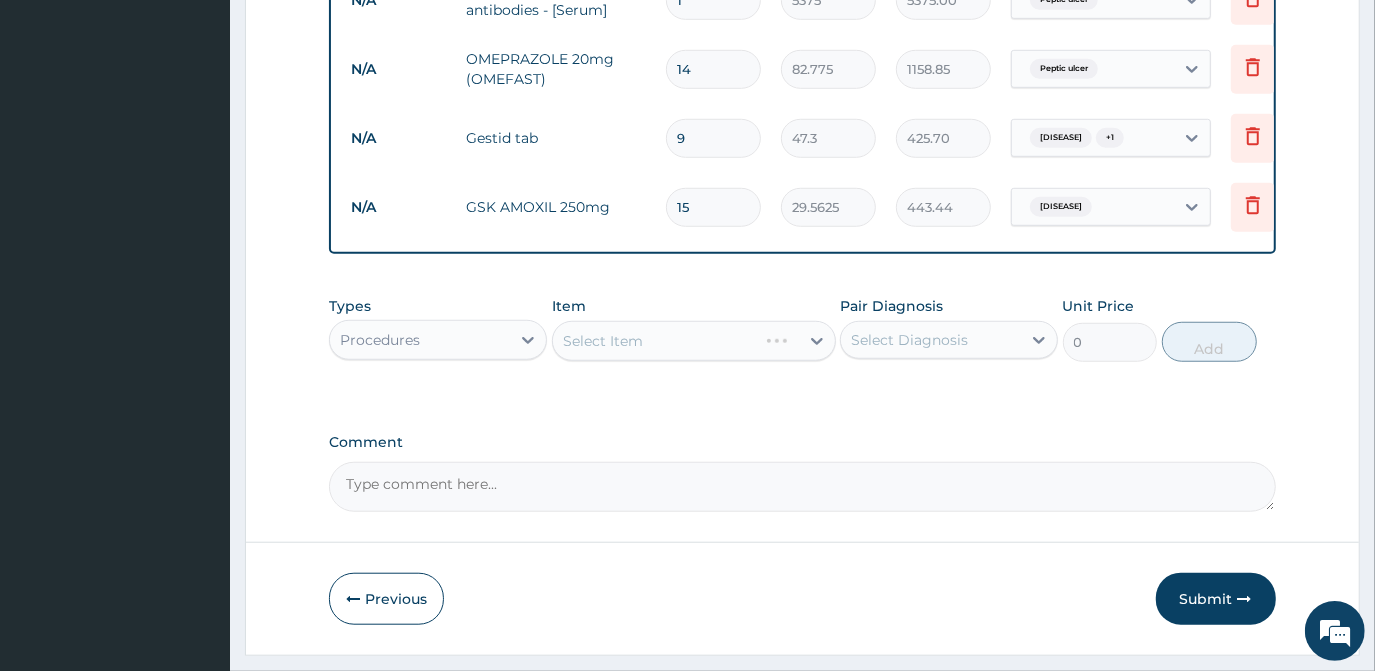 click on "Select Item" at bounding box center [694, 341] 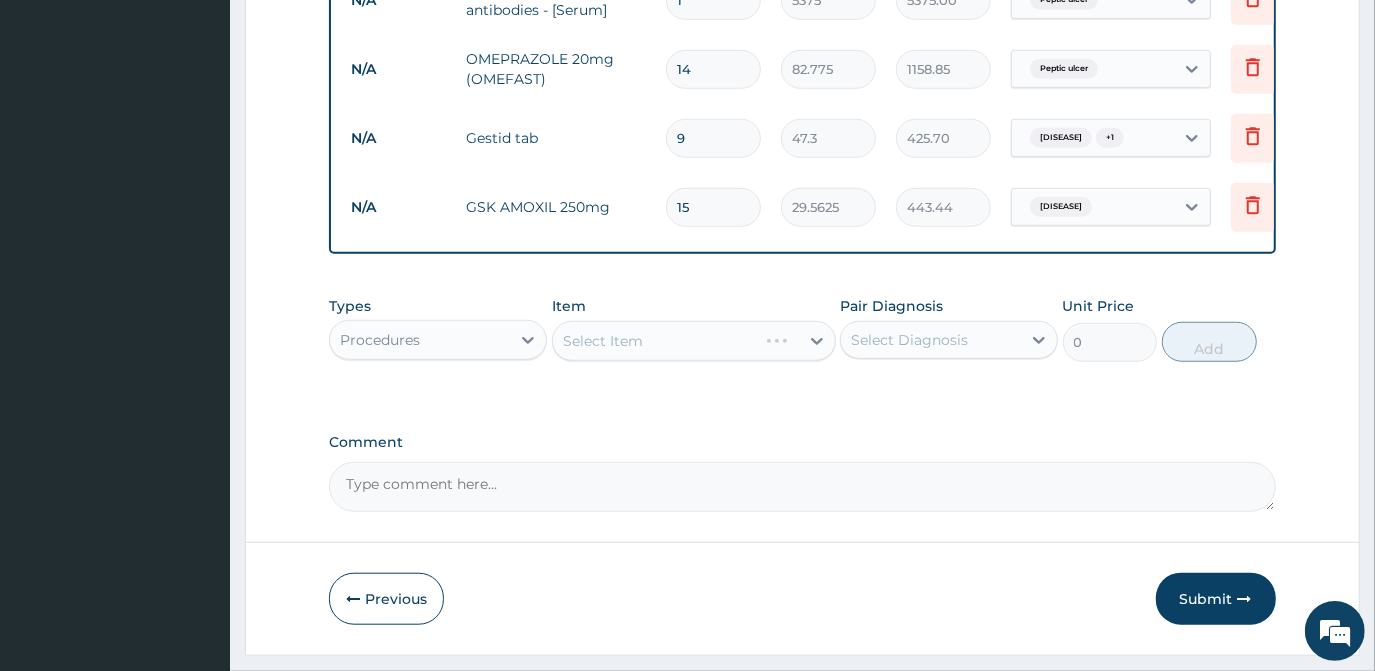 click on "Select Item" at bounding box center [694, 341] 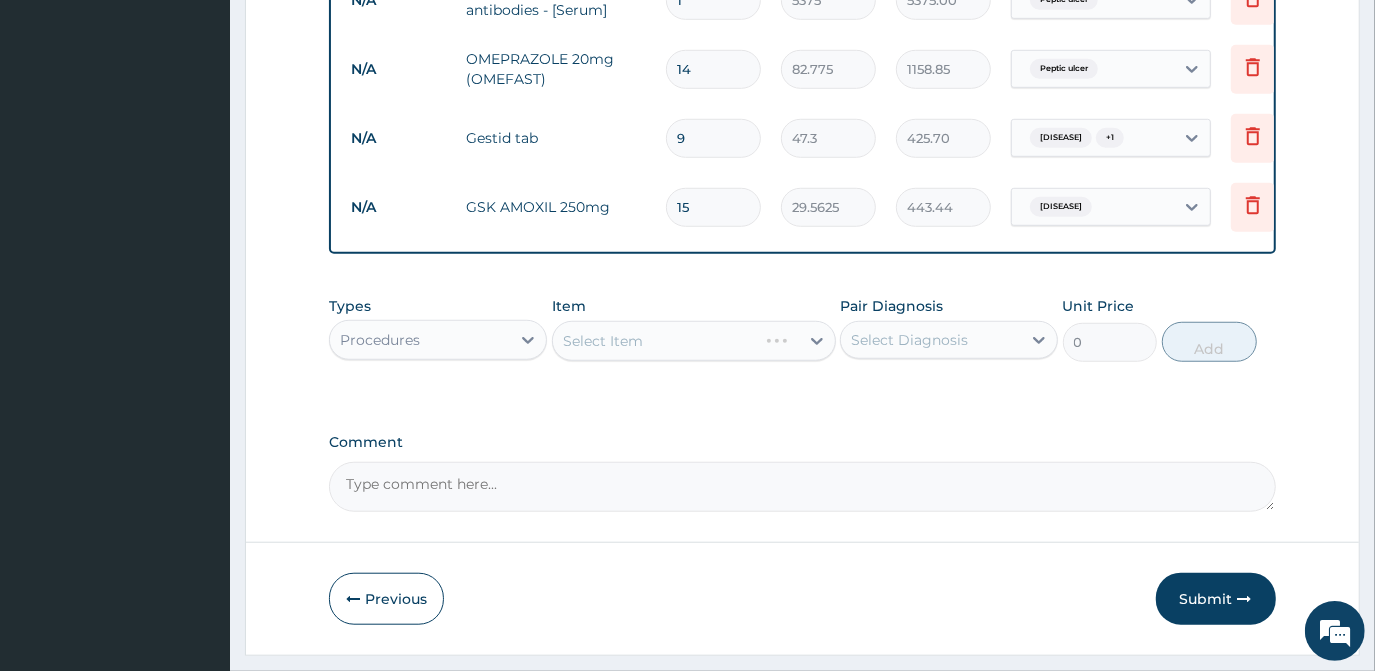 click on "Select Item" at bounding box center [694, 341] 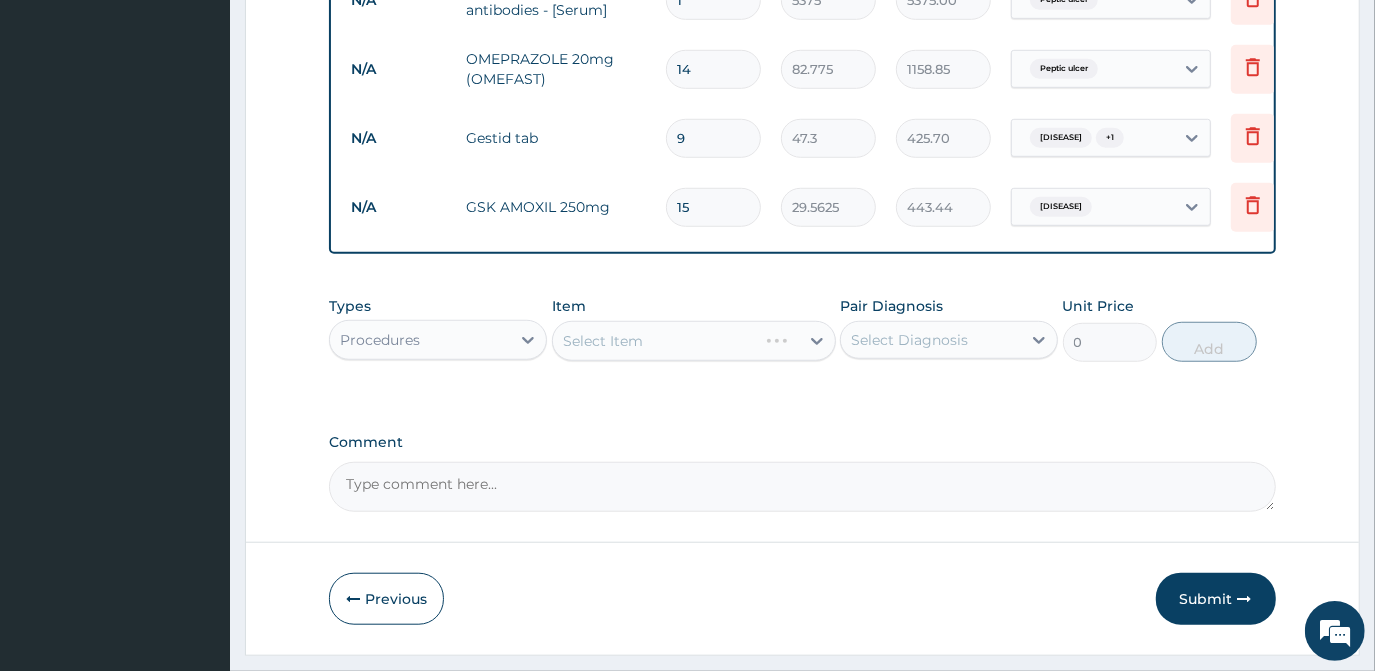 click on "Select Item" at bounding box center (694, 341) 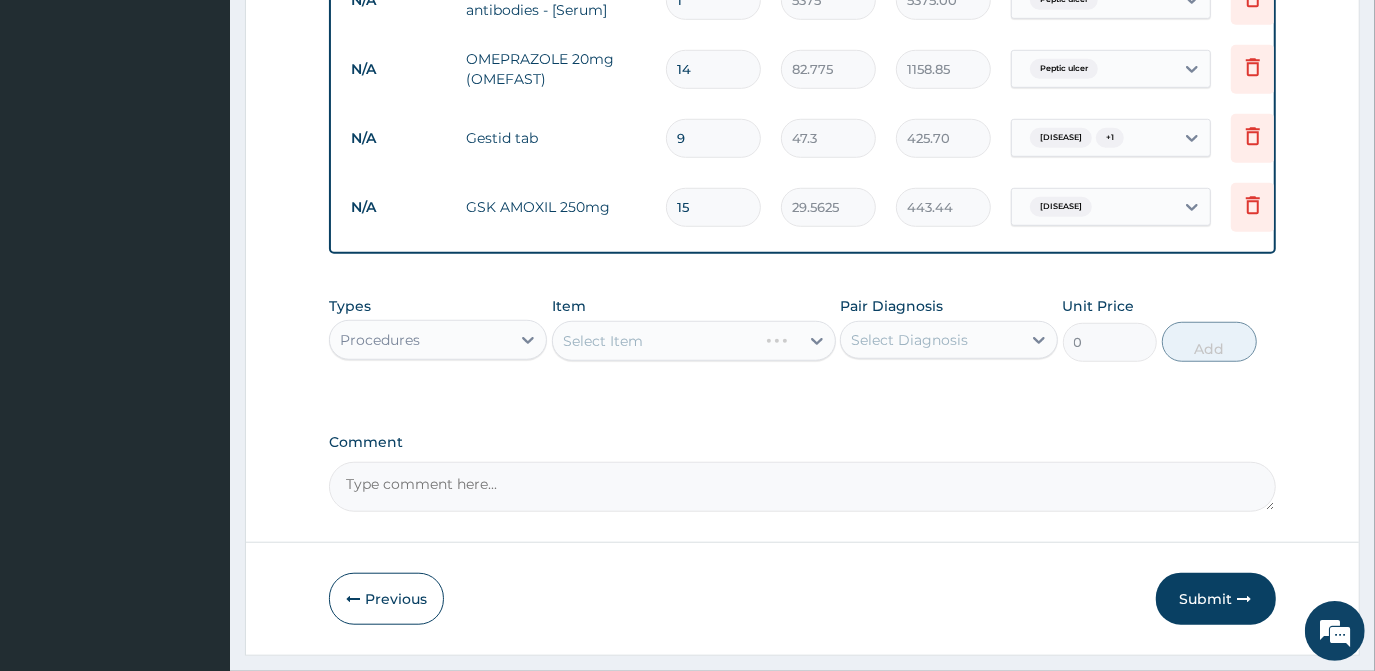 click on "Select Item" at bounding box center (694, 341) 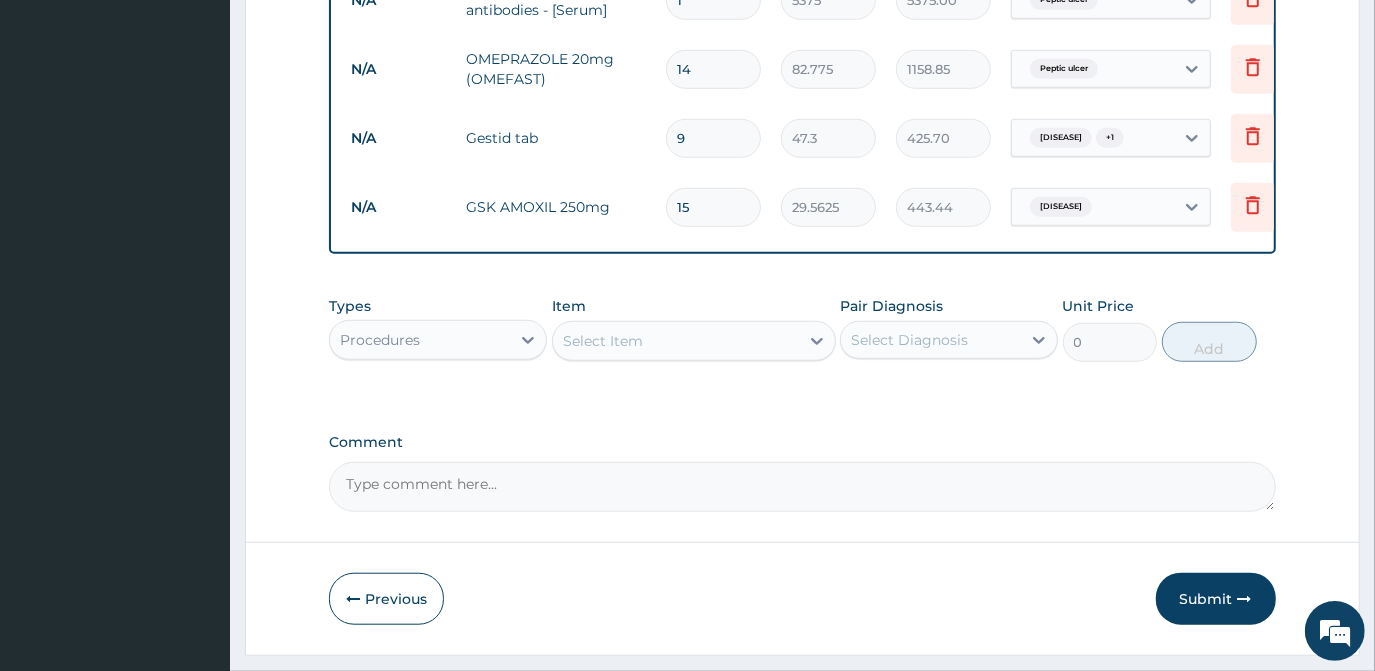 click on "Select Item" at bounding box center [676, 341] 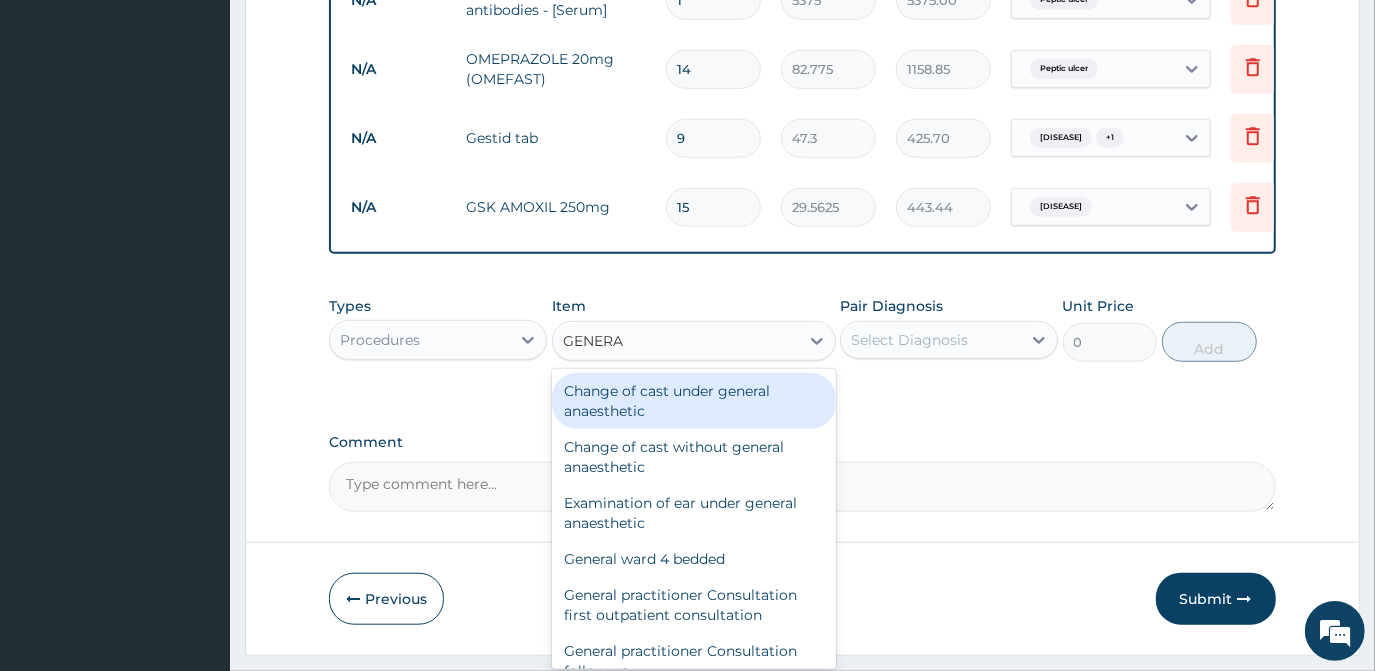 type on "GENERAL" 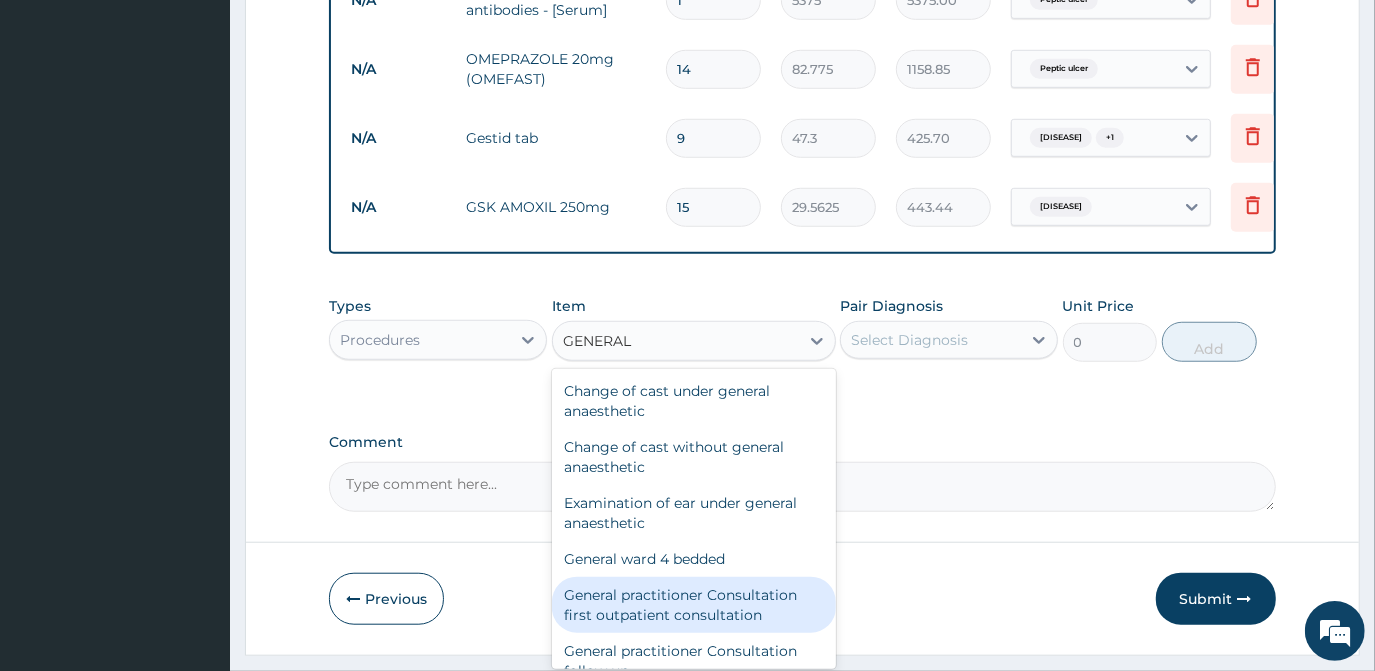 click on "General practitioner Consultation first outpatient consultation" at bounding box center (694, 605) 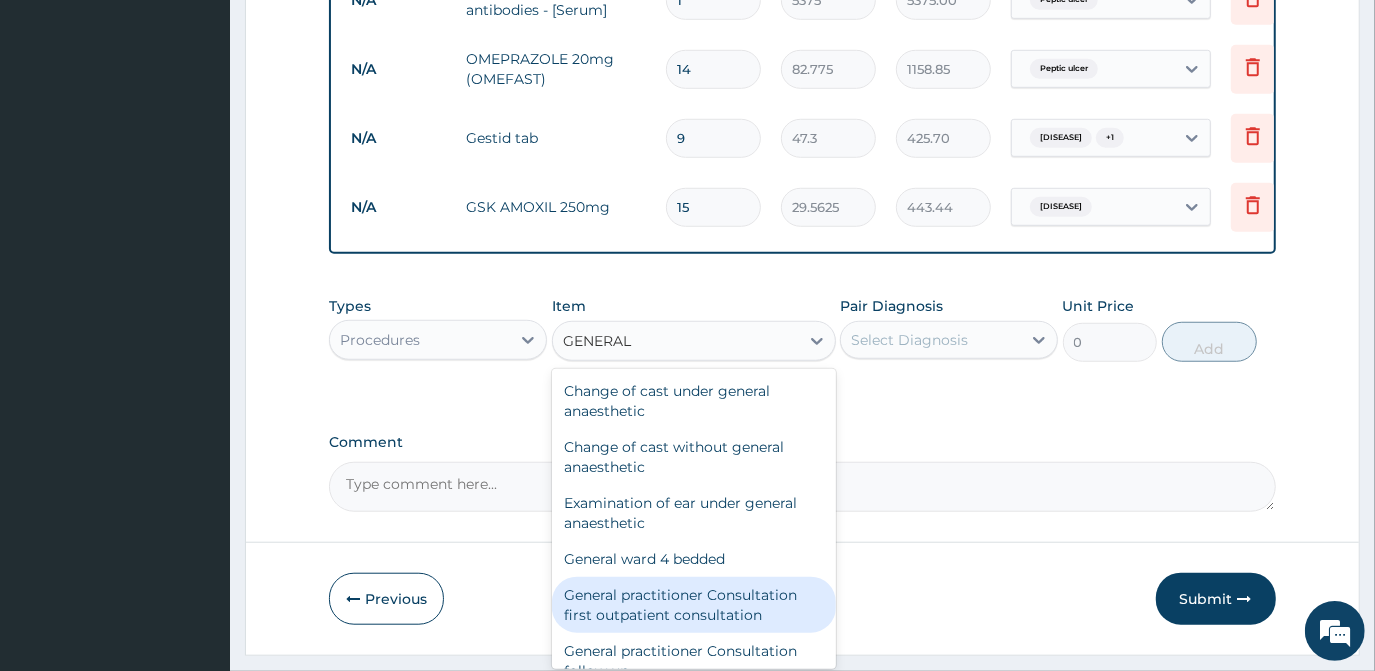 type 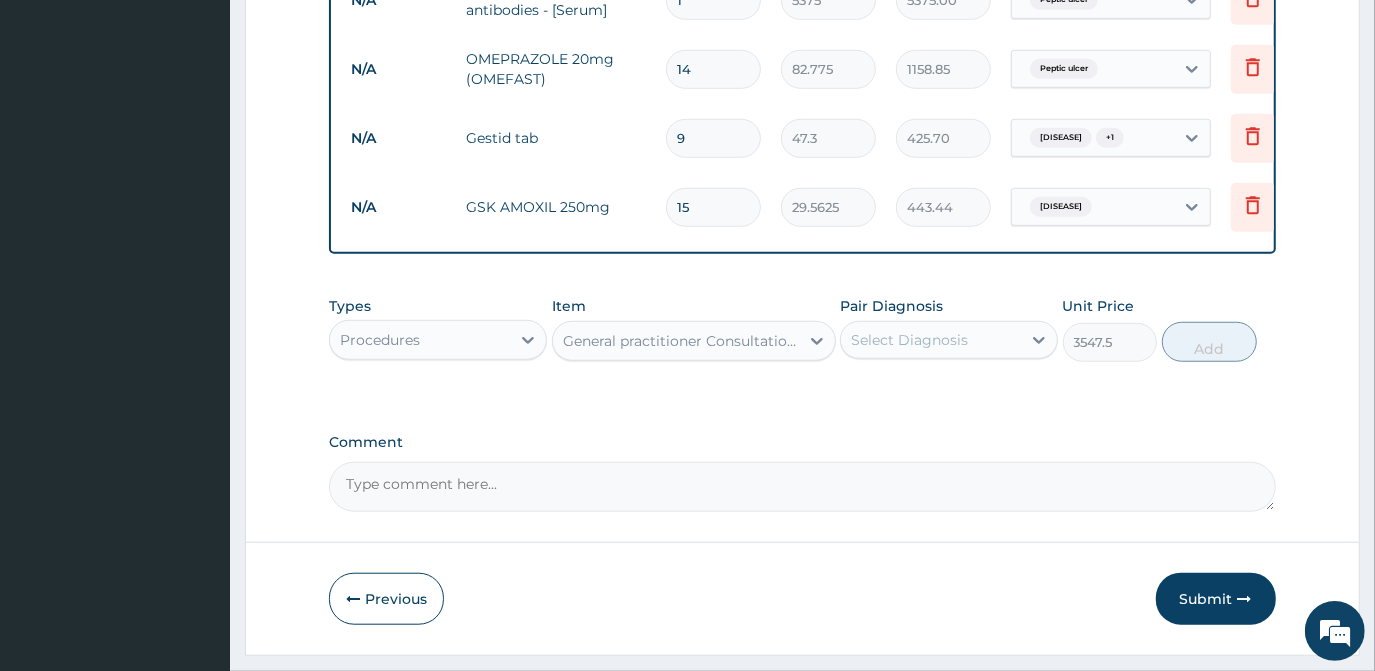 click on "Pair Diagnosis Select Diagnosis" at bounding box center [949, 329] 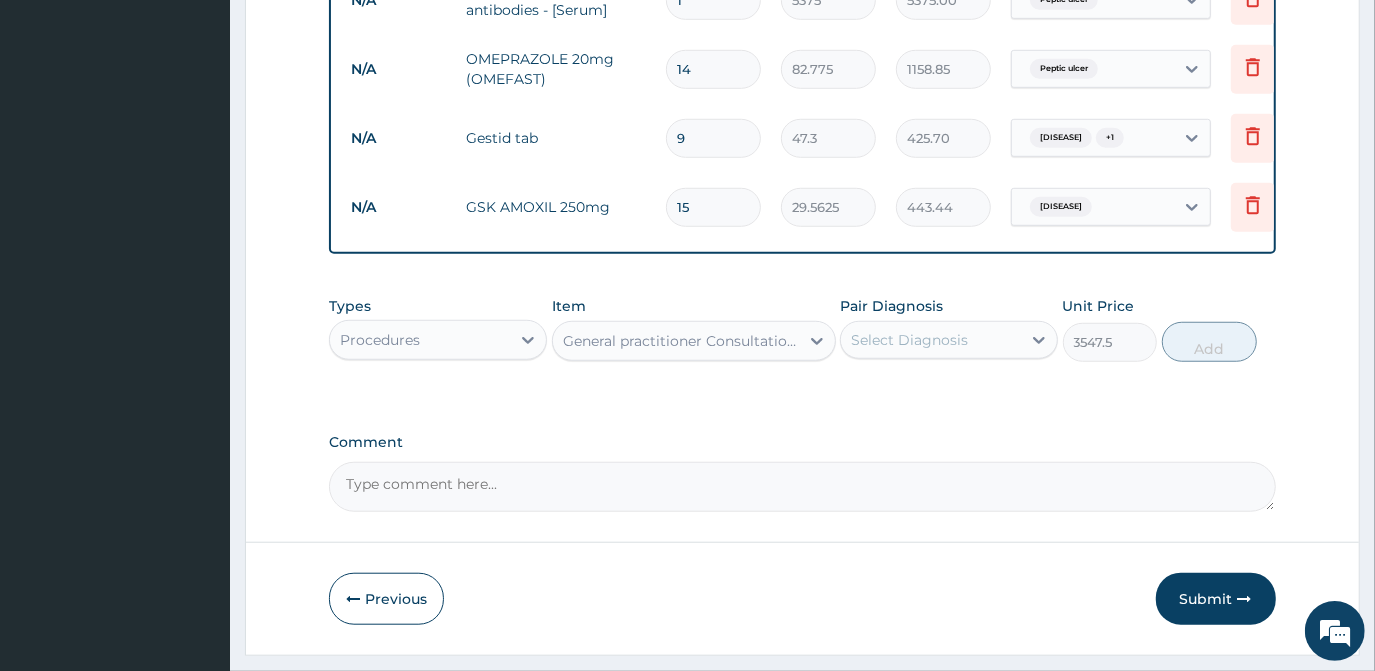 click on "Select Diagnosis" at bounding box center [909, 340] 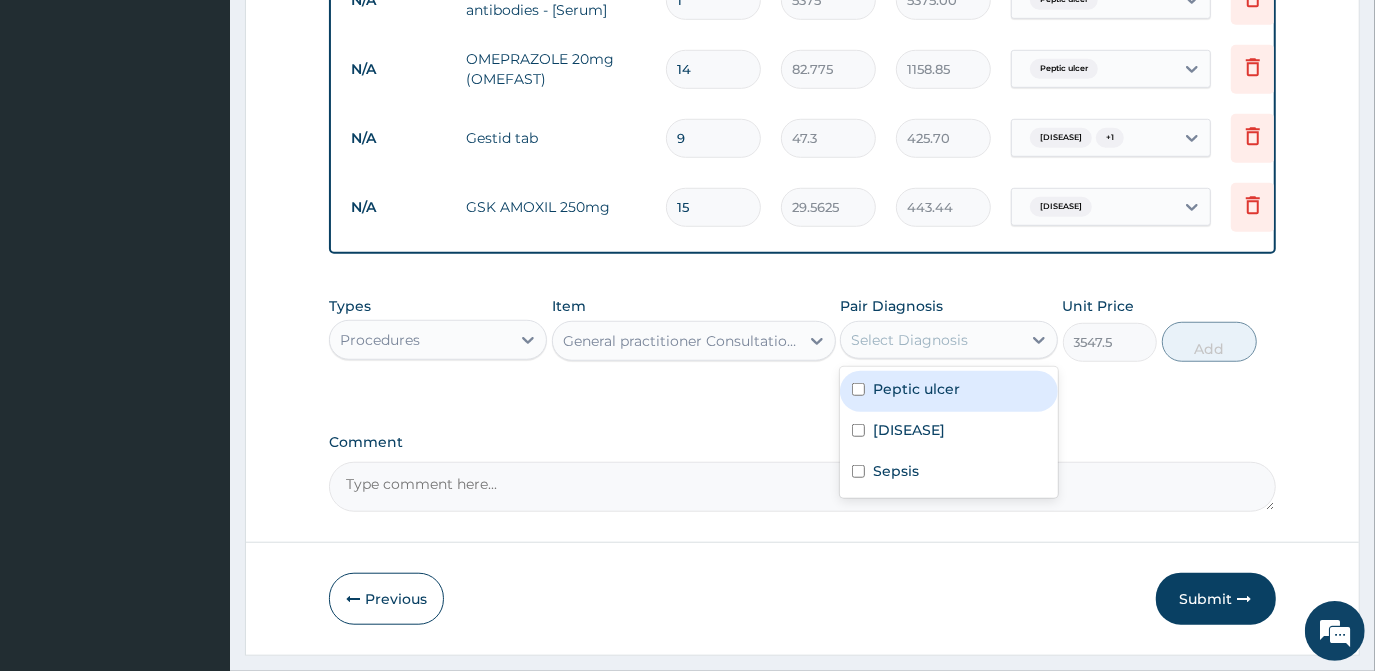 click on "Peptic ulcer" at bounding box center [916, 389] 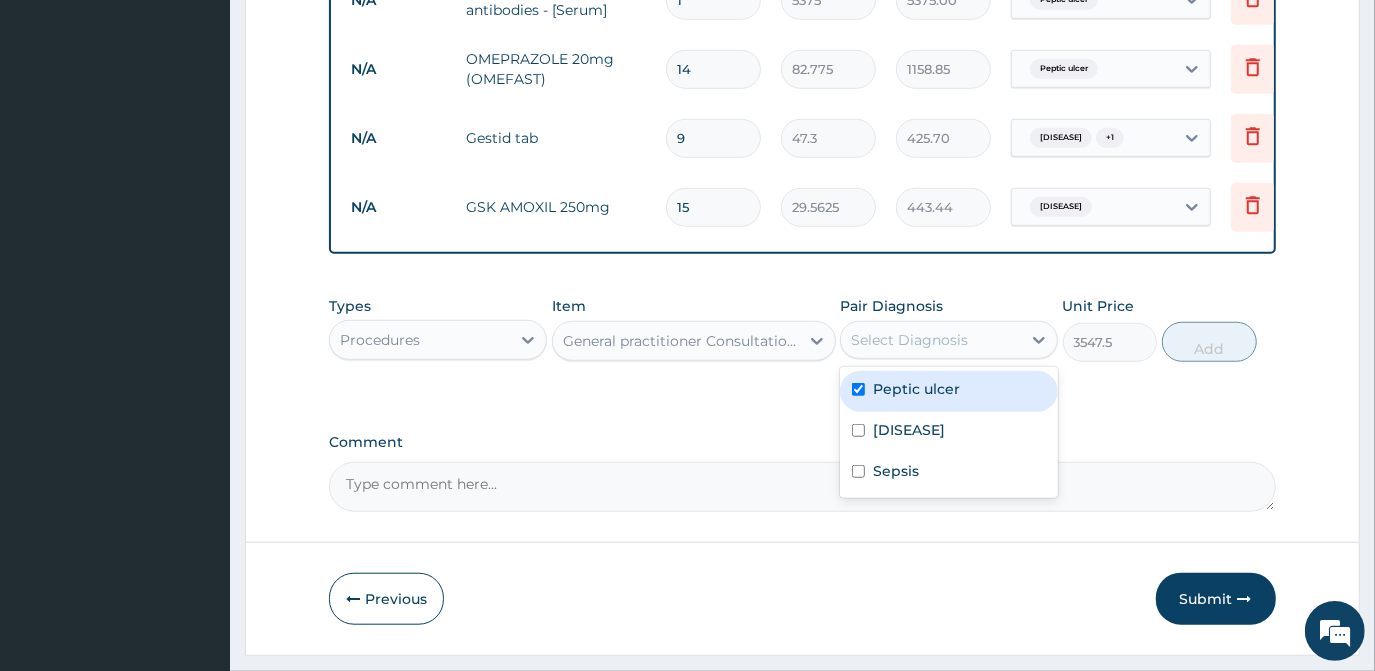 checkbox on "true" 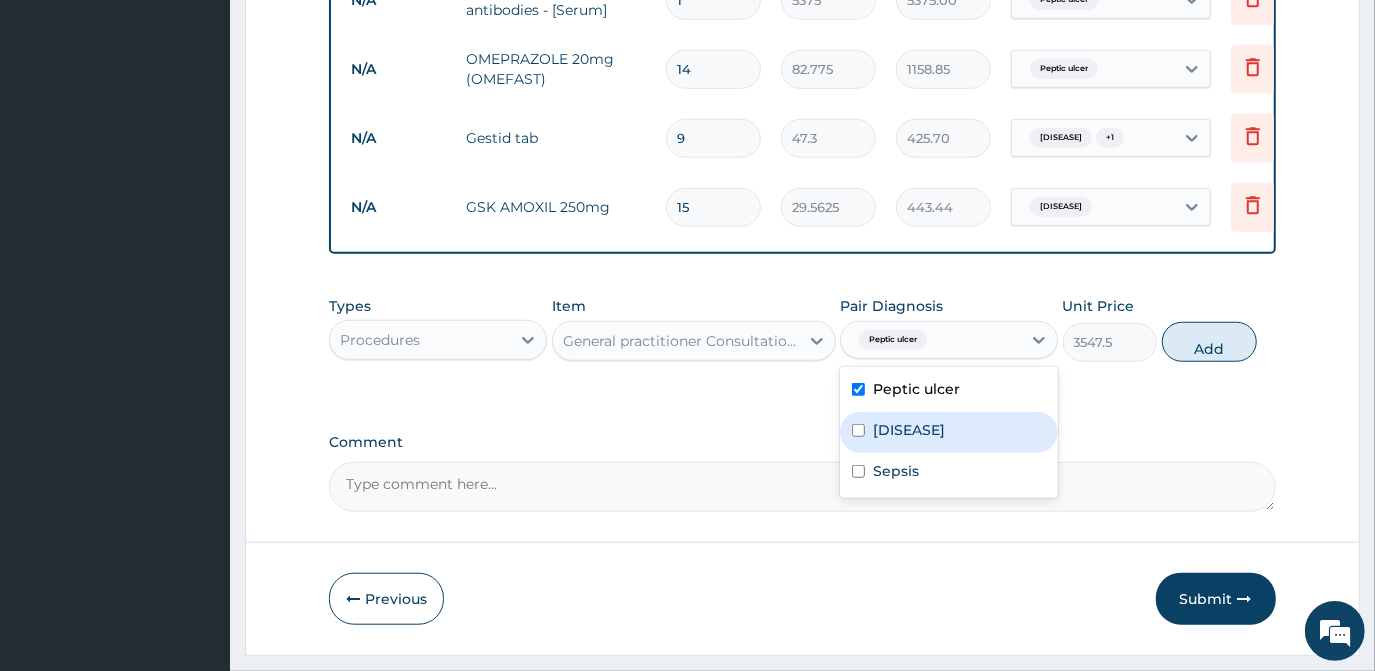 click on "Bacterial oral infection" at bounding box center (909, 430) 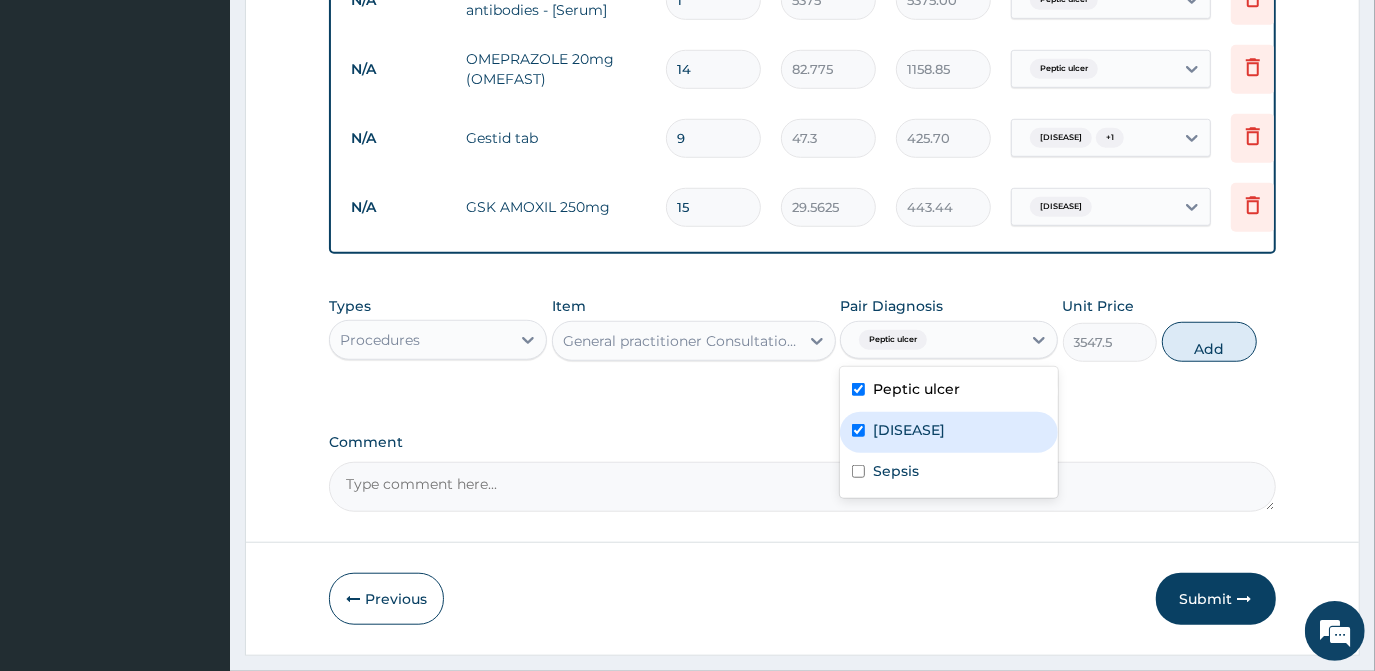 checkbox on "true" 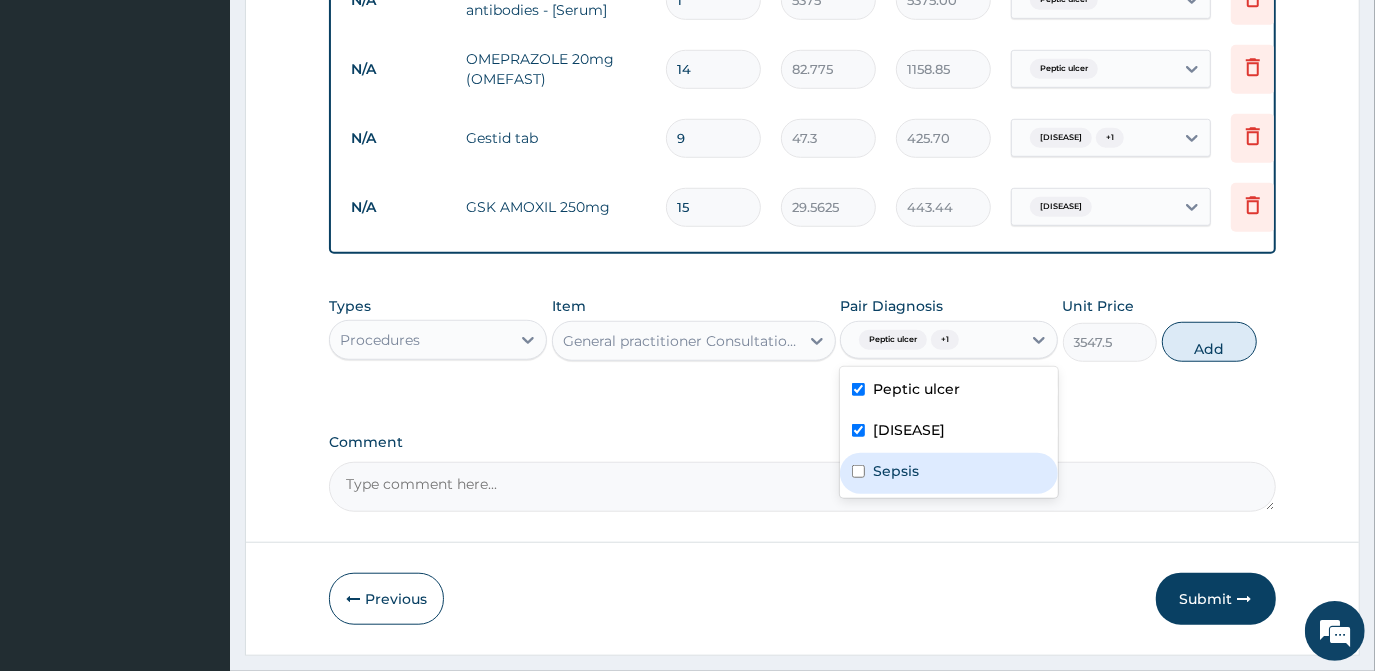 click on "Sepsis" at bounding box center (949, 473) 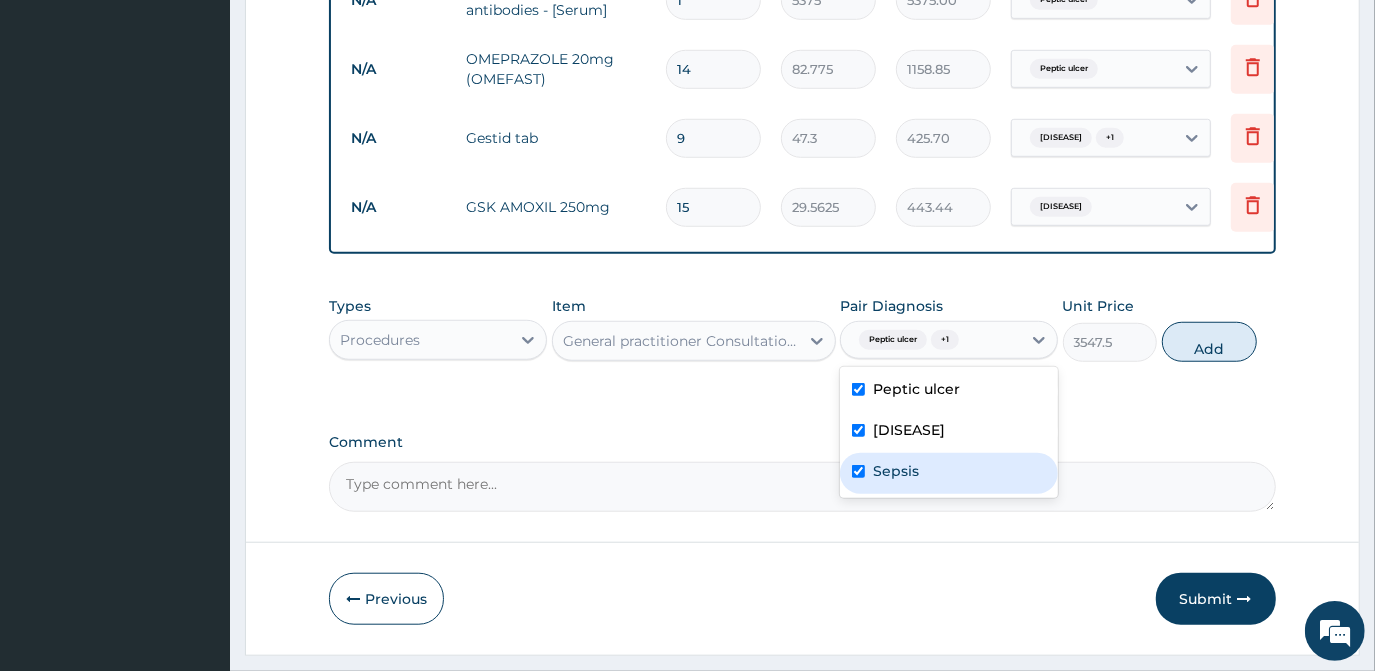checkbox on "true" 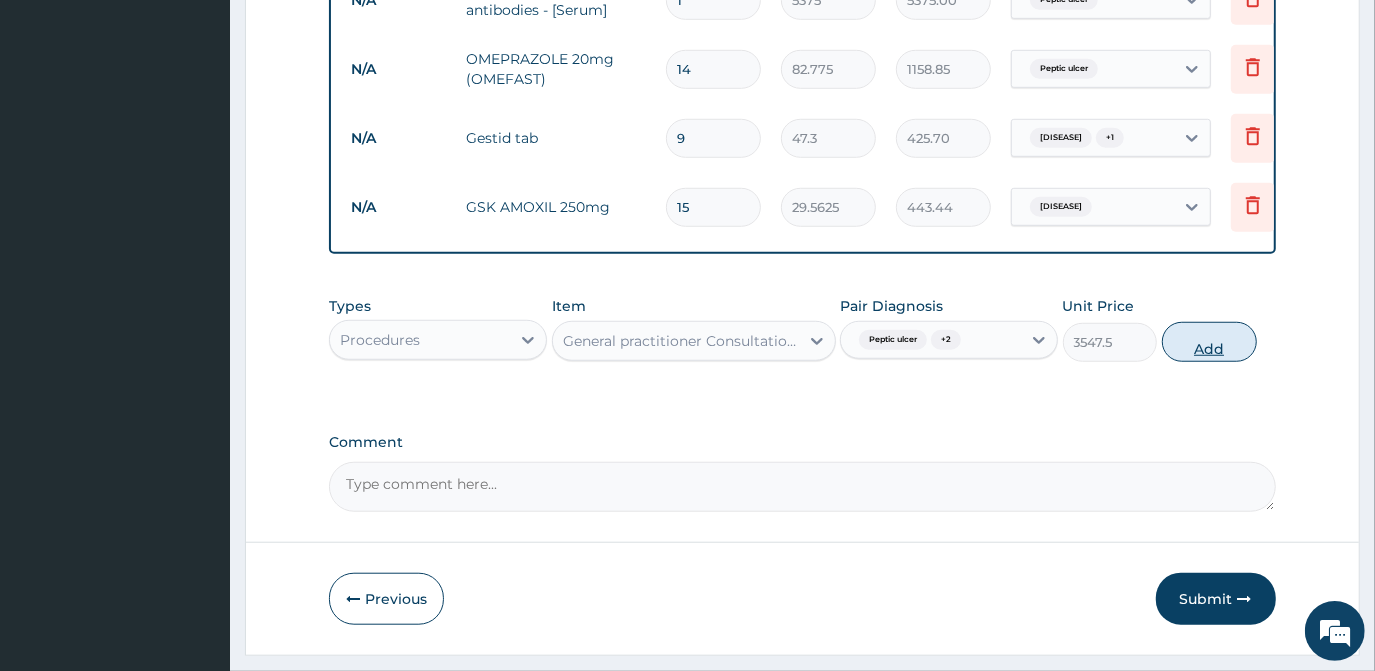 click on "Add" at bounding box center [1209, 342] 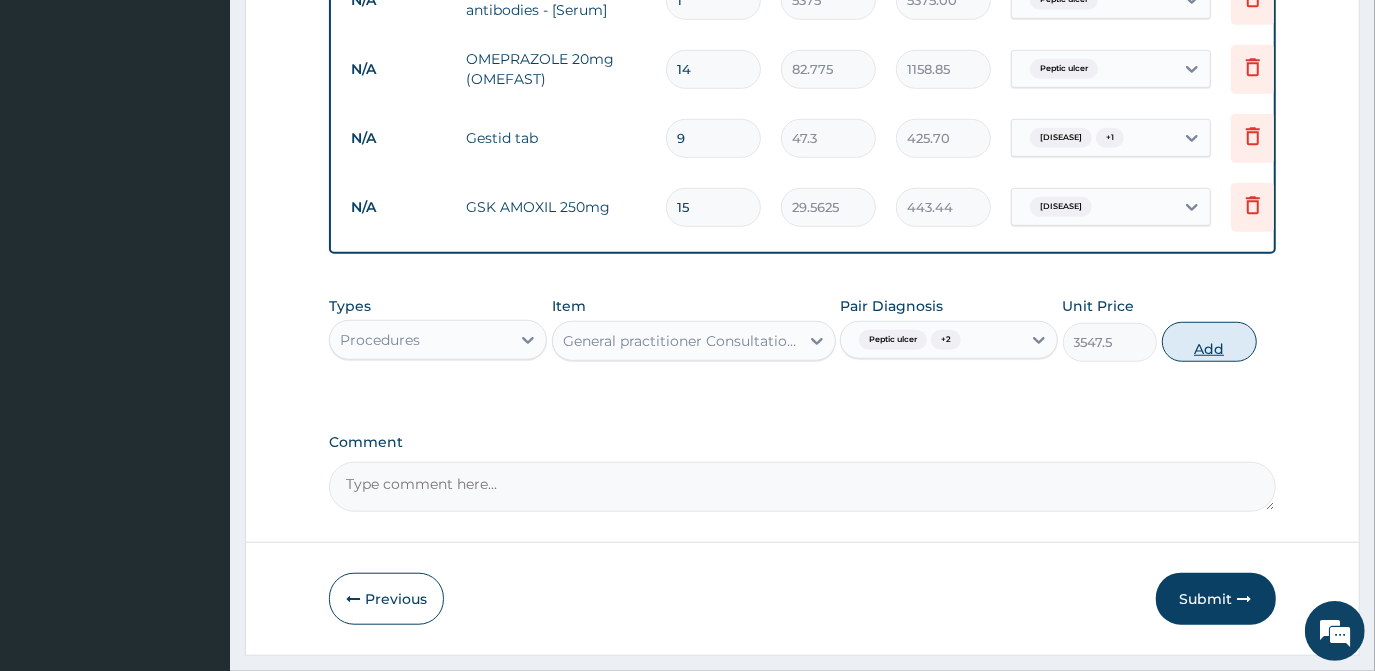 type on "0" 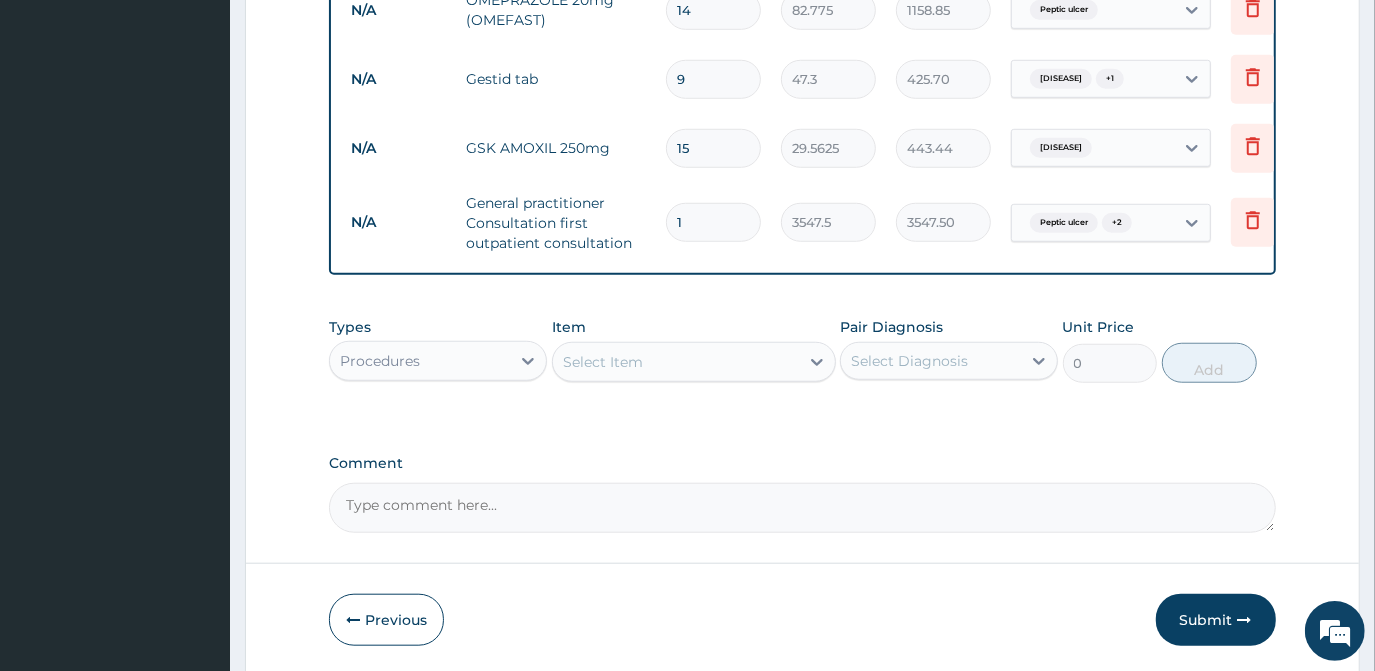 scroll, scrollTop: 1061, scrollLeft: 0, axis: vertical 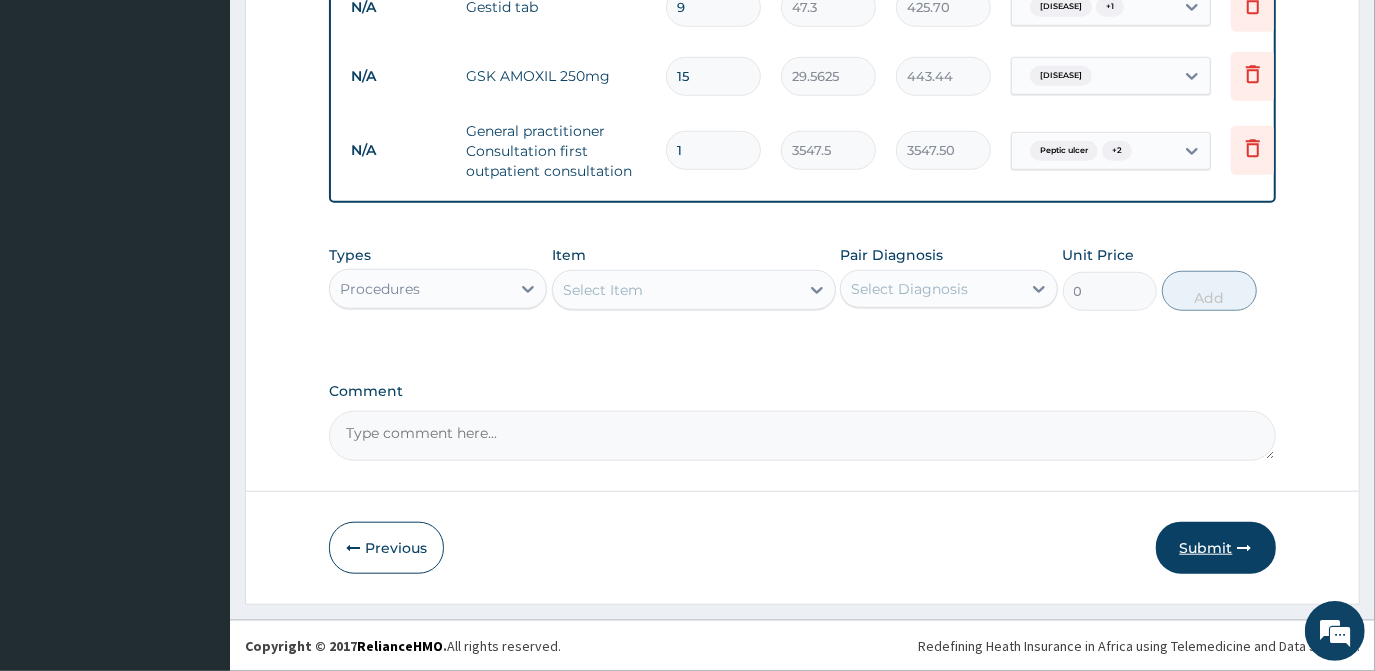 click on "Submit" at bounding box center [1216, 548] 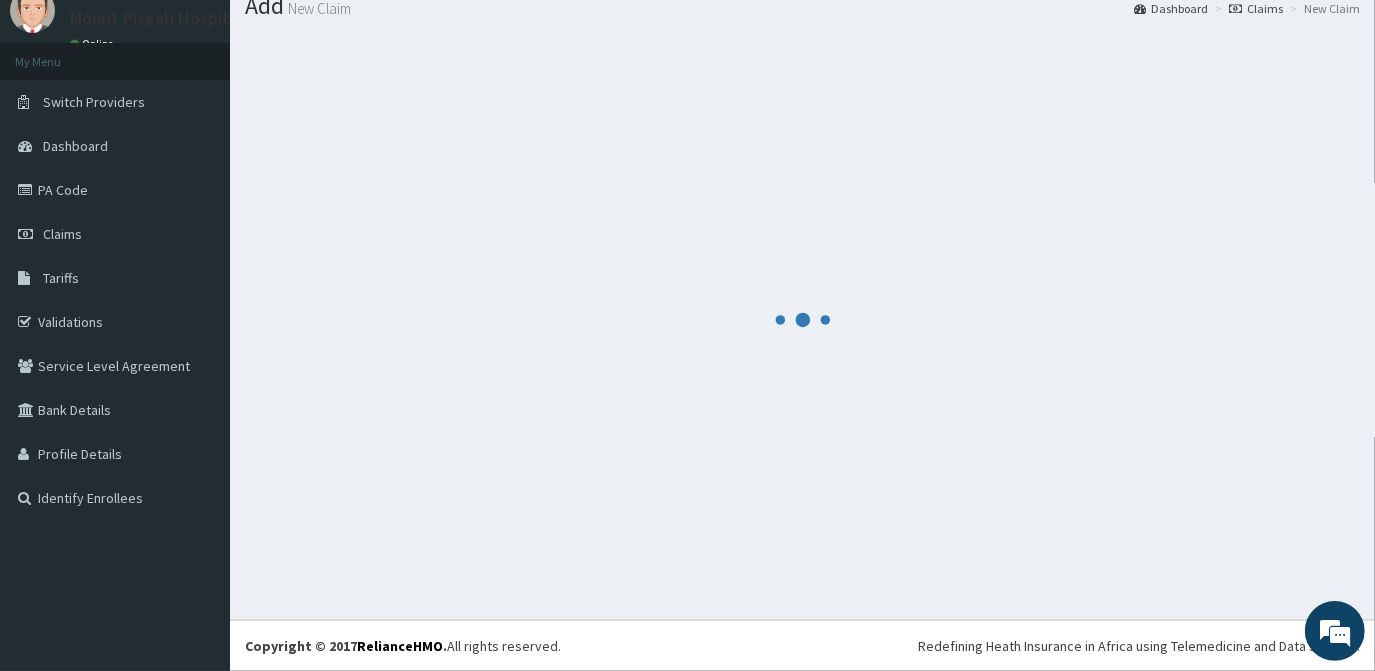 scroll, scrollTop: 71, scrollLeft: 0, axis: vertical 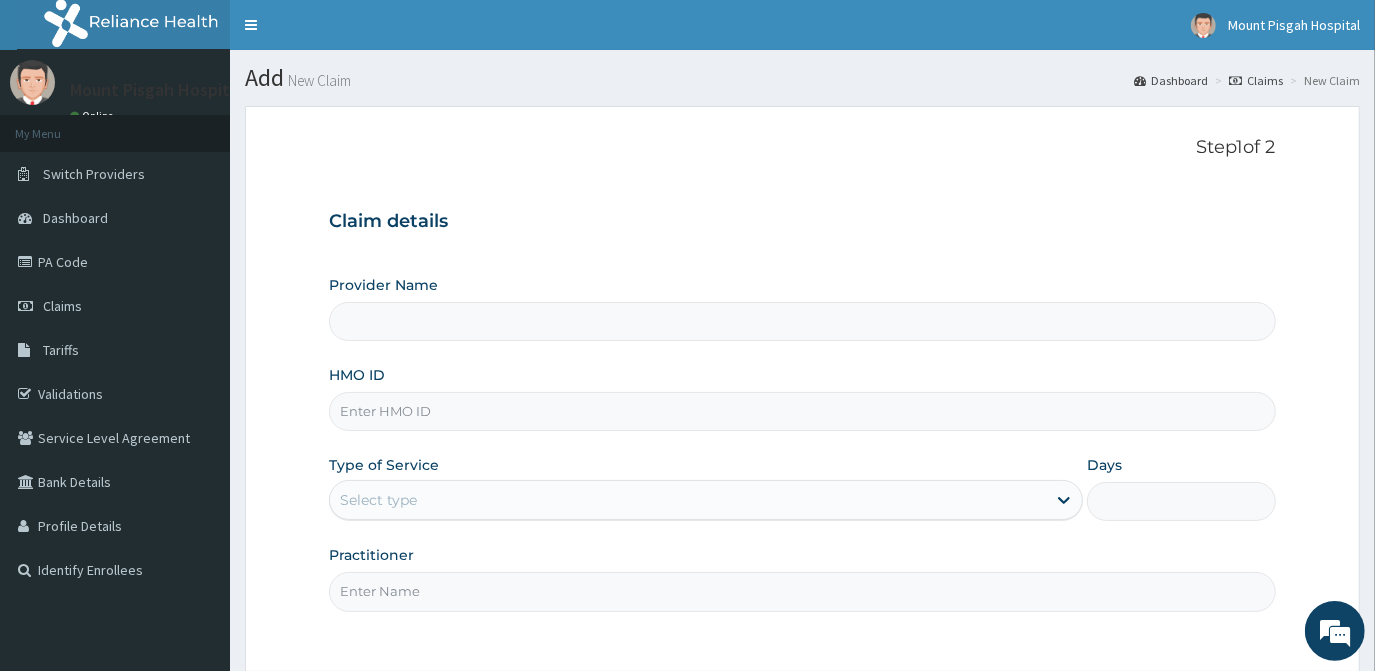 type on "Mount Pisgah Hospital" 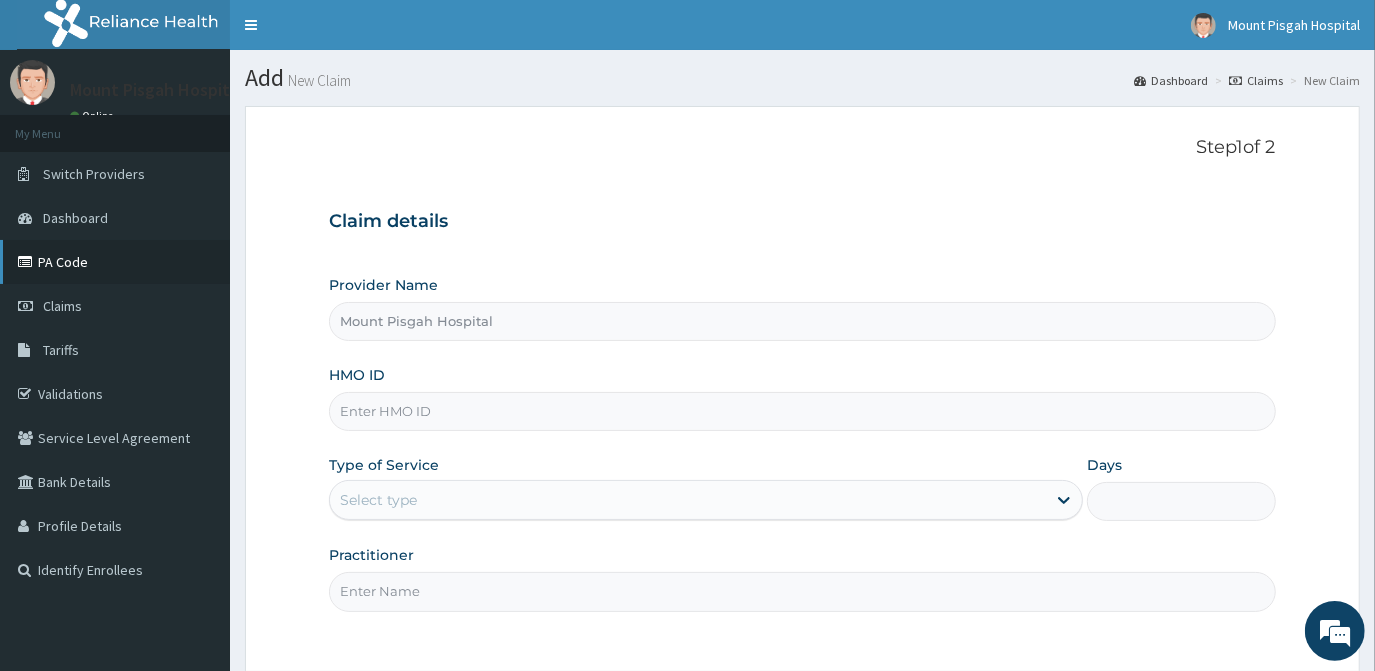click on "PA Code" at bounding box center [115, 262] 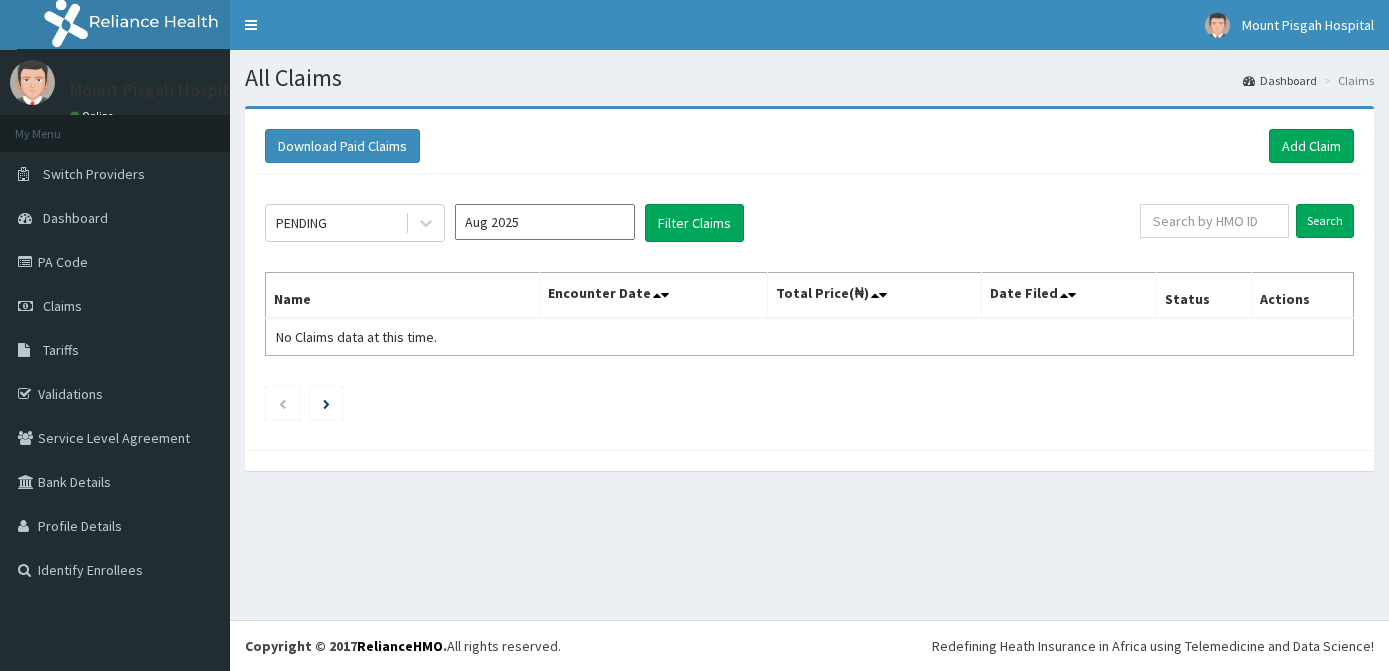 scroll, scrollTop: 0, scrollLeft: 0, axis: both 